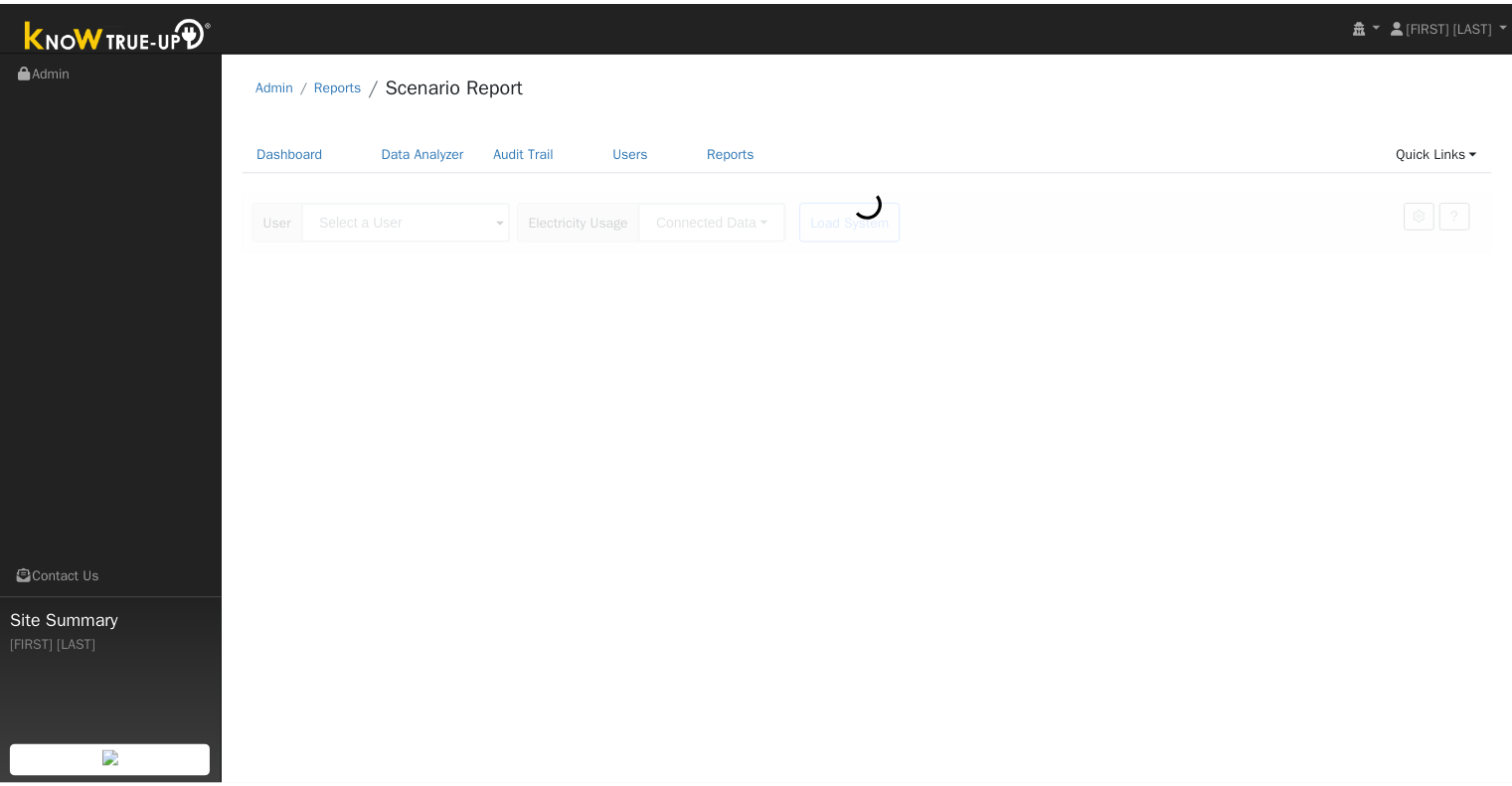 scroll, scrollTop: 0, scrollLeft: 0, axis: both 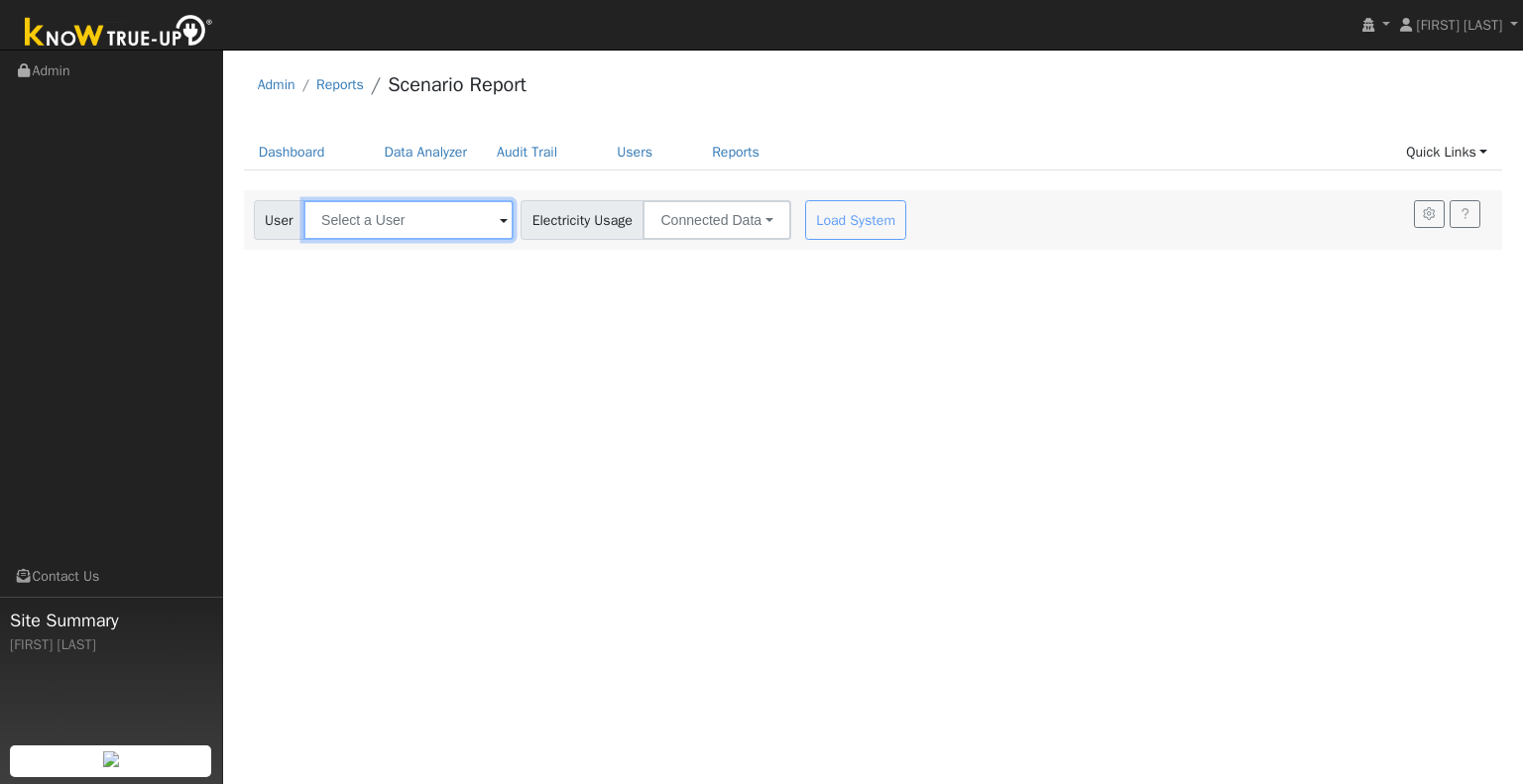 click at bounding box center (409, 220) 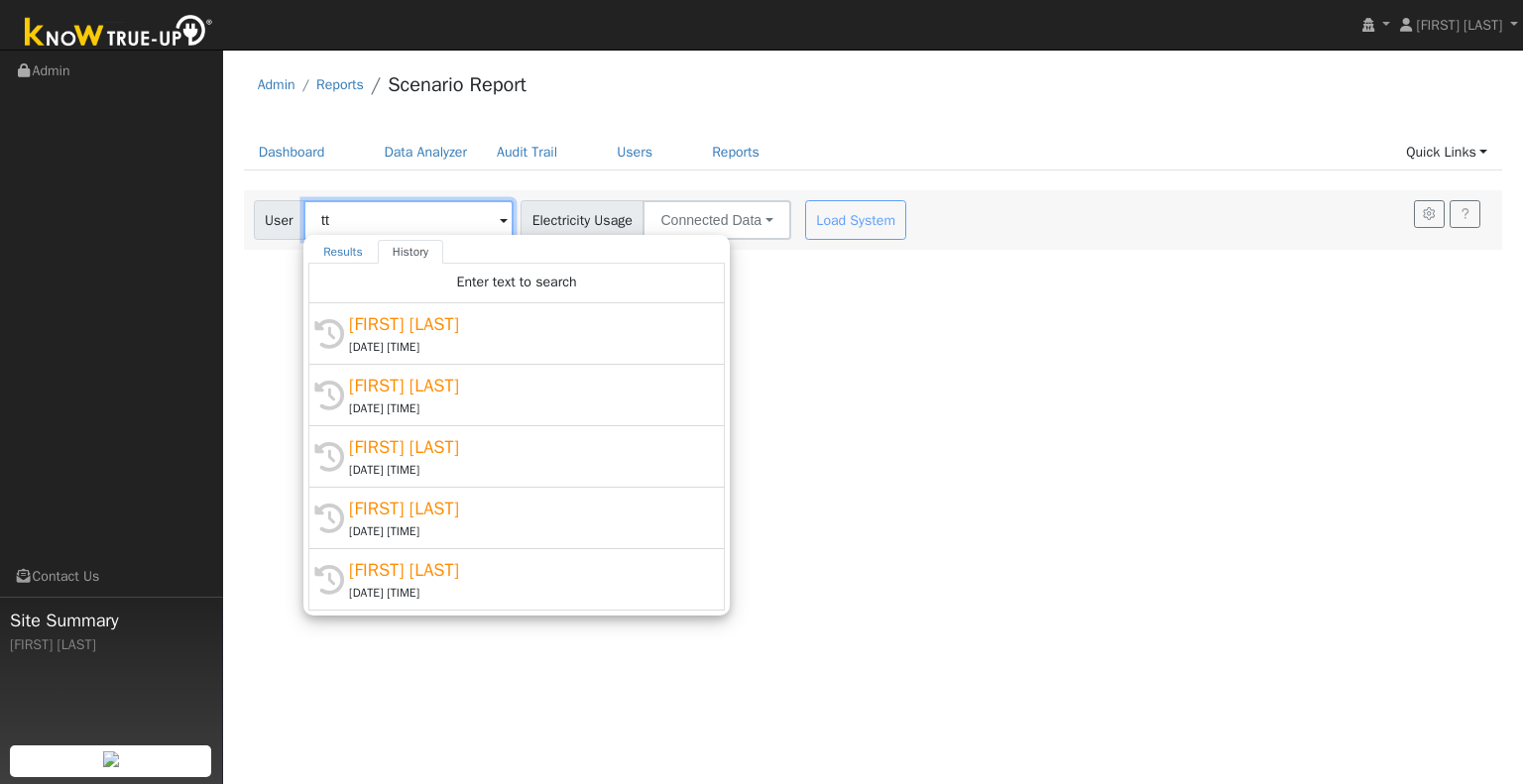 type on "t" 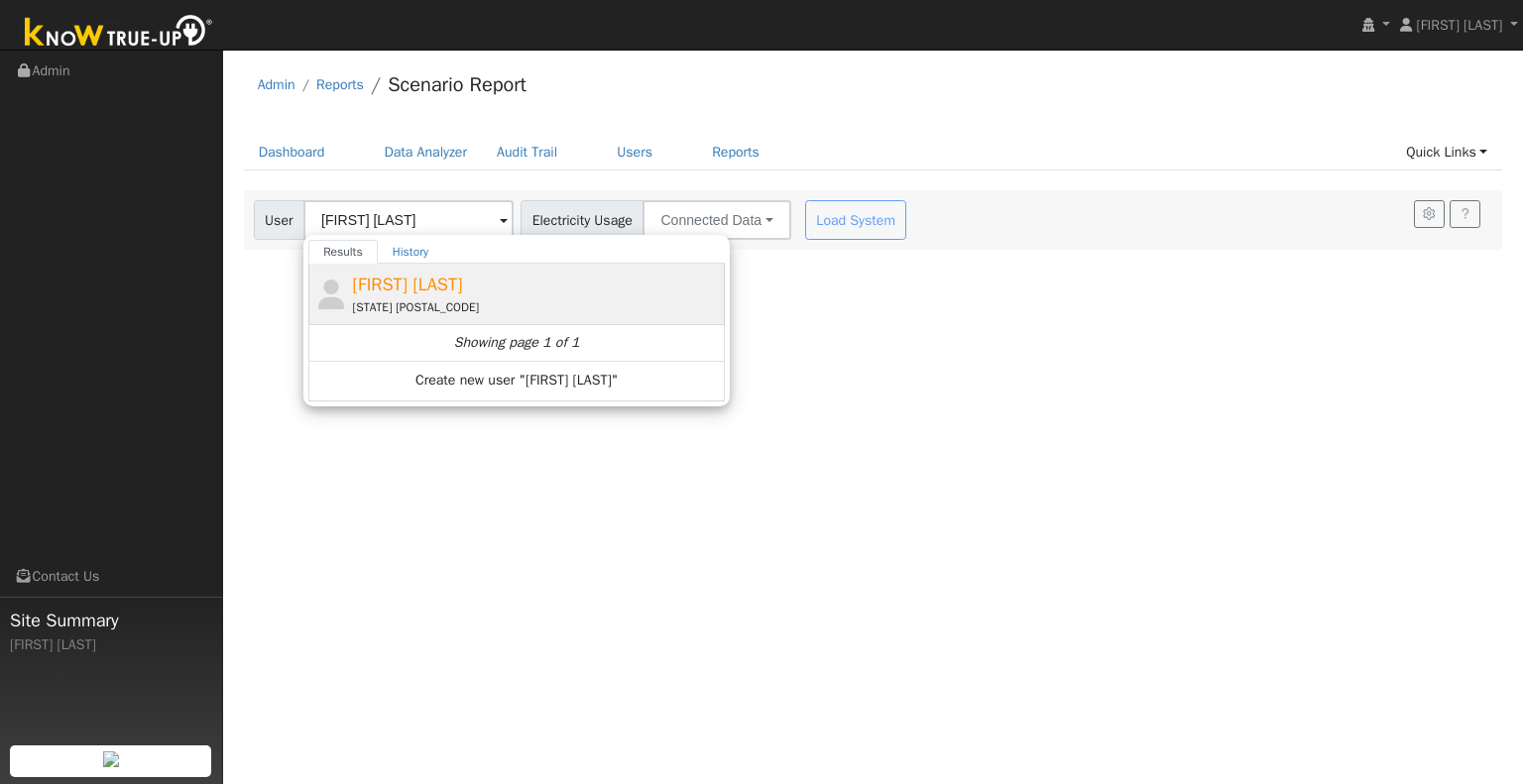 click on "[STATE] [POSTAL_CODE]" at bounding box center (536, 307) 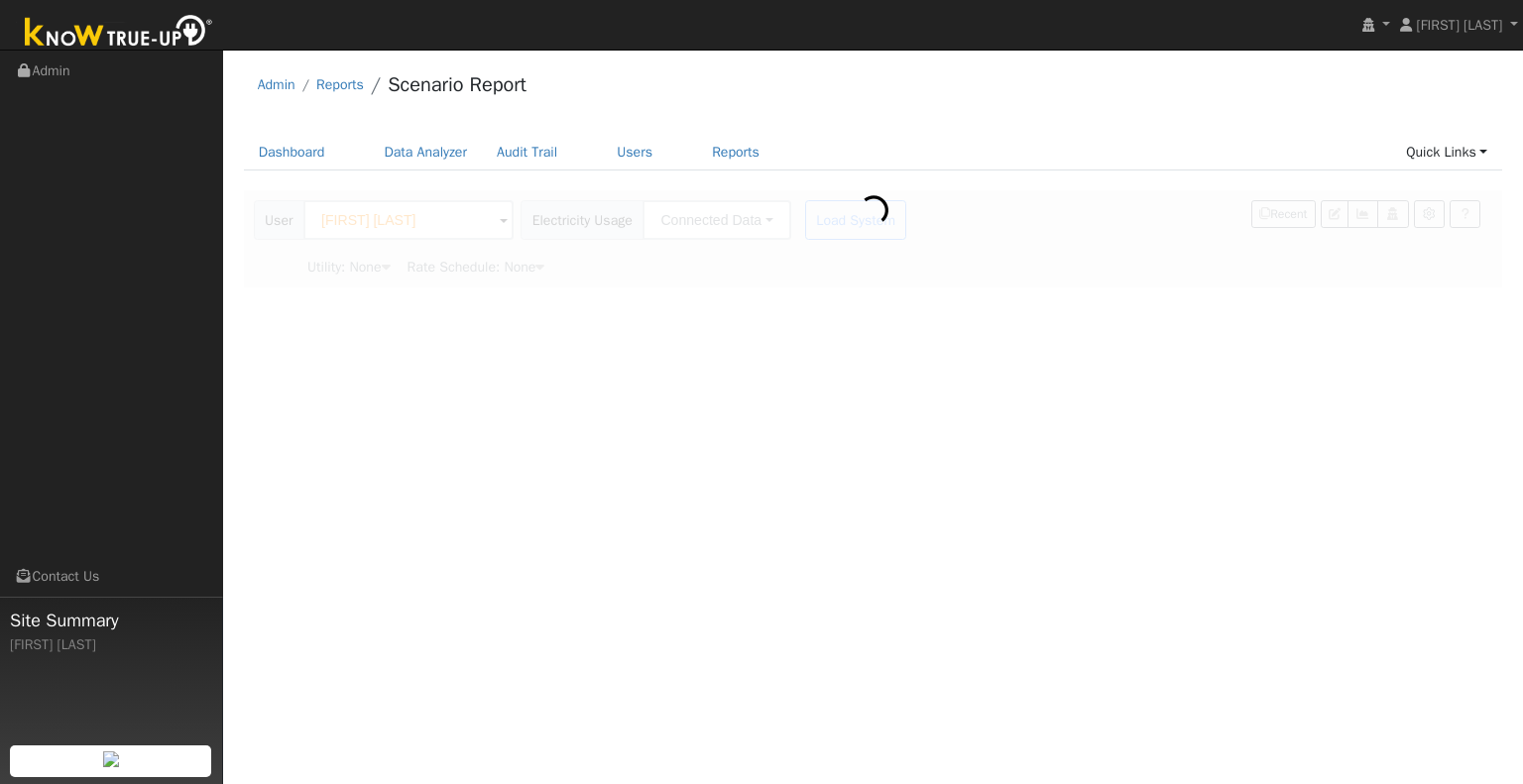 type on "[FIRST] [LAST]" 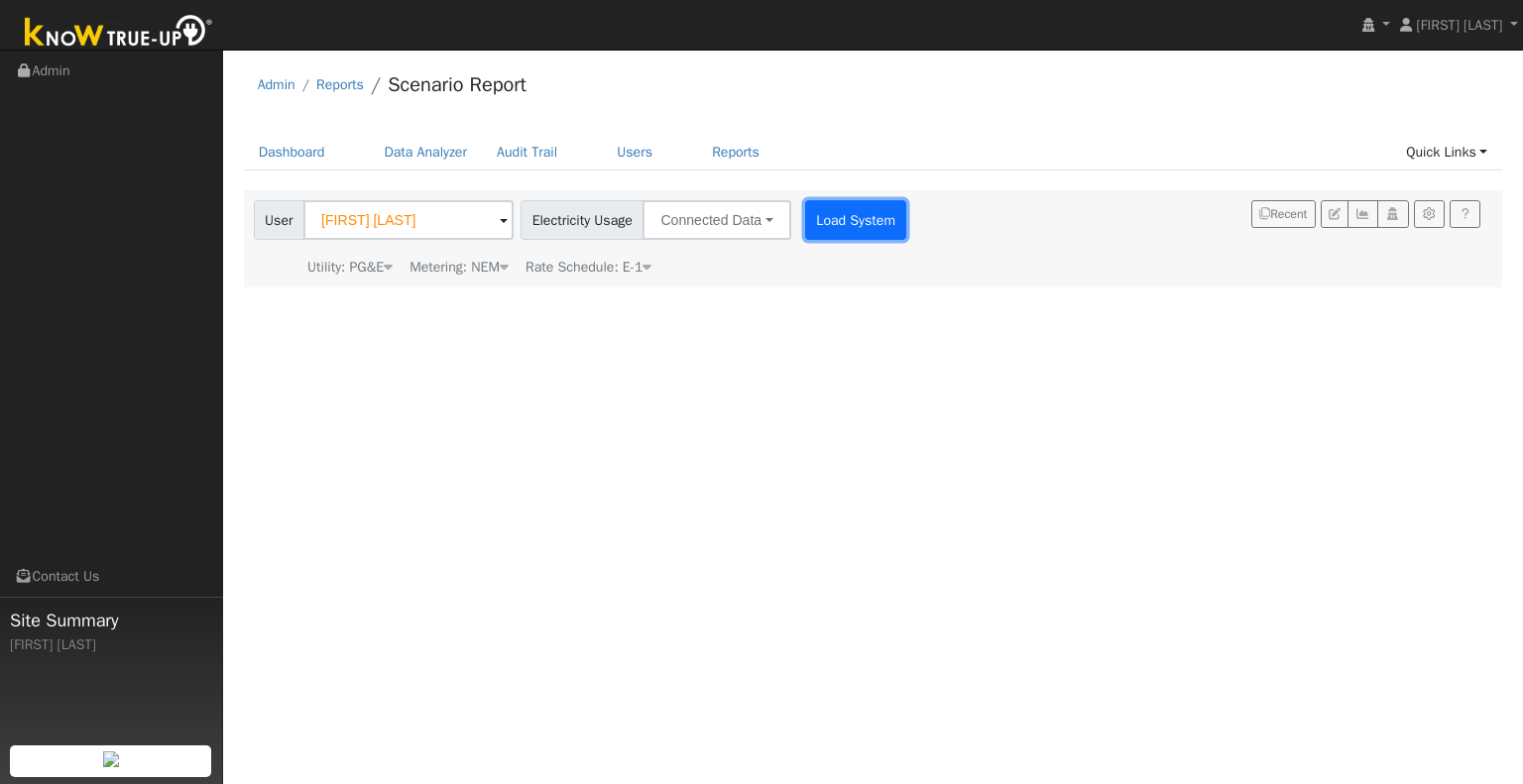 click on "Load System" at bounding box center (856, 220) 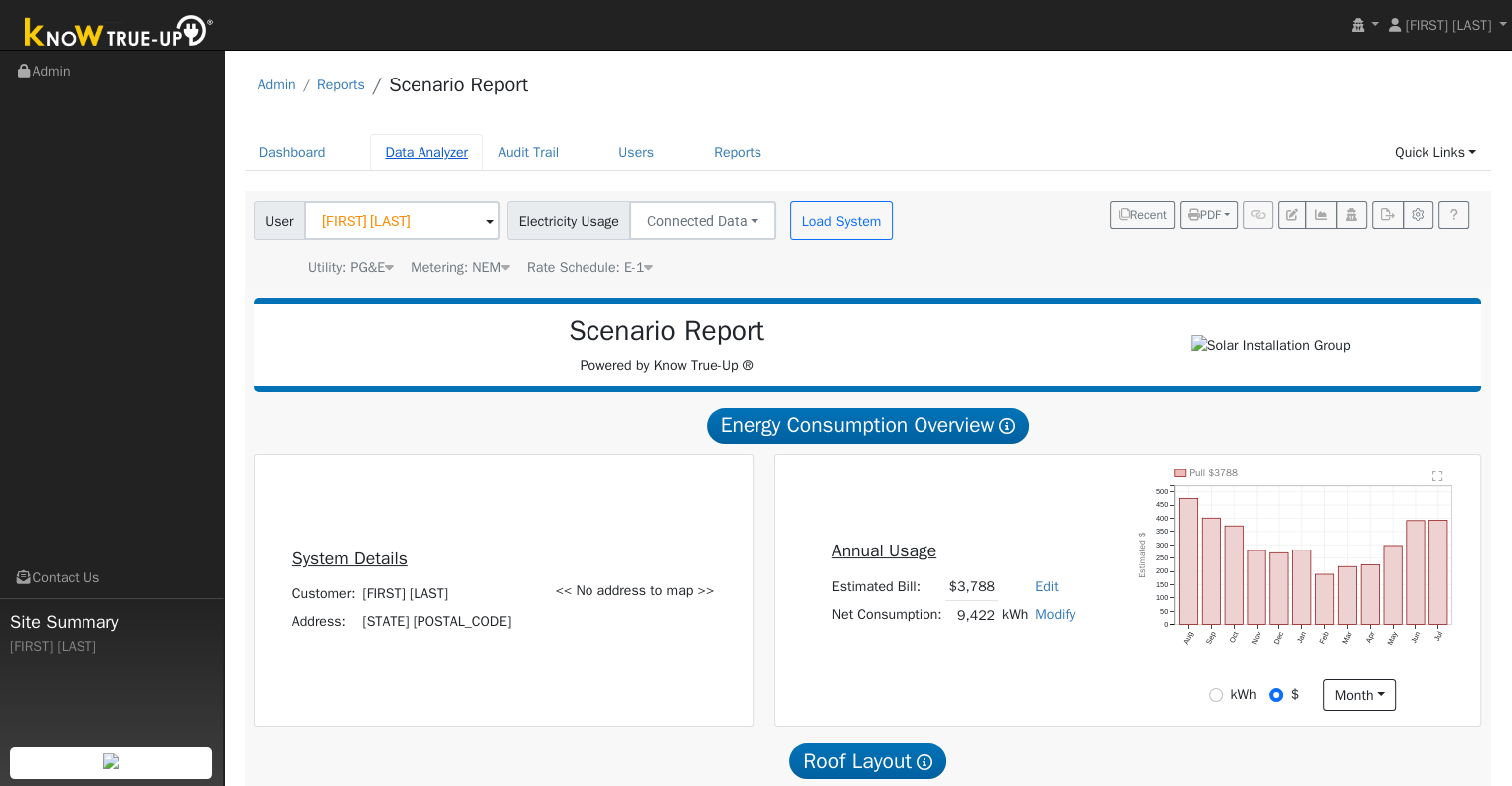 click on "Data Analyzer" at bounding box center (426, 152) 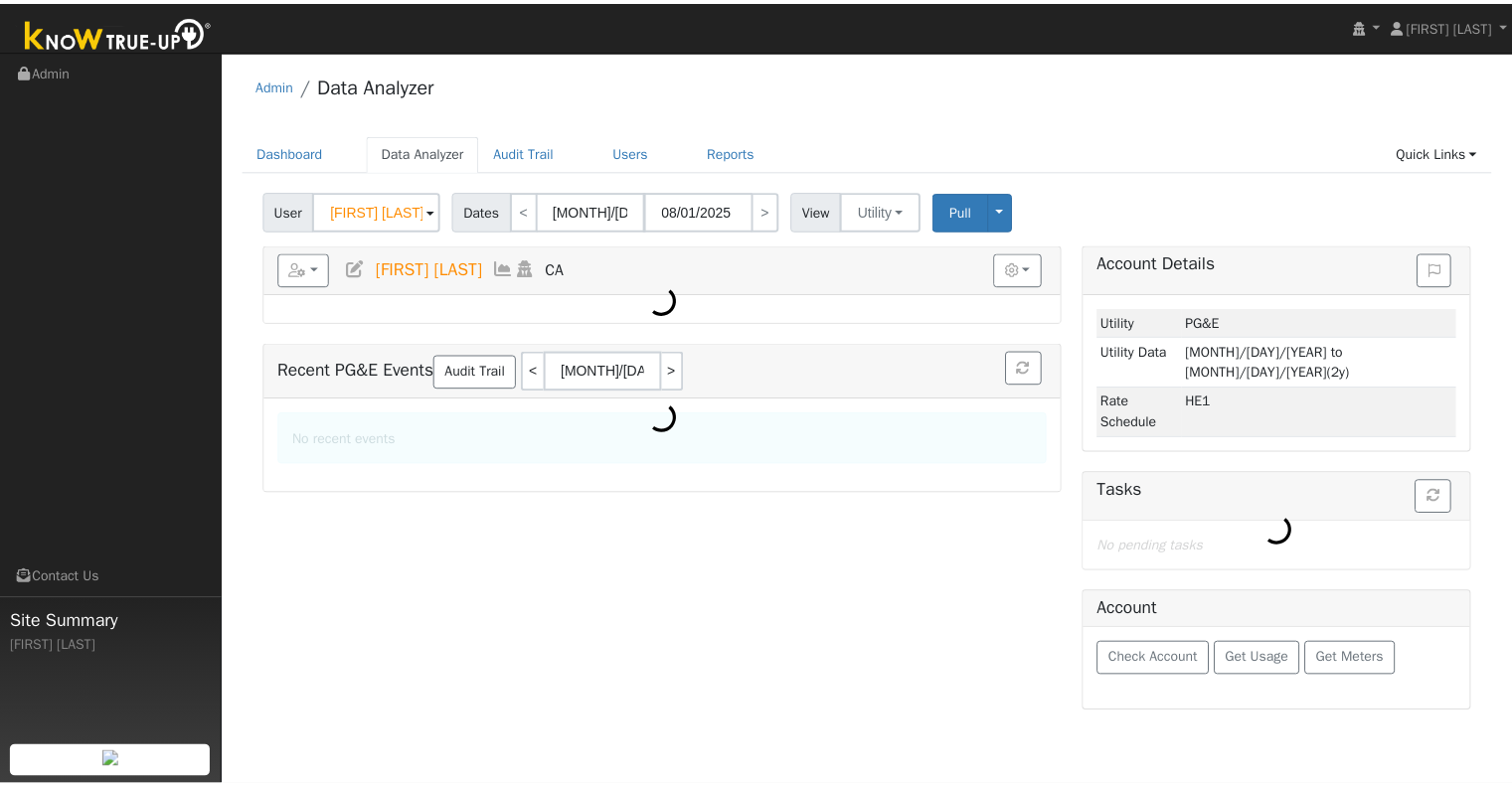 scroll, scrollTop: 0, scrollLeft: 0, axis: both 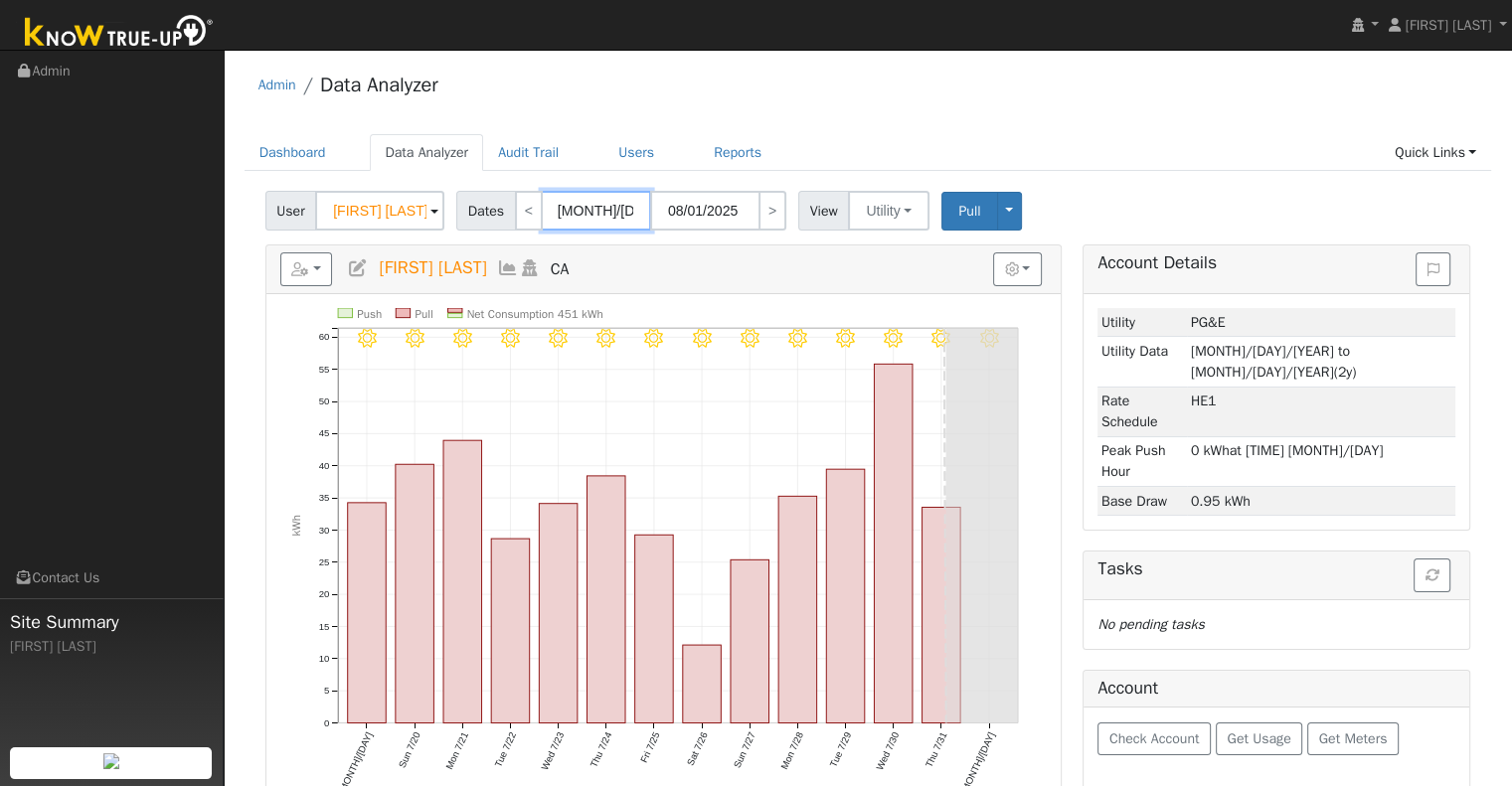 click on "07/19/2025" at bounding box center [596, 211] 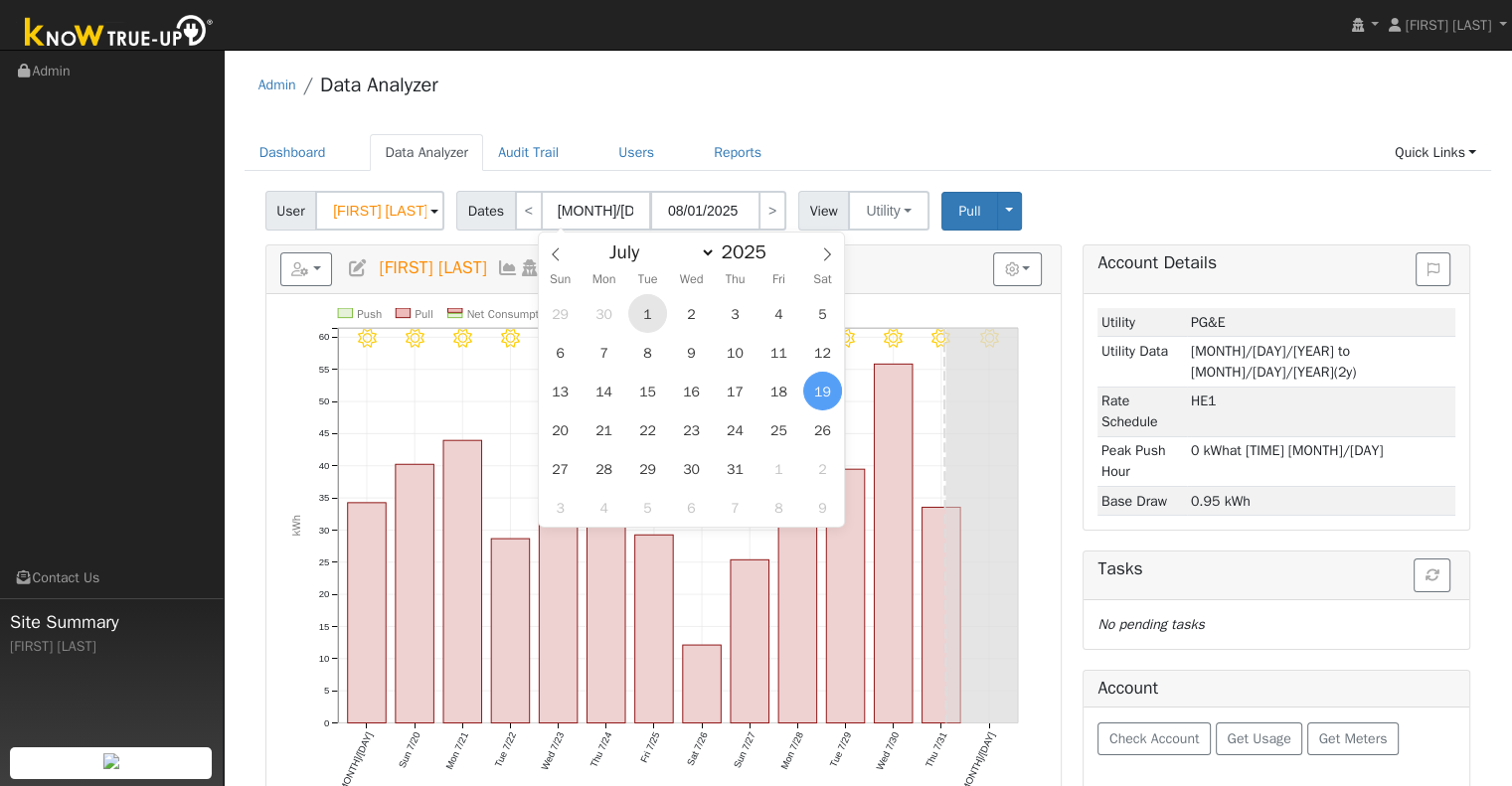 click on "1" at bounding box center (647, 313) 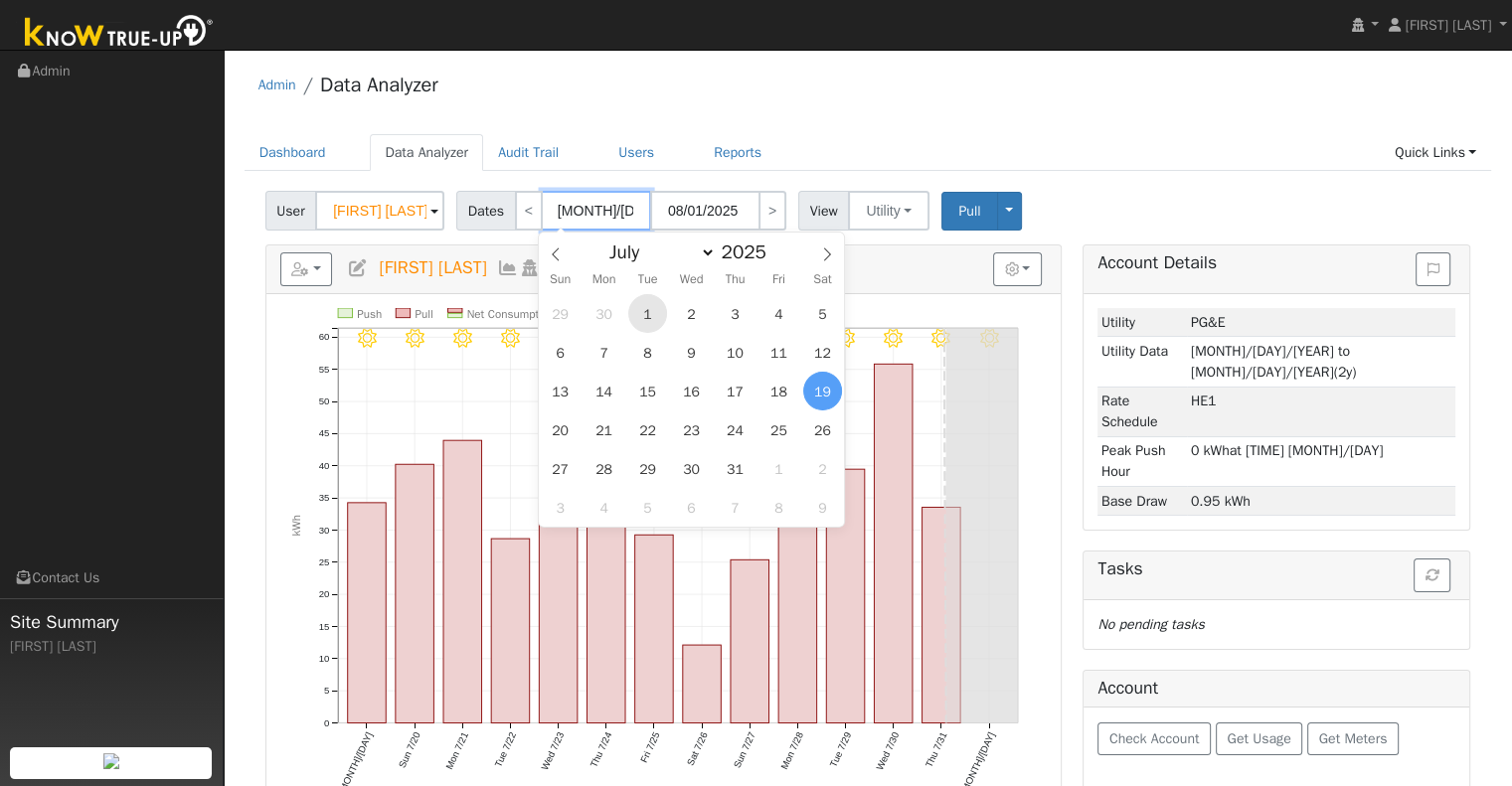 type on "07/01/2025" 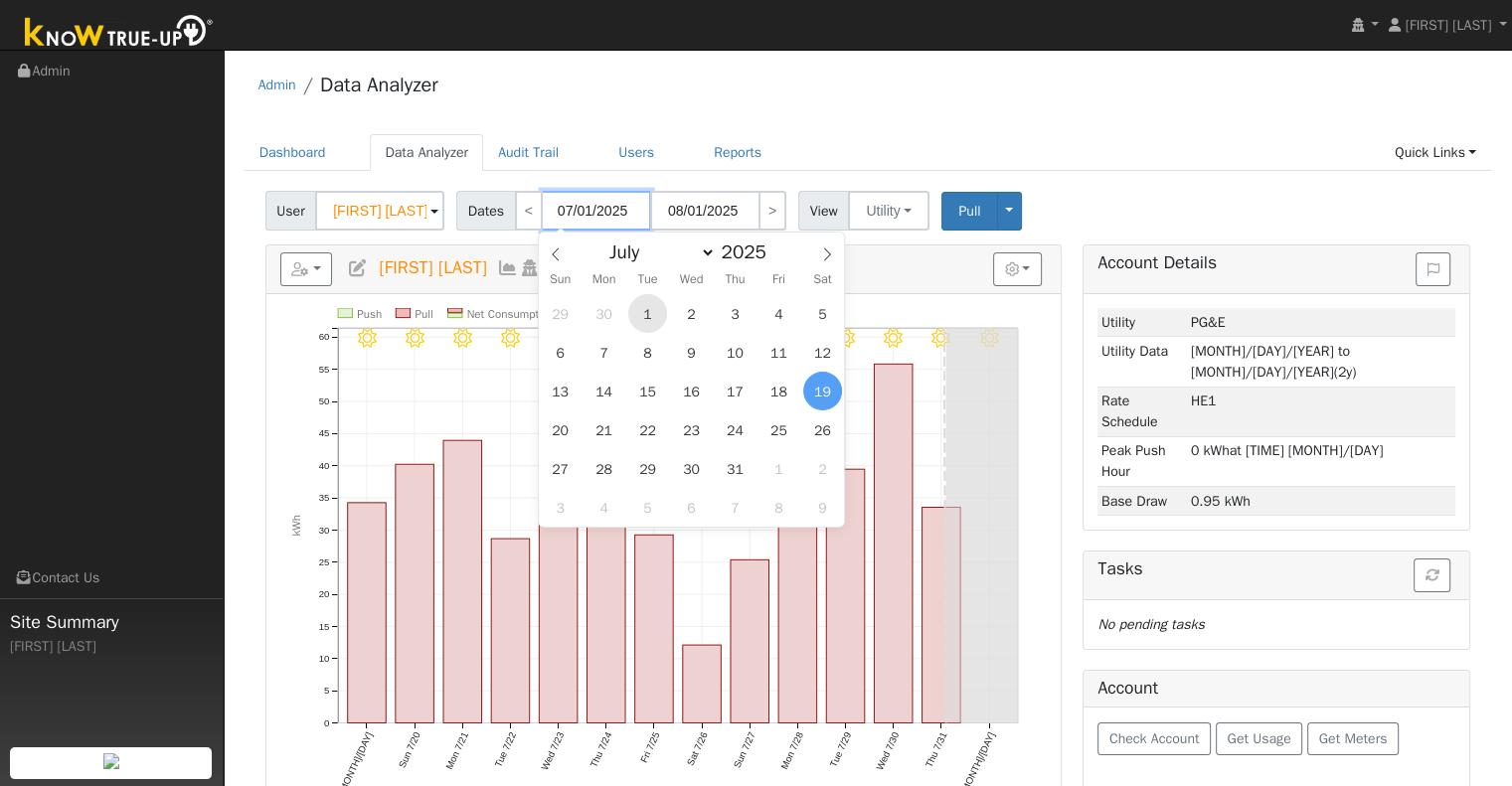 type on "07/31/2025" 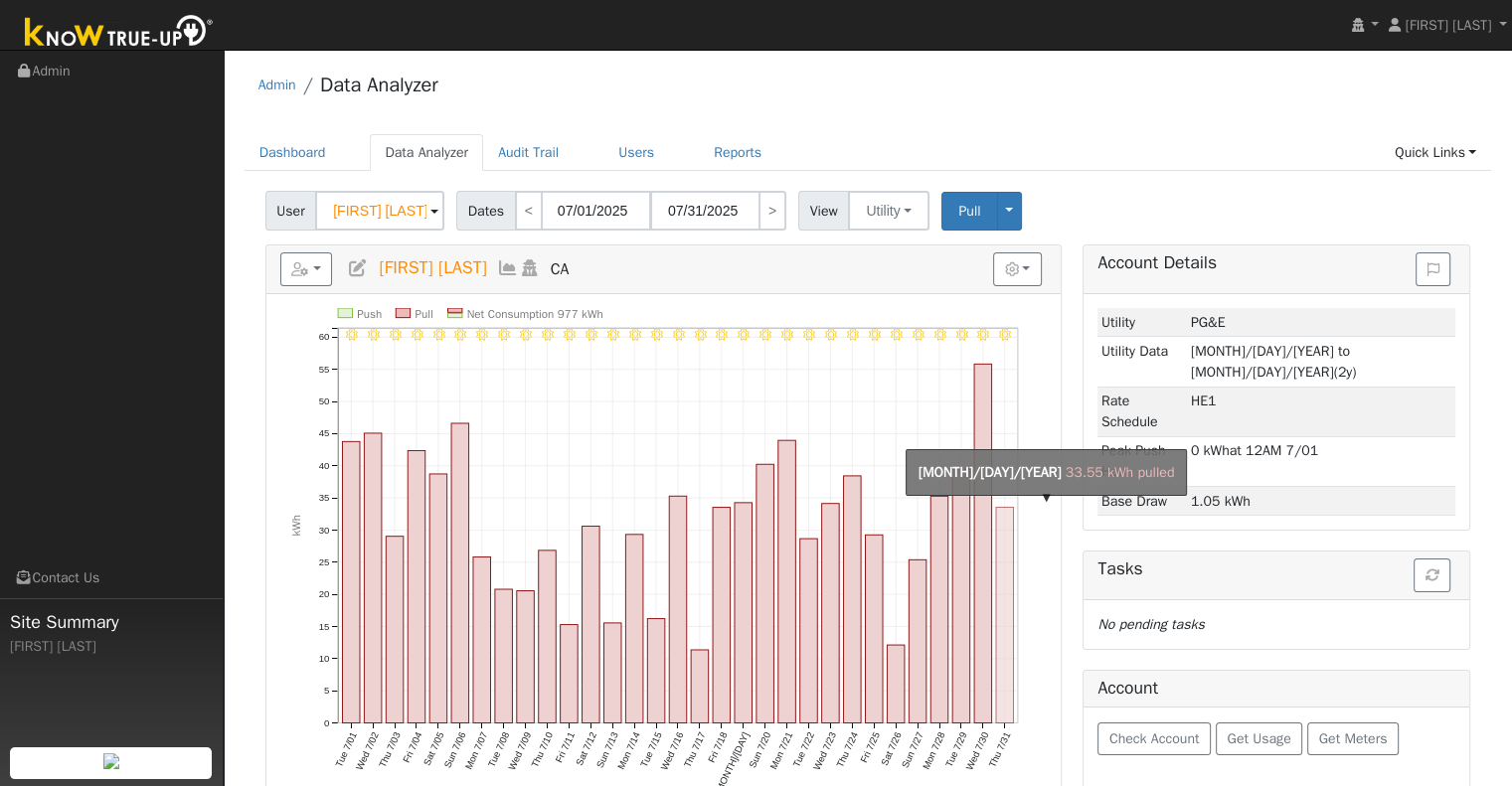 click on "onclick=""" 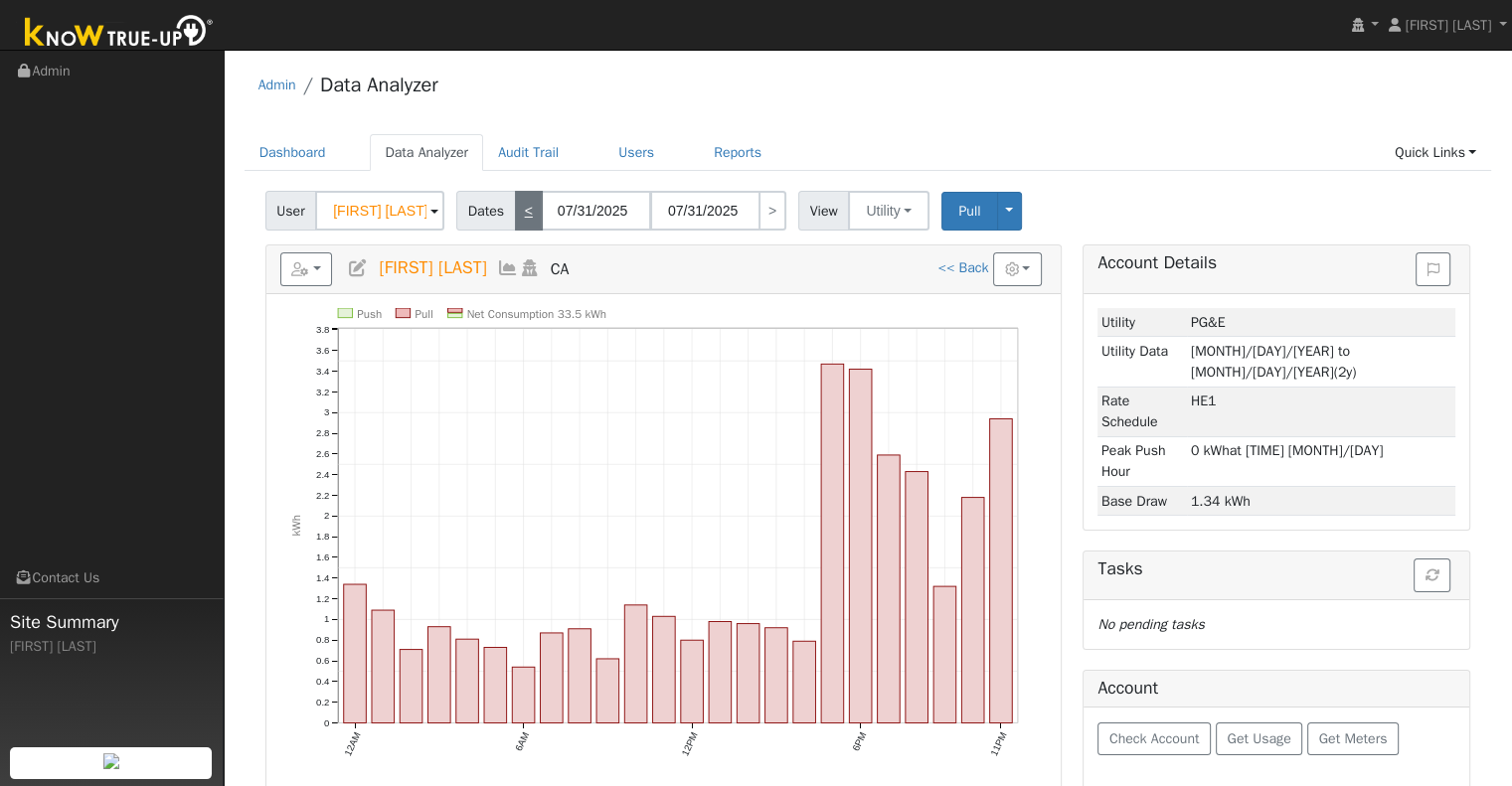 click on "<" at bounding box center (529, 211) 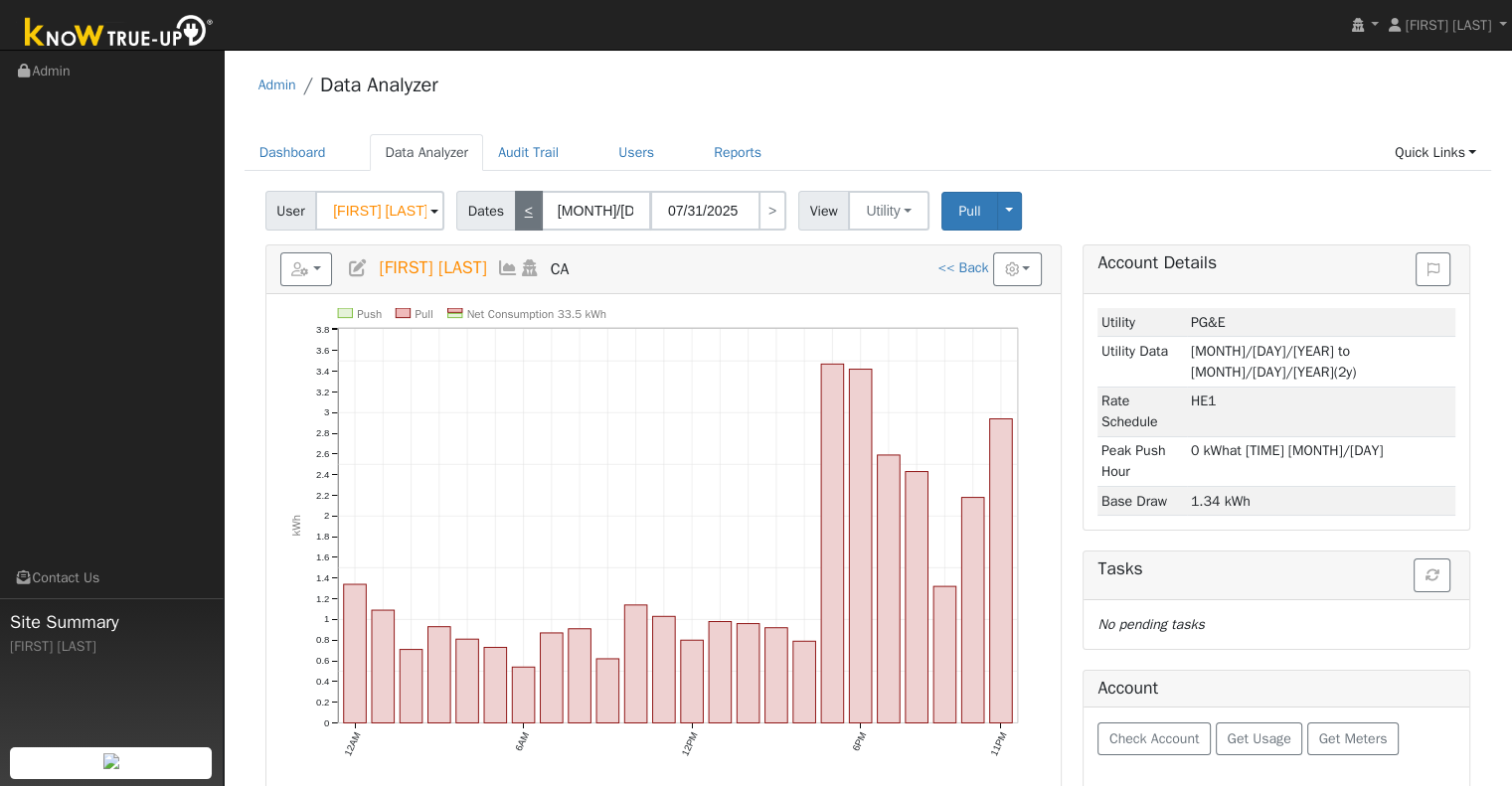 type on "07/30/2025" 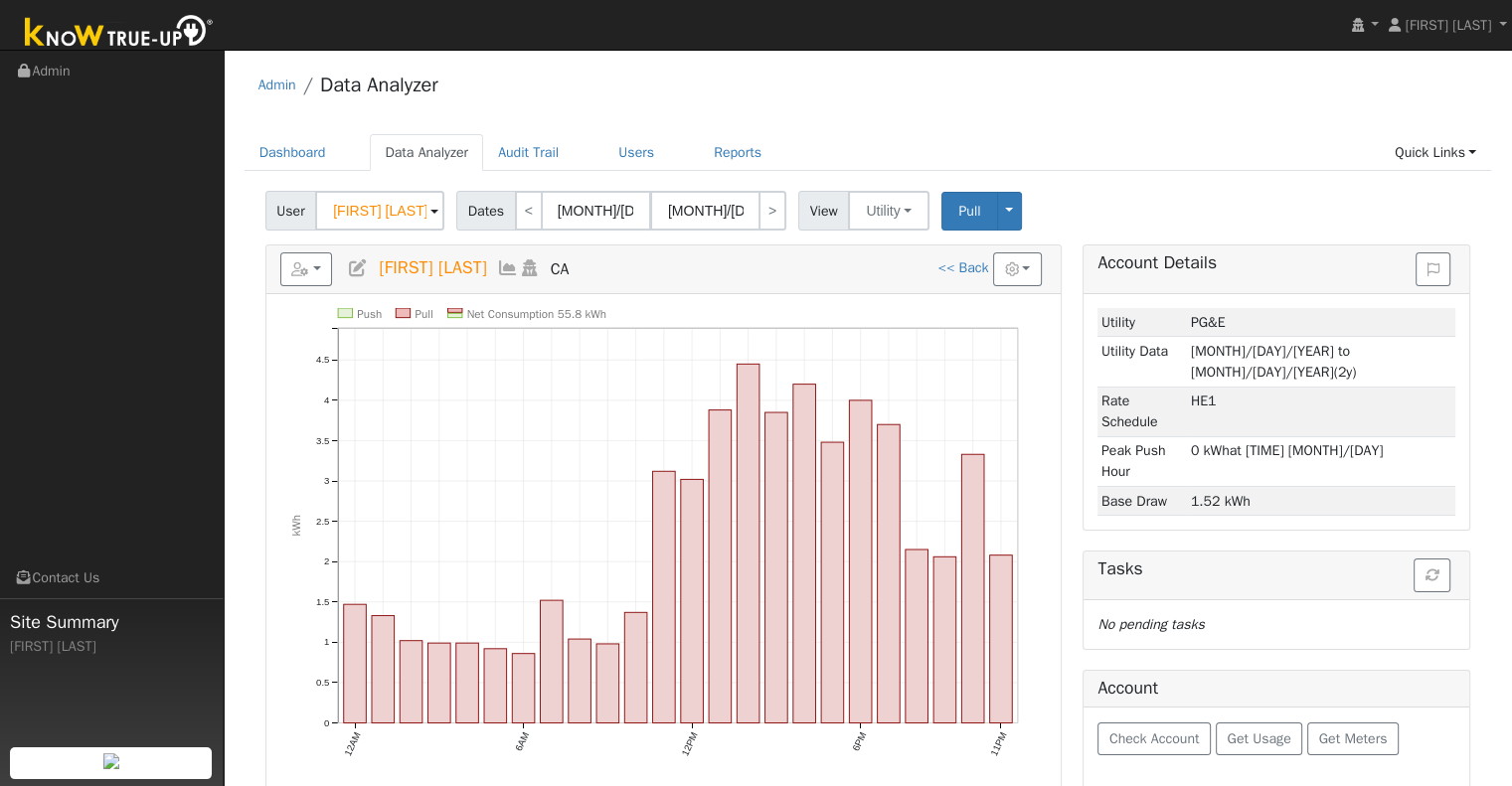 click on "Admin
Data Analyzer" at bounding box center [868, 89] 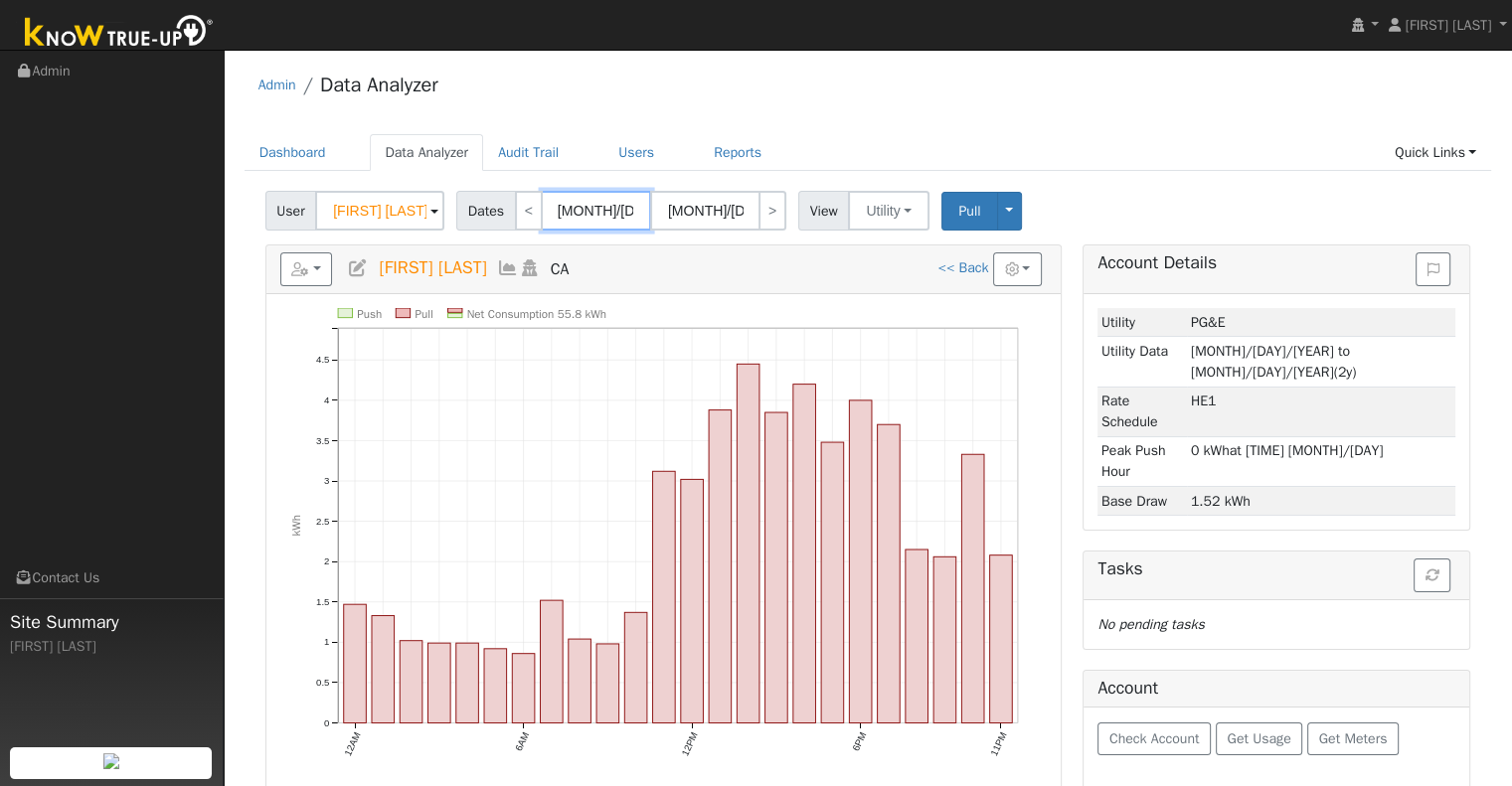 click on "07/30/2025" at bounding box center (596, 211) 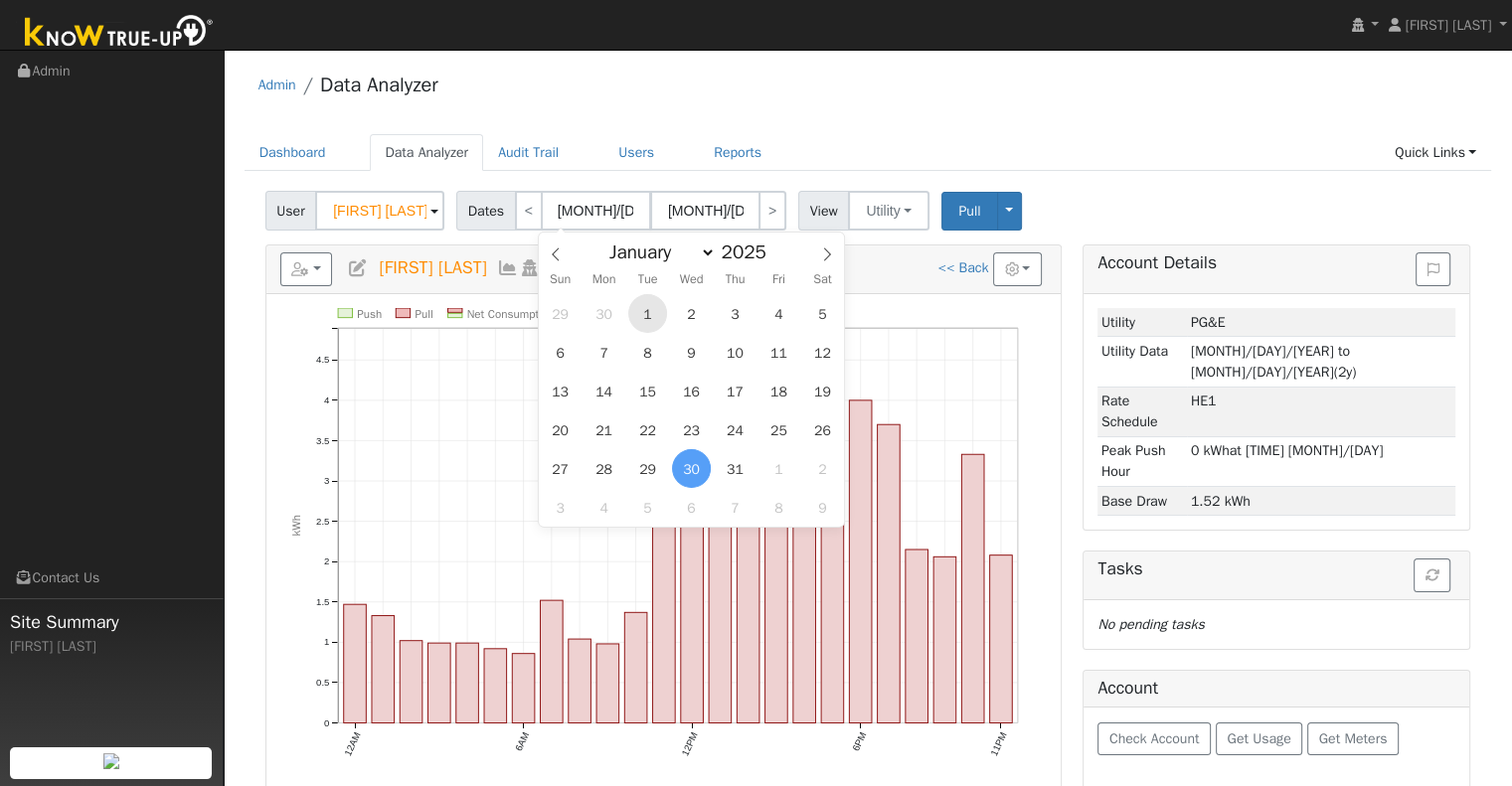 click on "1" at bounding box center [647, 313] 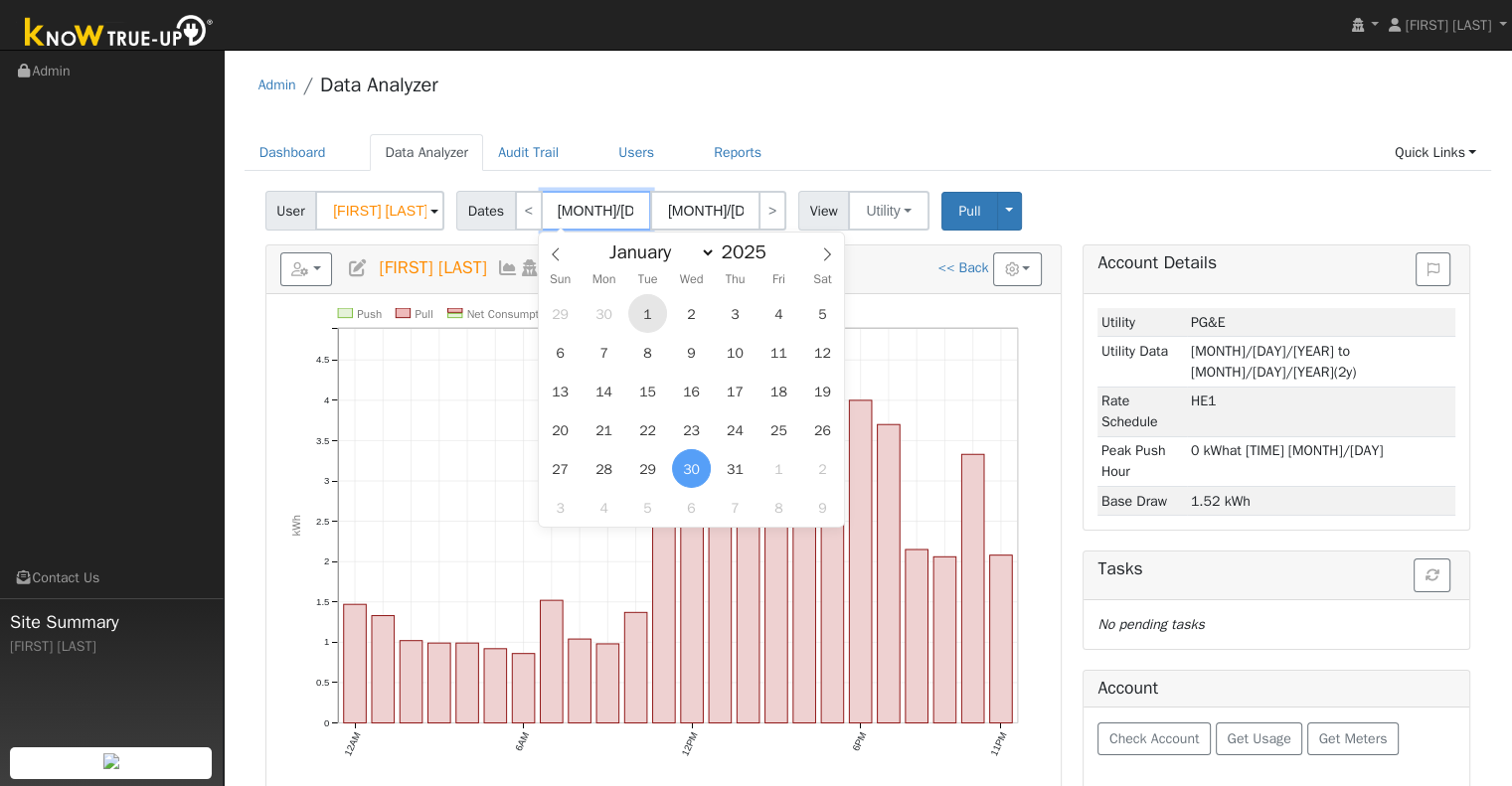 type on "07/01/2025" 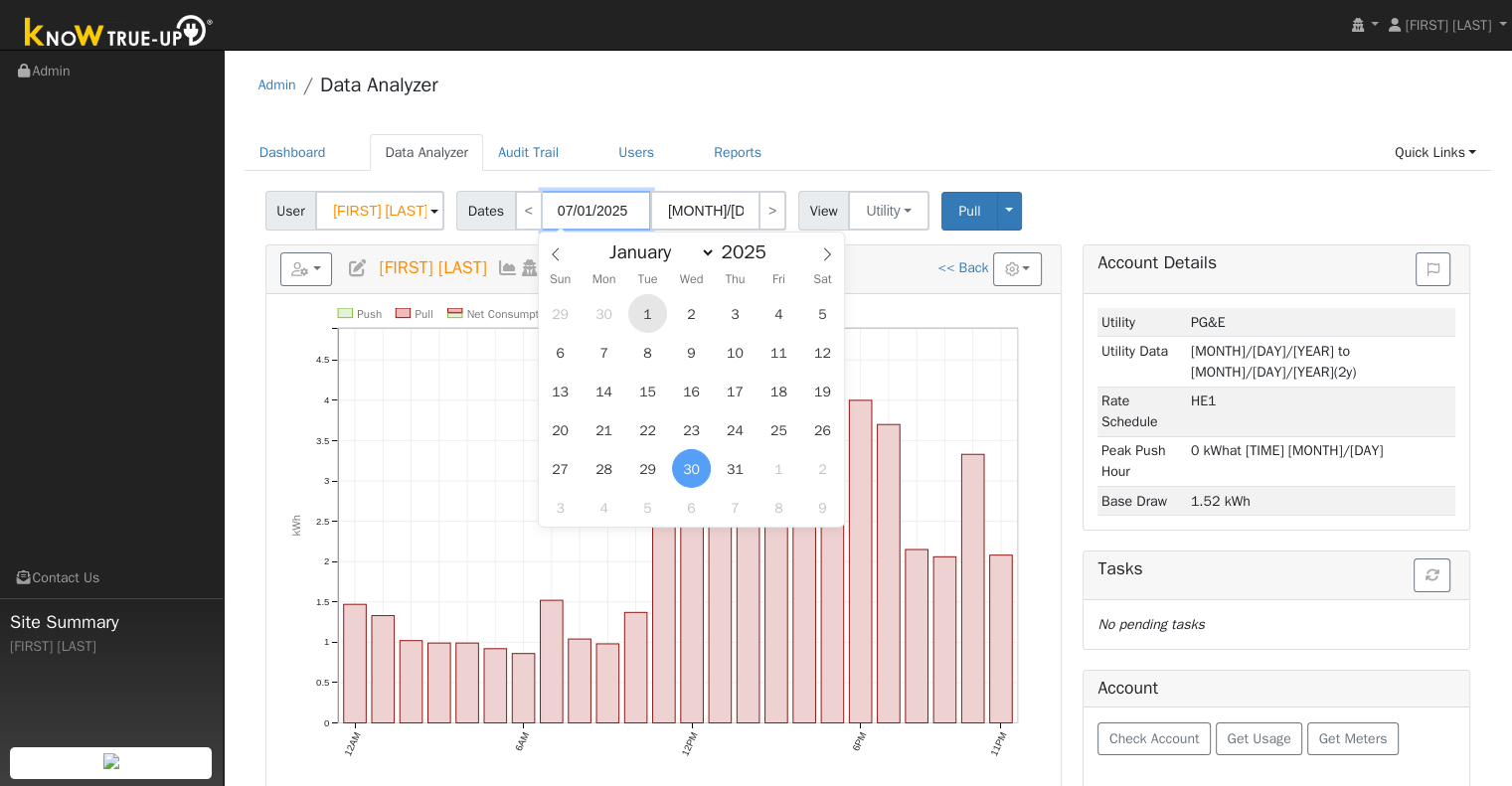 type on "07/31/2025" 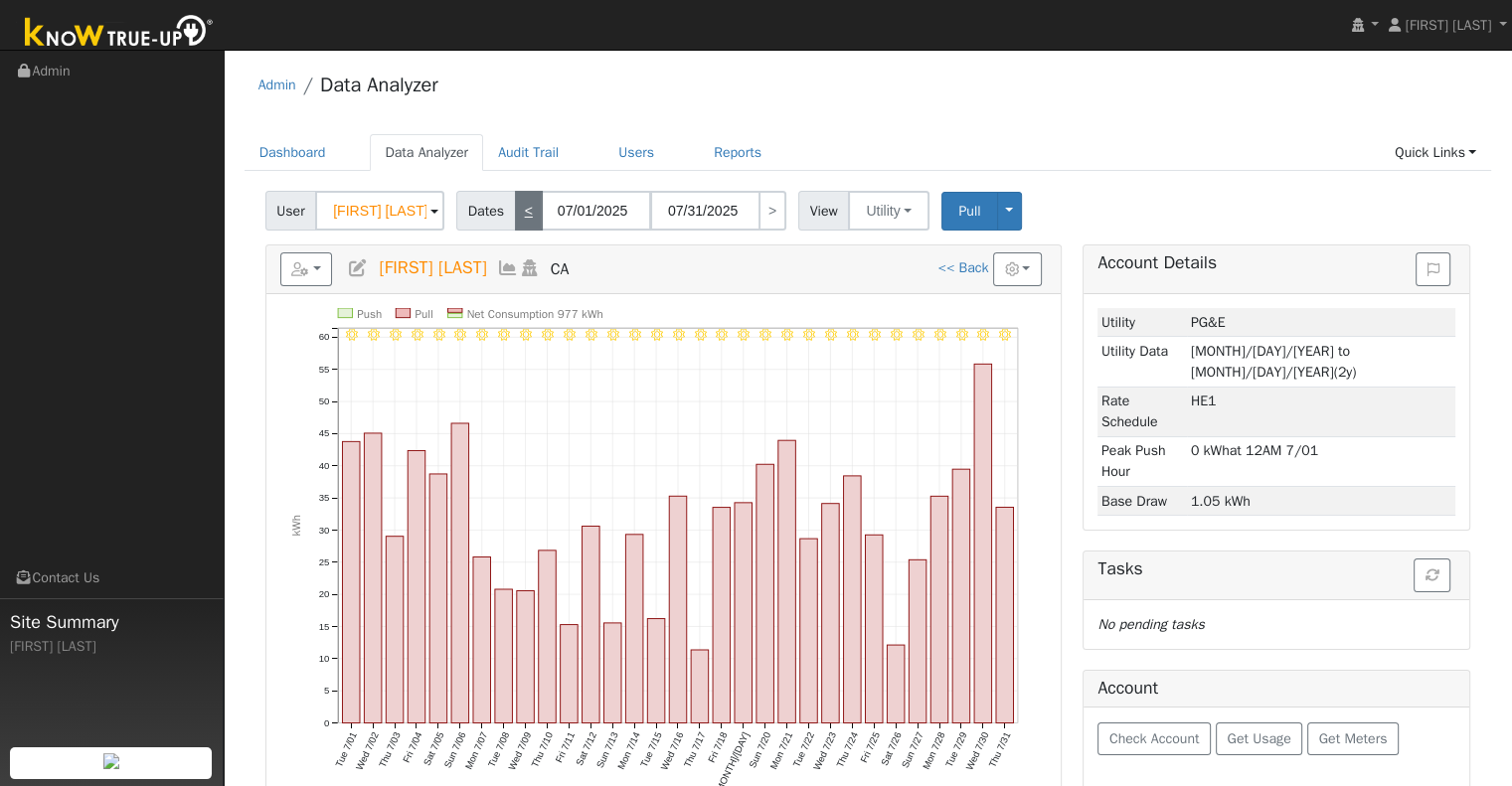 click on "<" at bounding box center (529, 211) 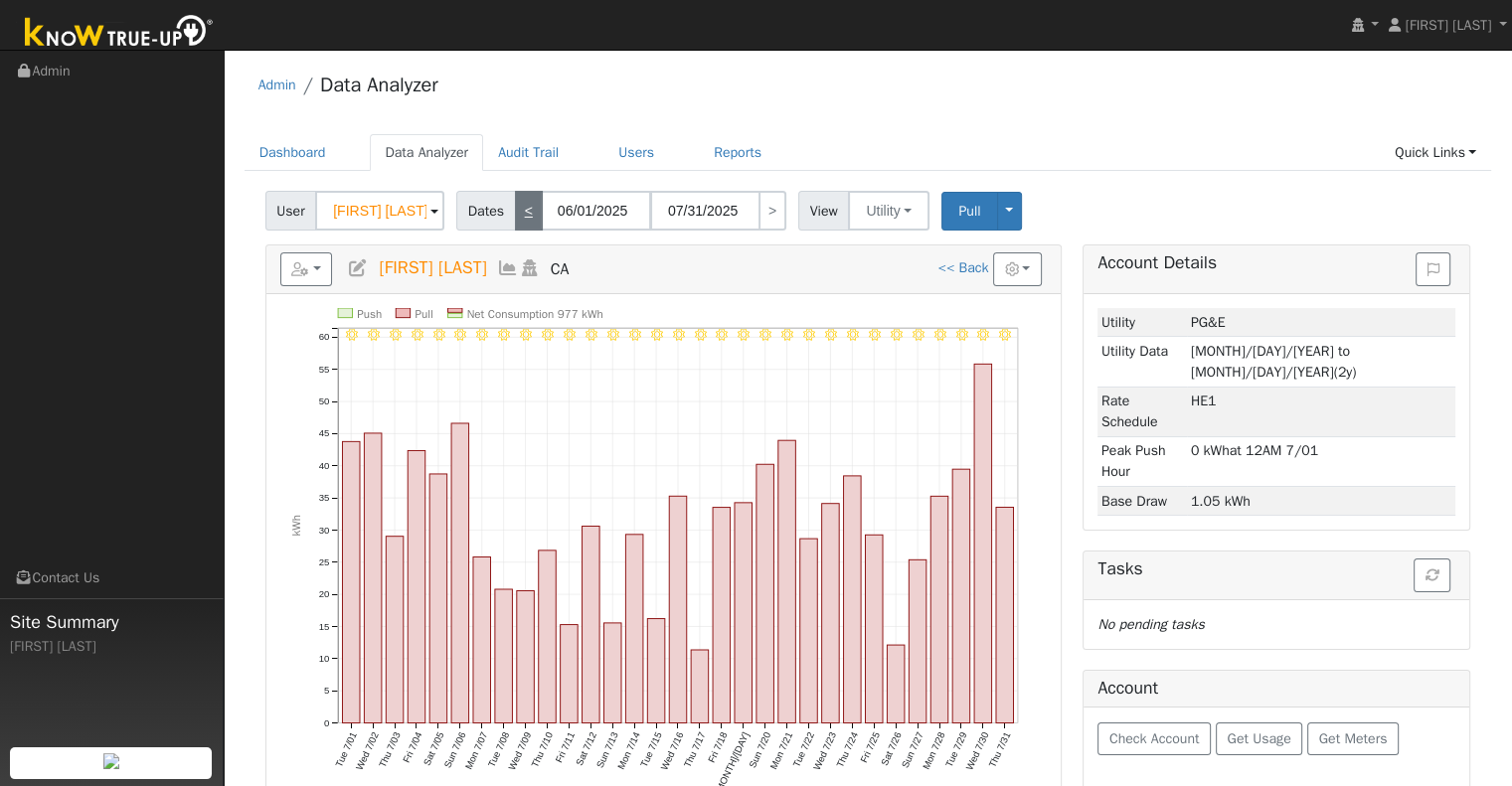 type on "06/30/2025" 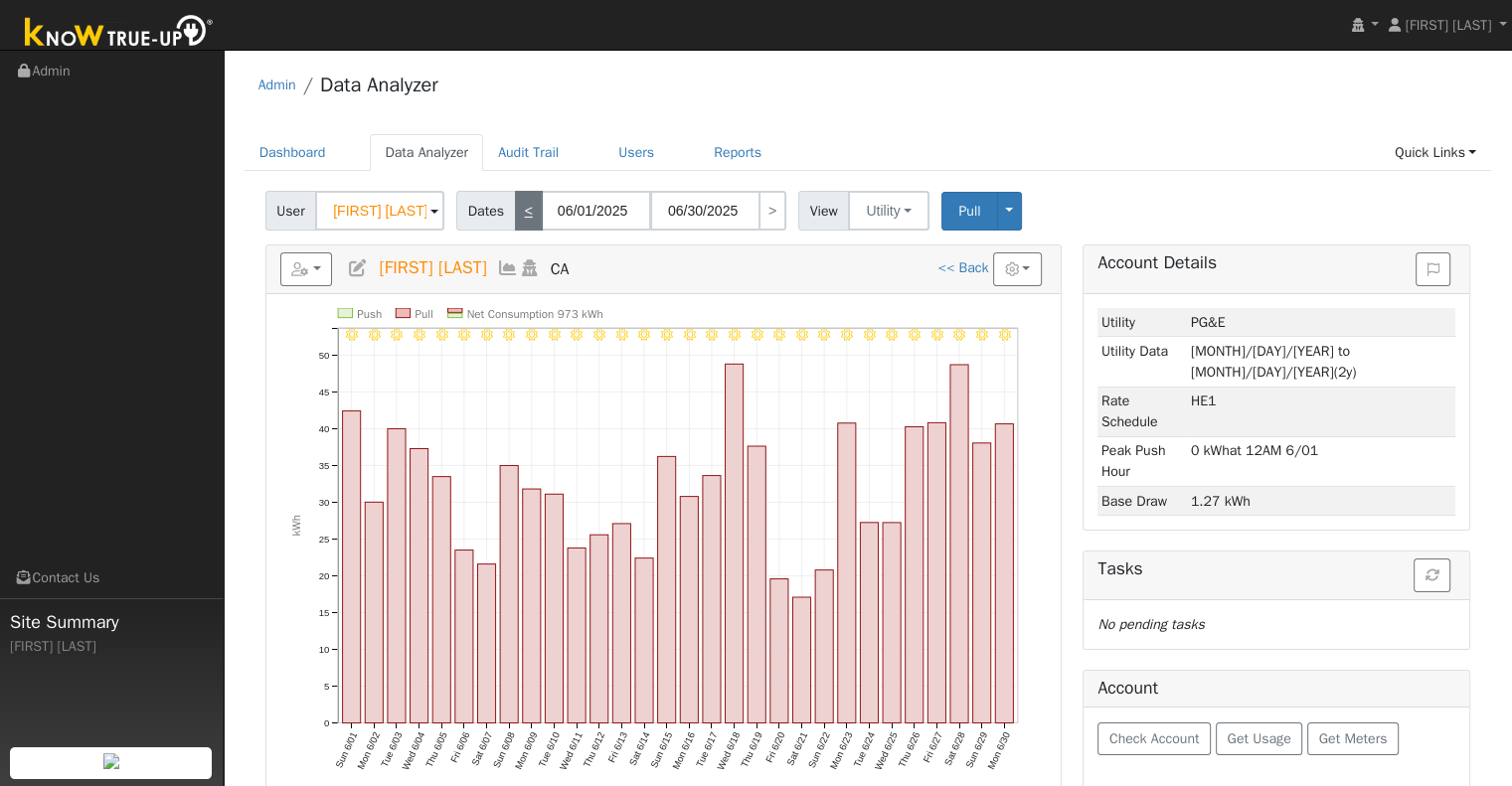 click on "<" at bounding box center [529, 211] 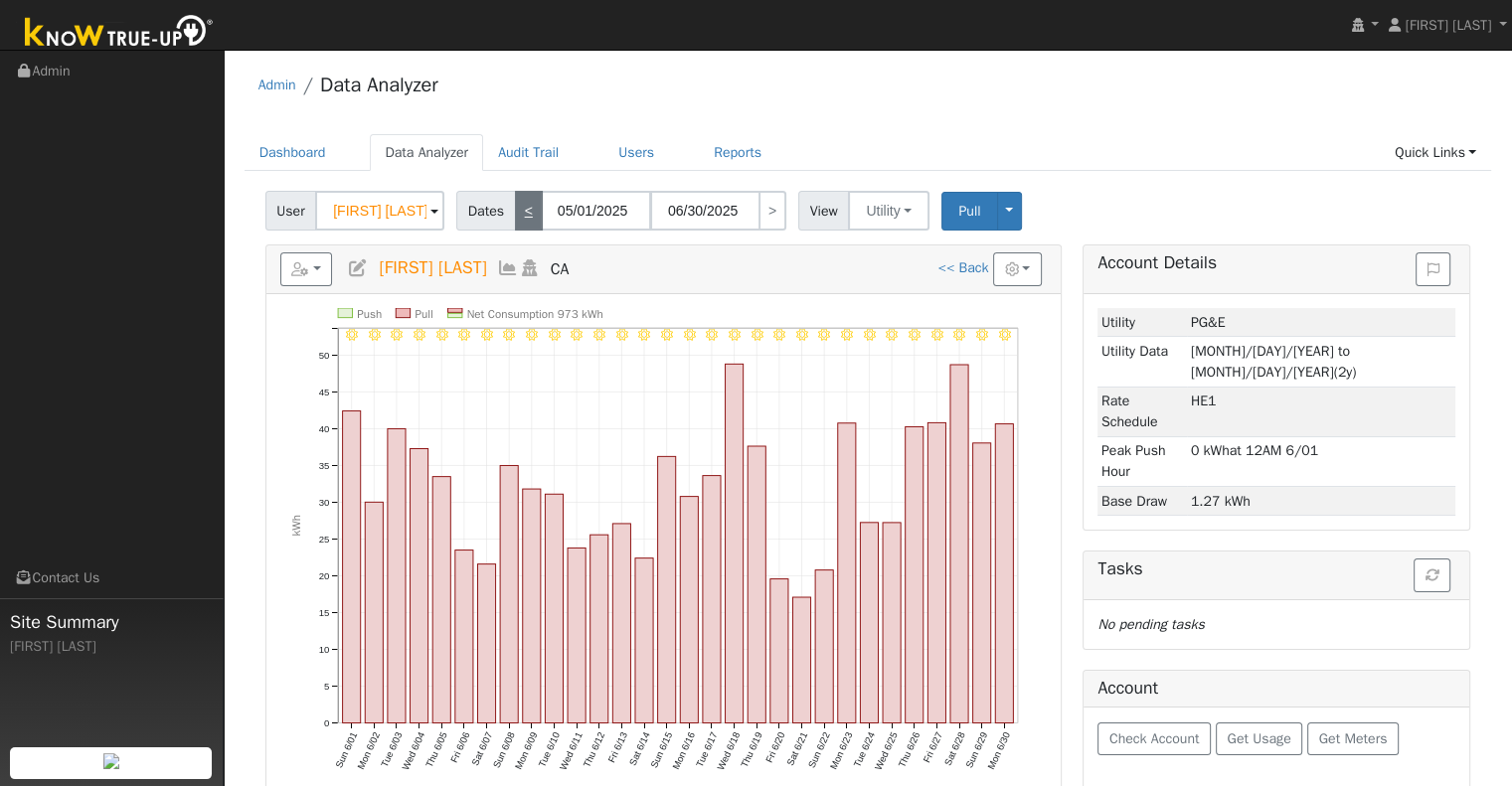 type on "05/31/2025" 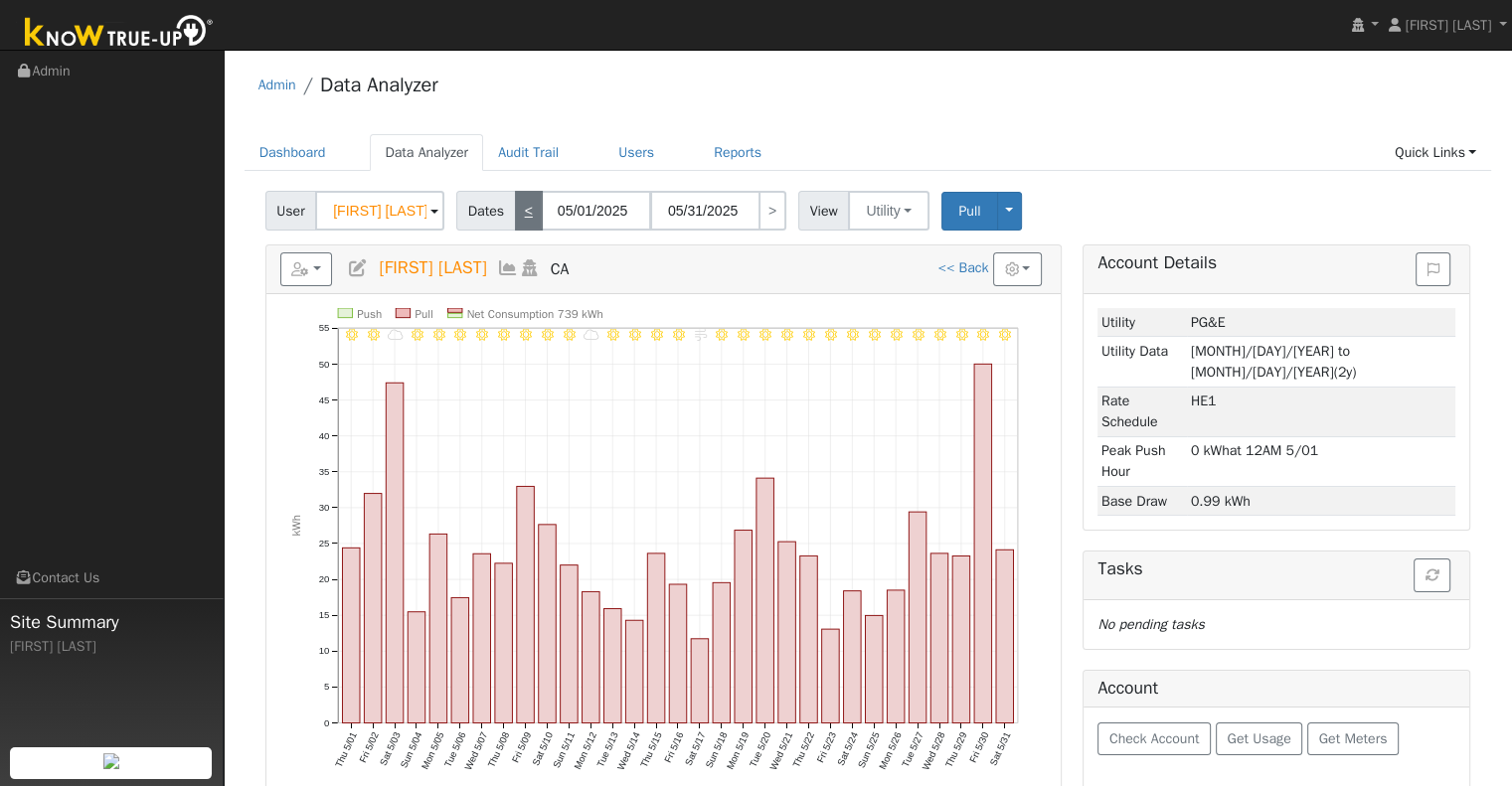 click on "<" at bounding box center [529, 211] 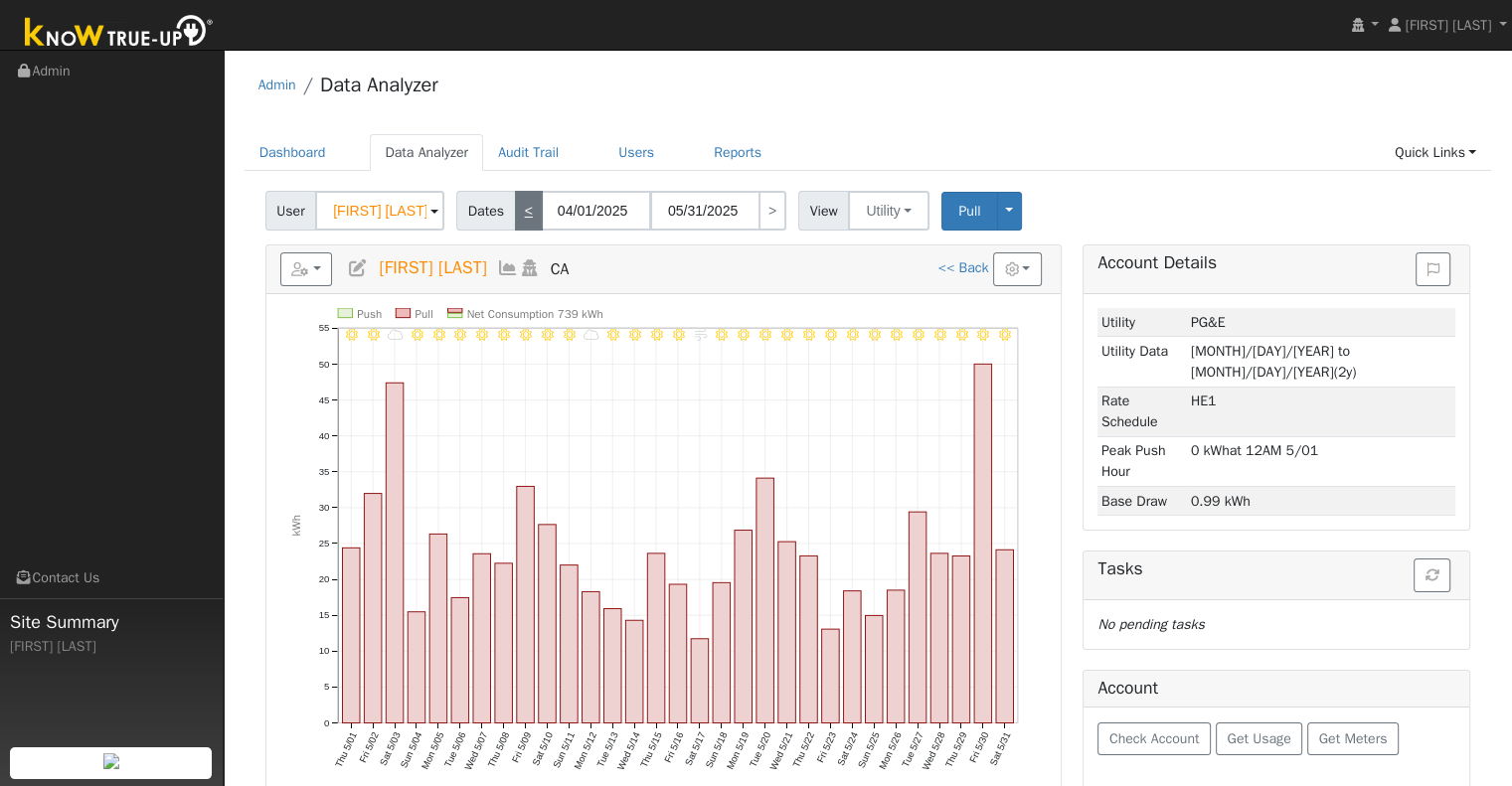 type on "04/30/2025" 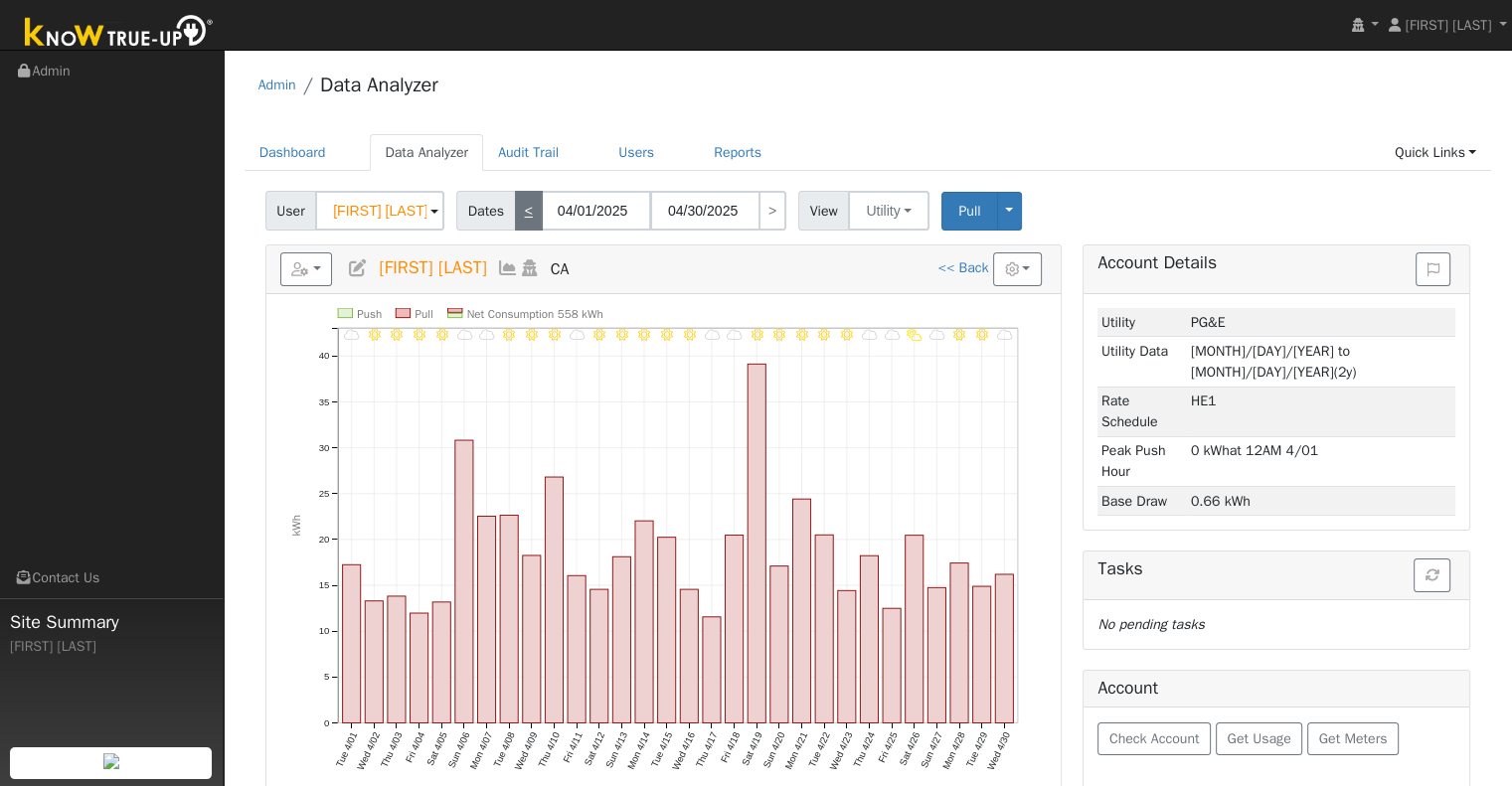 click on "<" at bounding box center (529, 211) 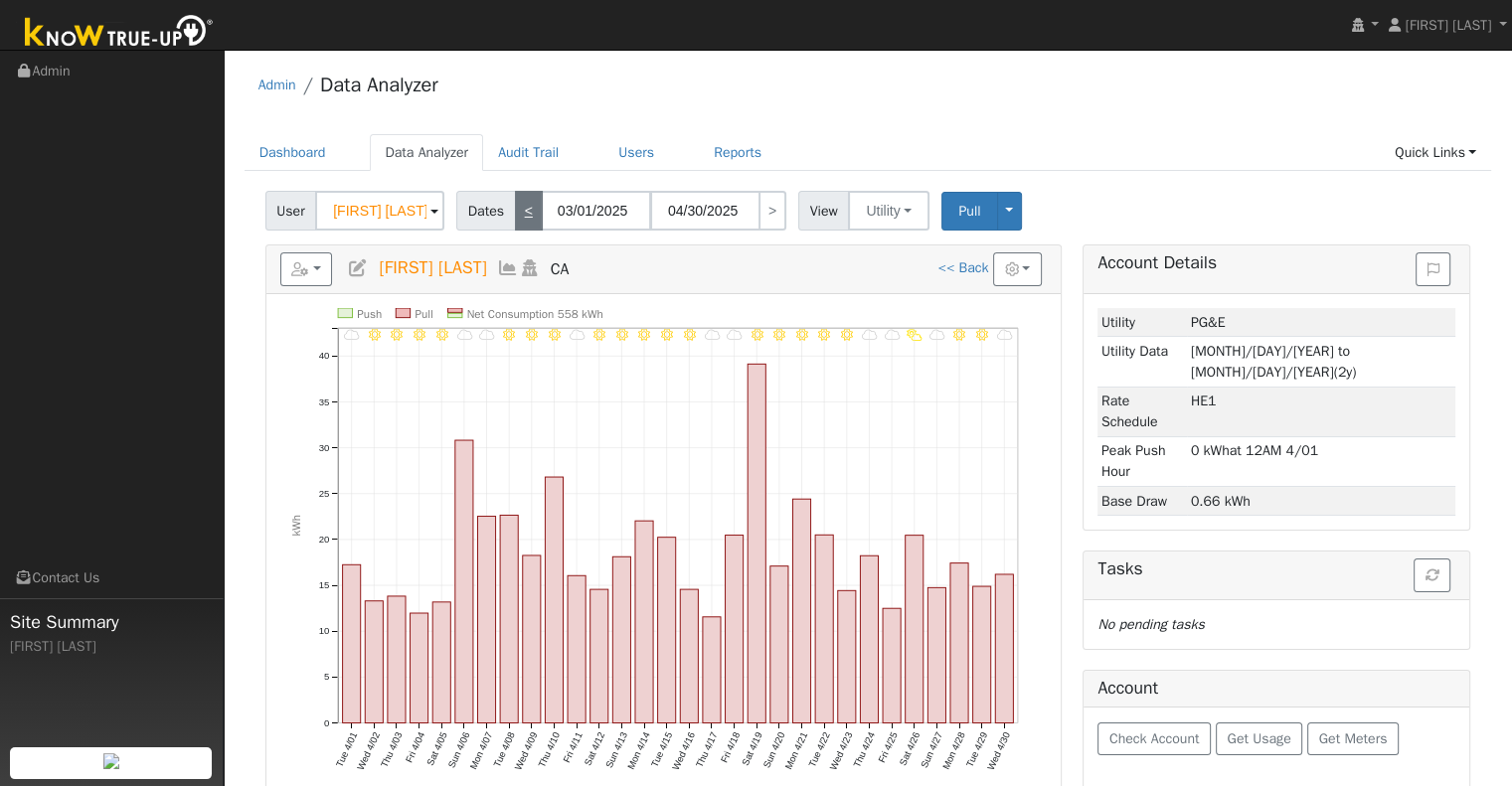 type on "03/31/2025" 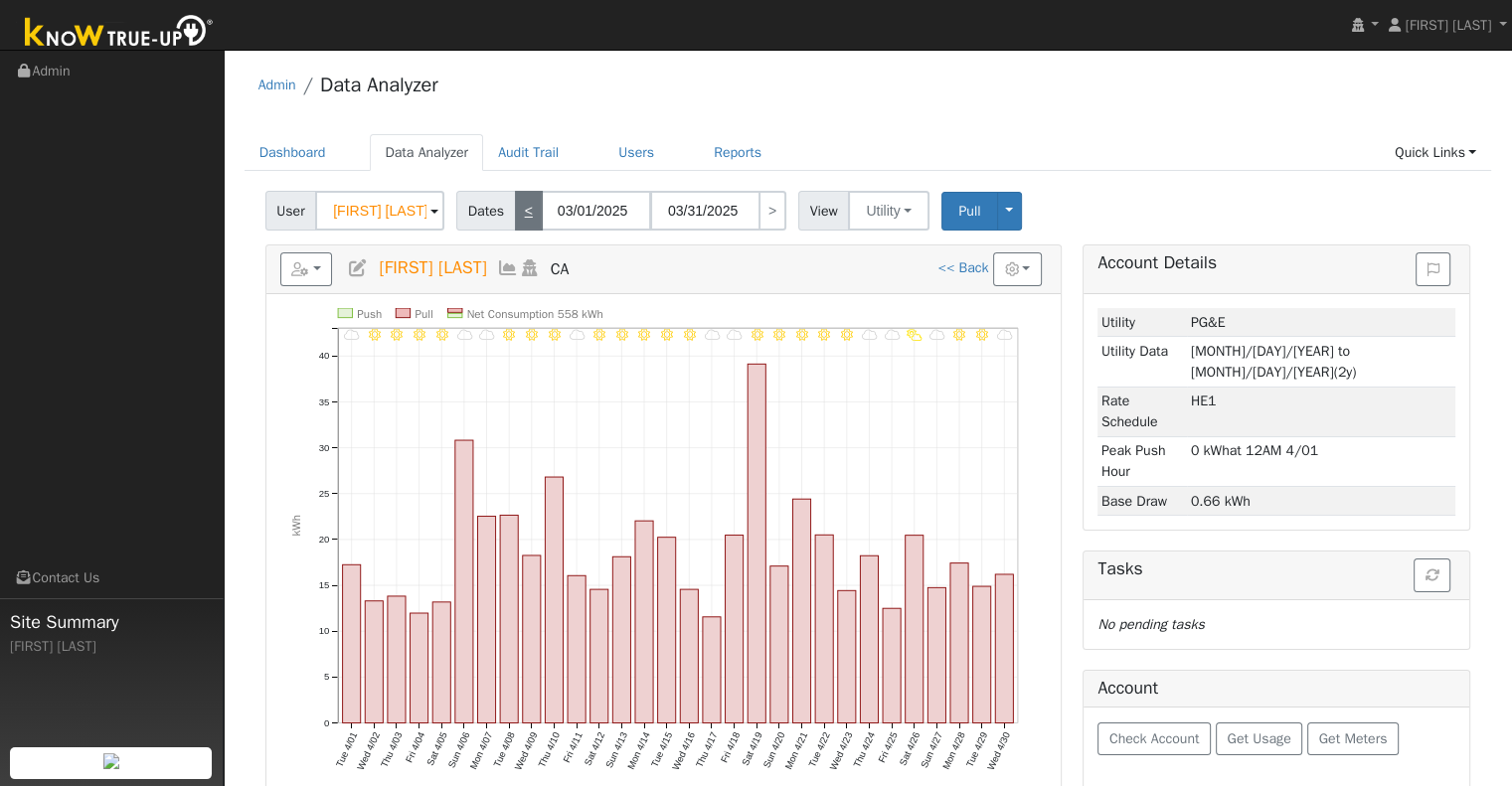 click on "<" at bounding box center [529, 211] 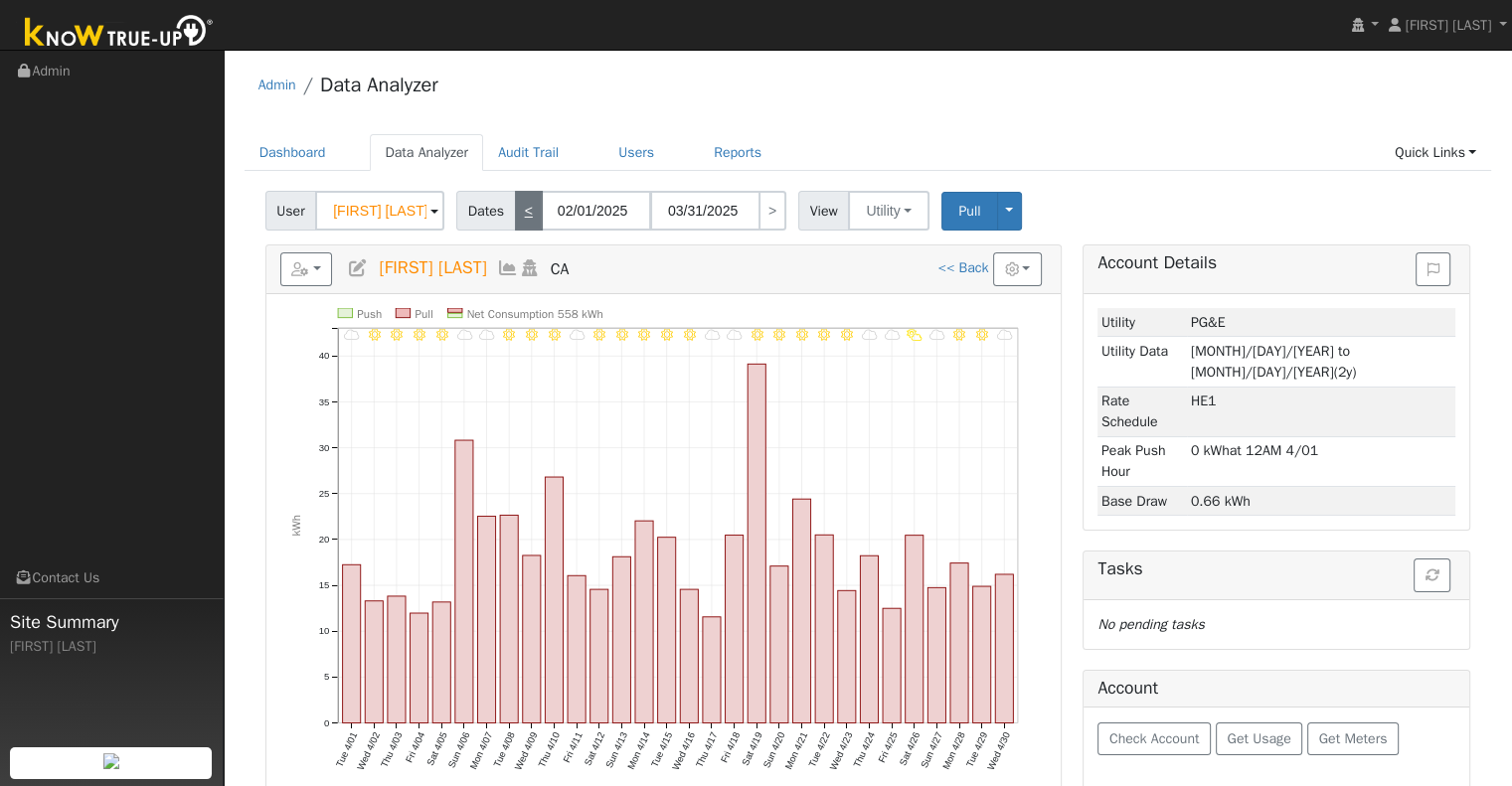 type on "02/28/2025" 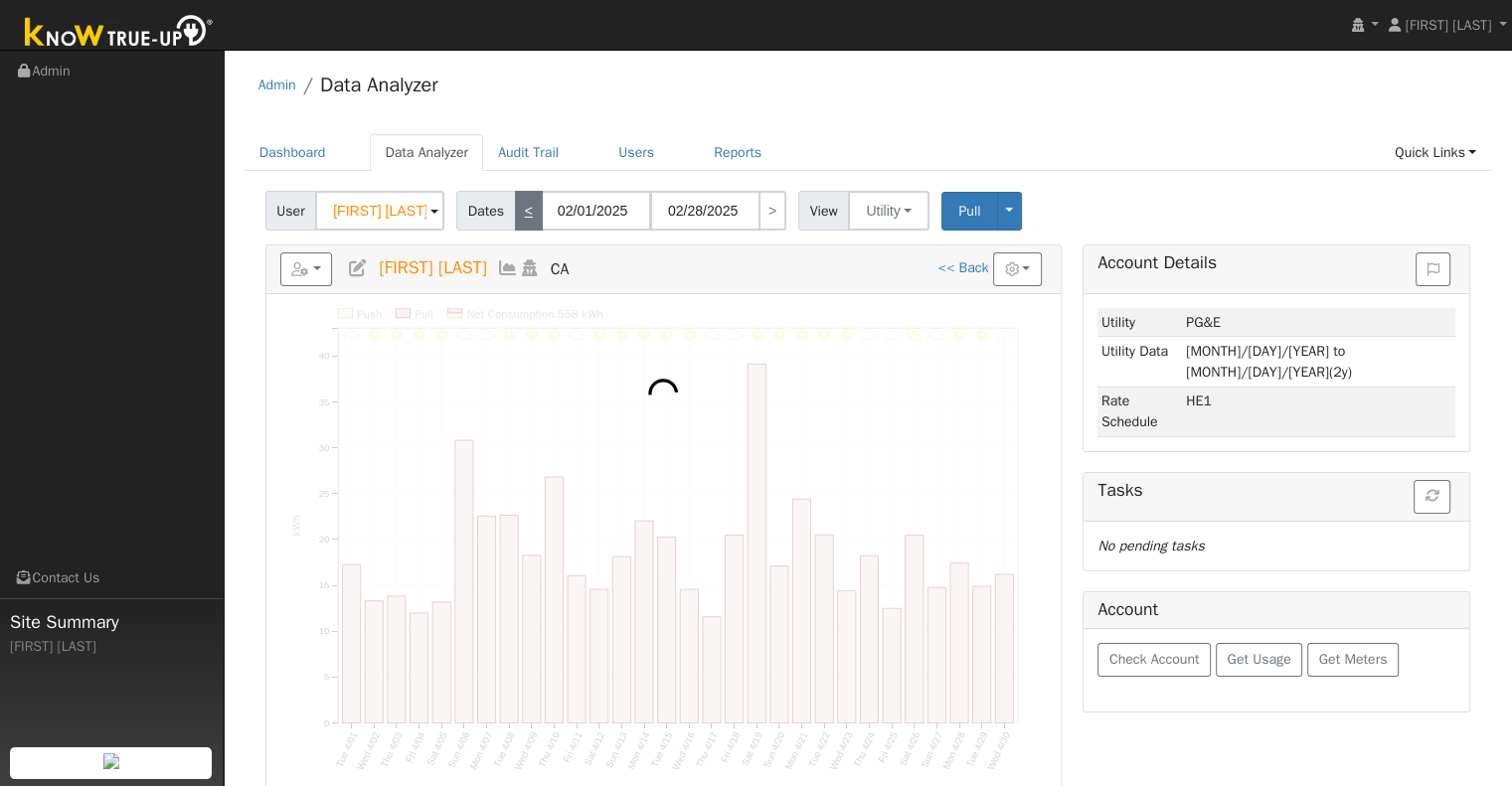 click on "<" at bounding box center [529, 211] 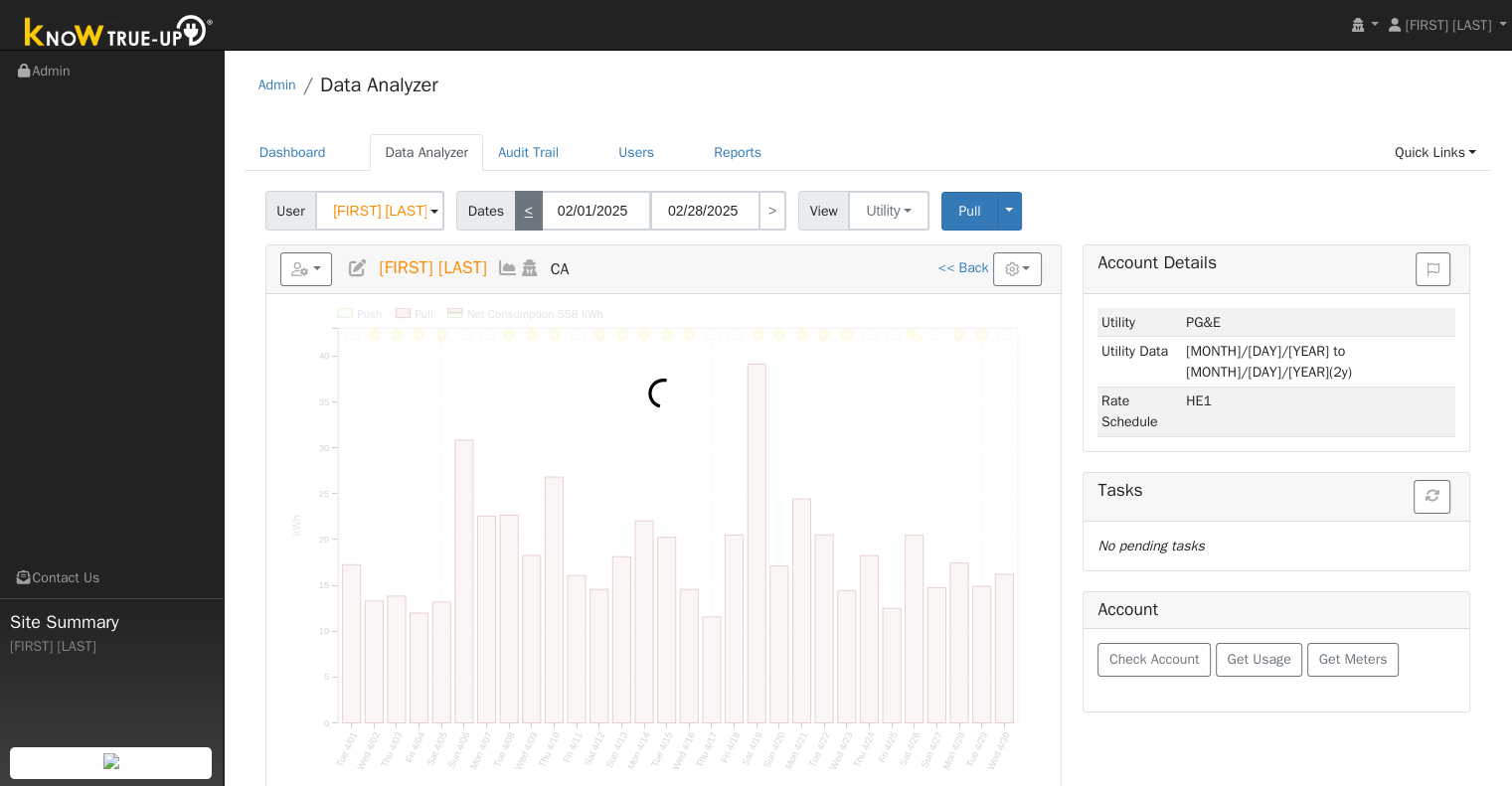 type on "01/01/2025" 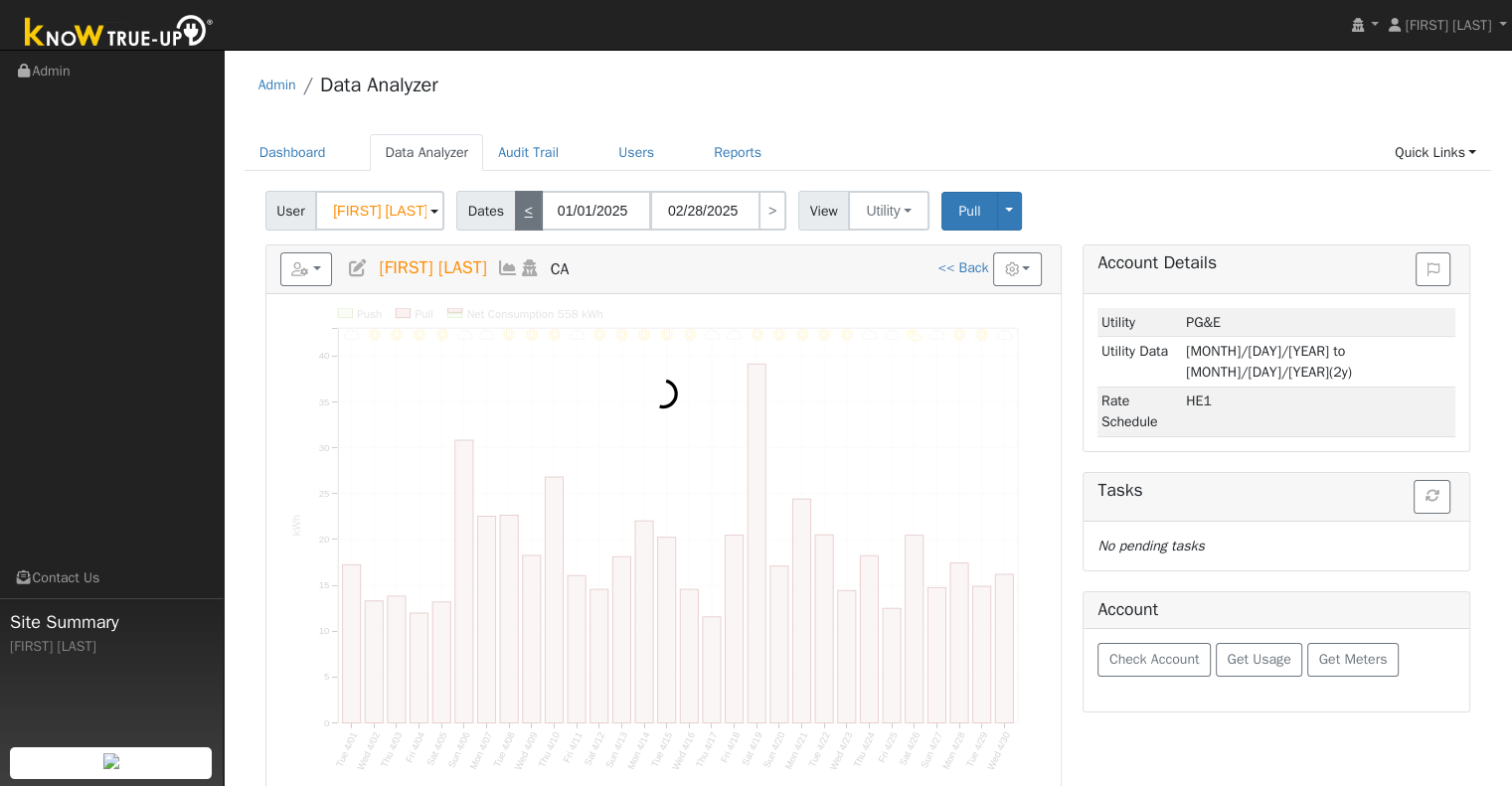 type on "01/31/2025" 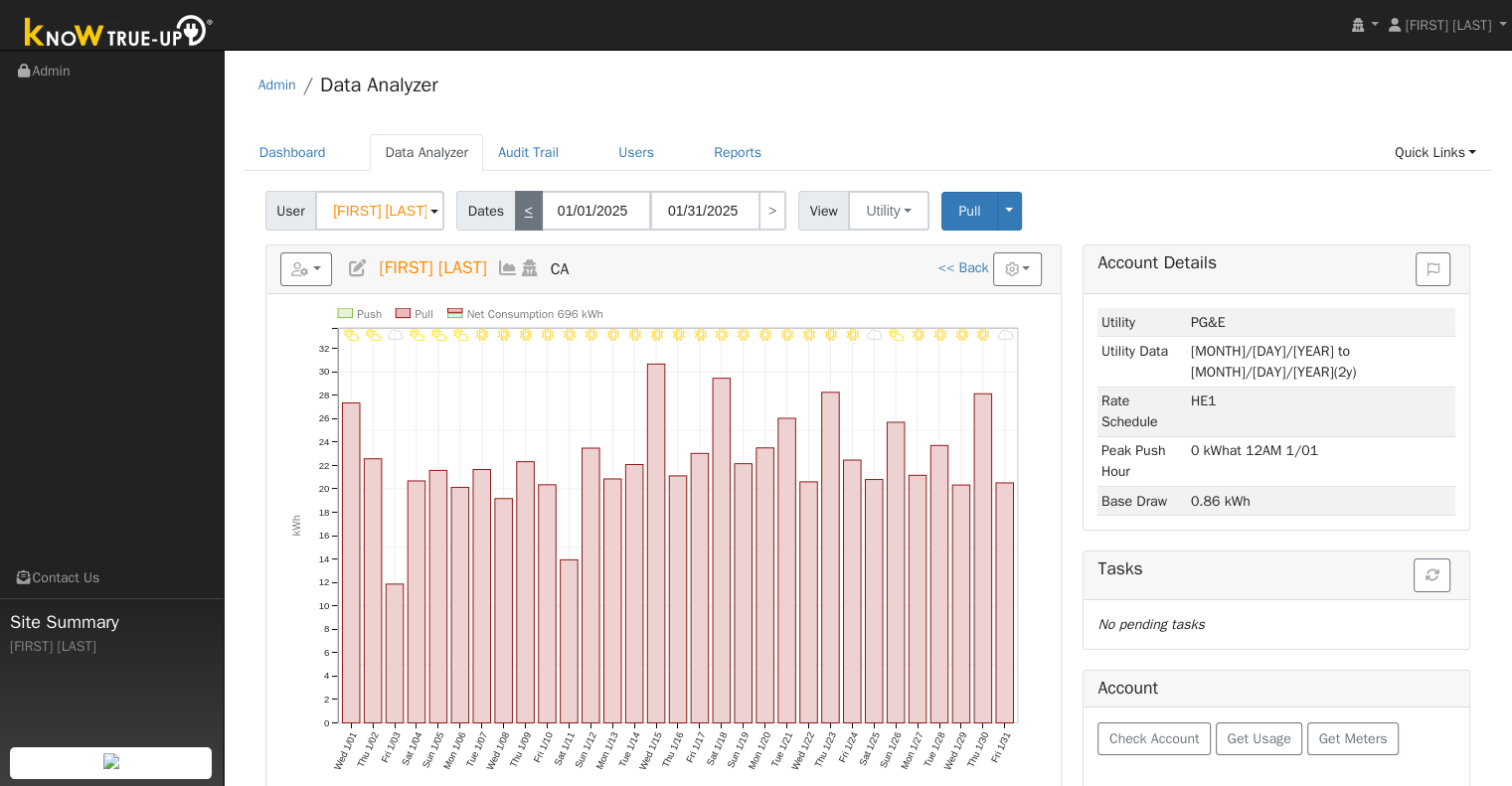 click on "<" at bounding box center (529, 211) 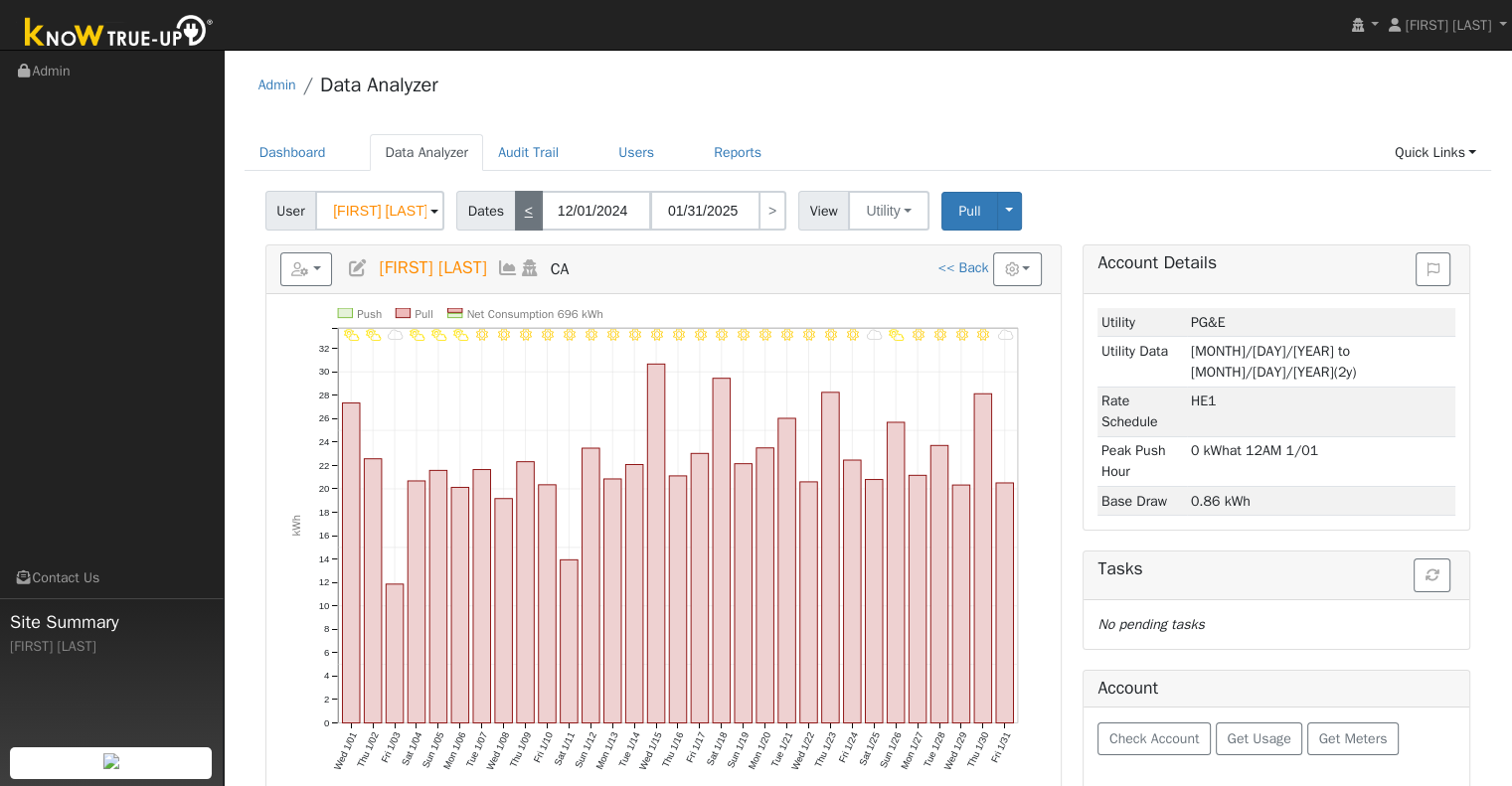 type on "12/31/2024" 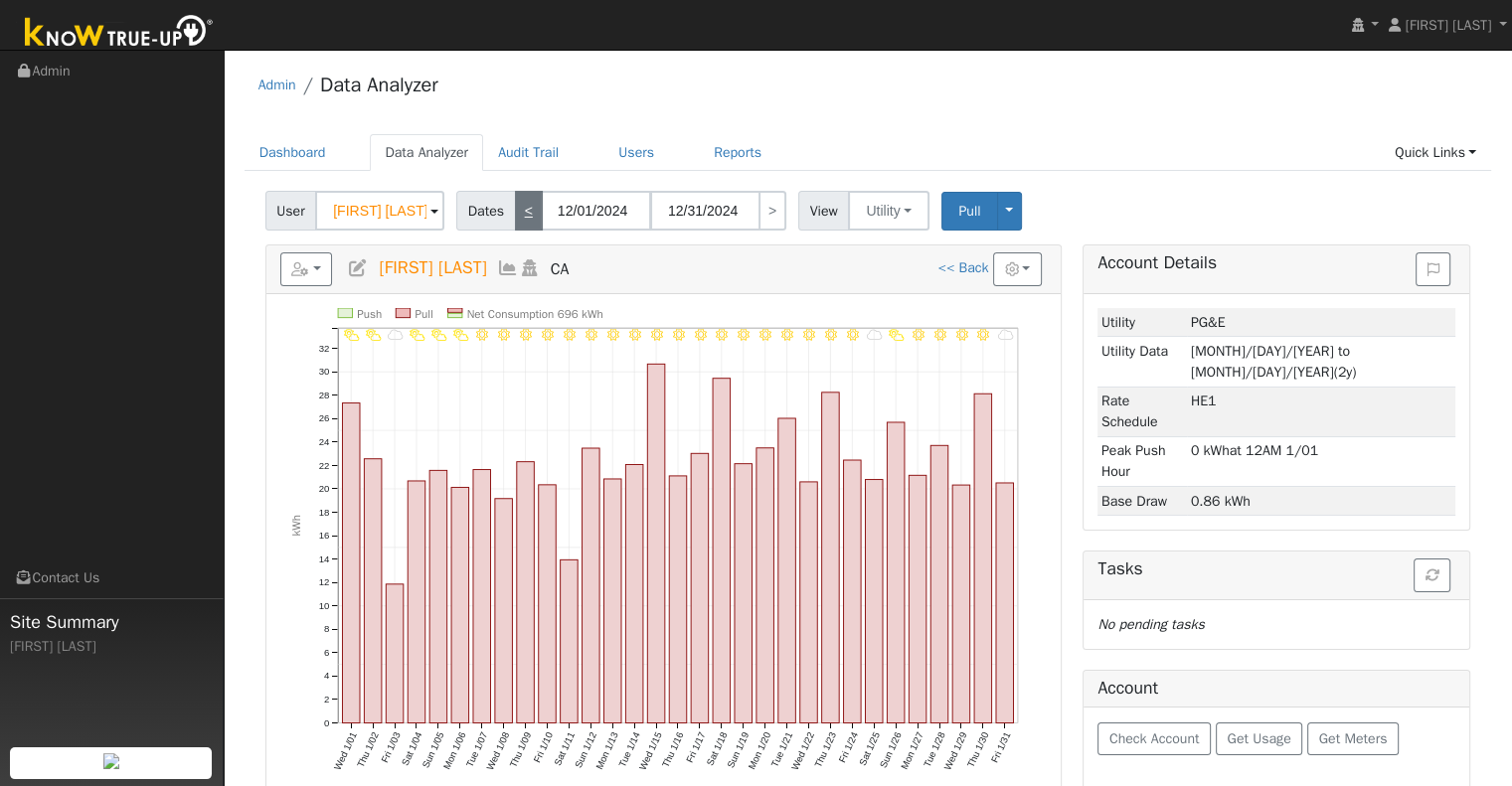 click on "<" at bounding box center (529, 211) 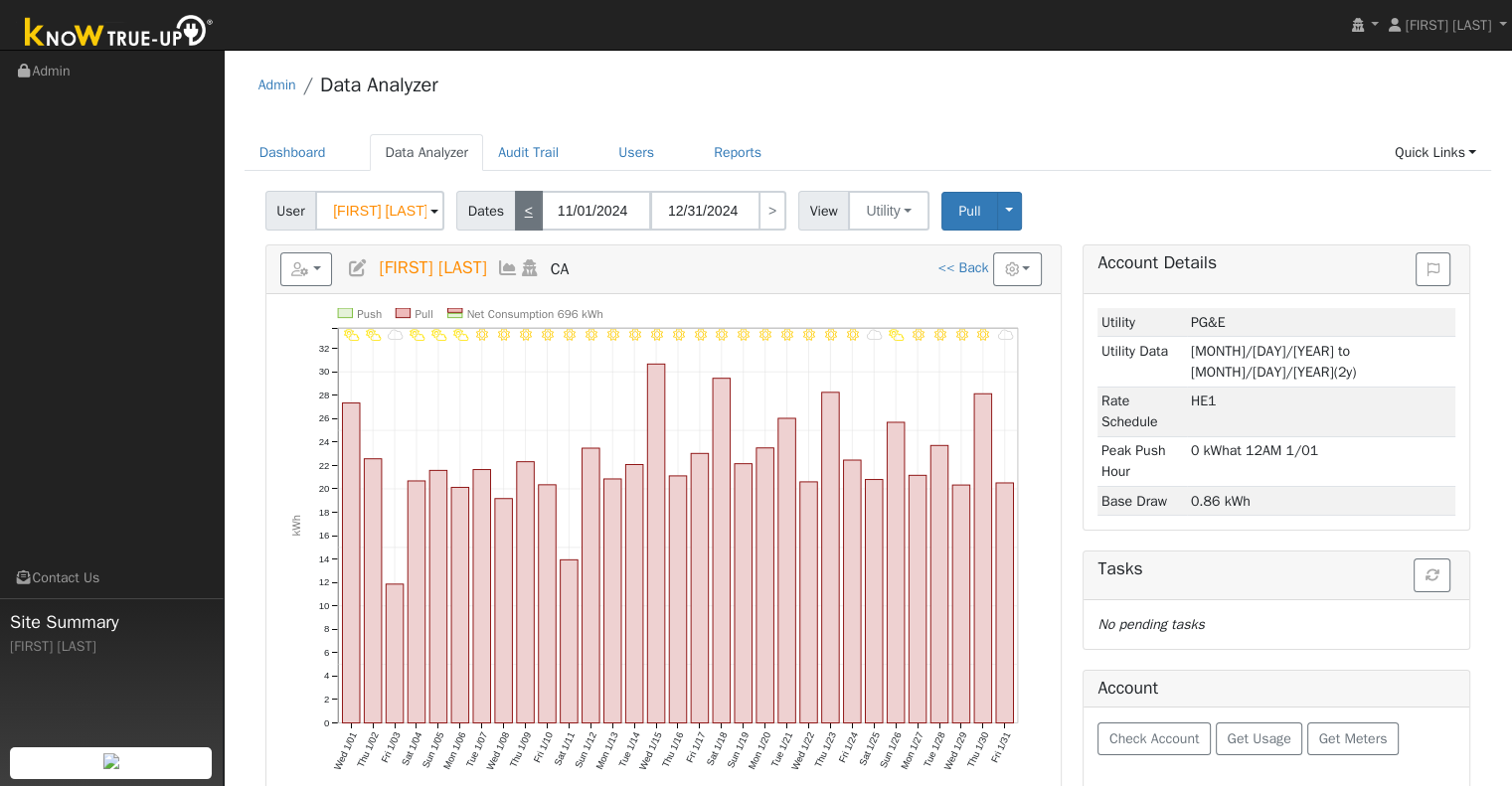 type on "11/30/2024" 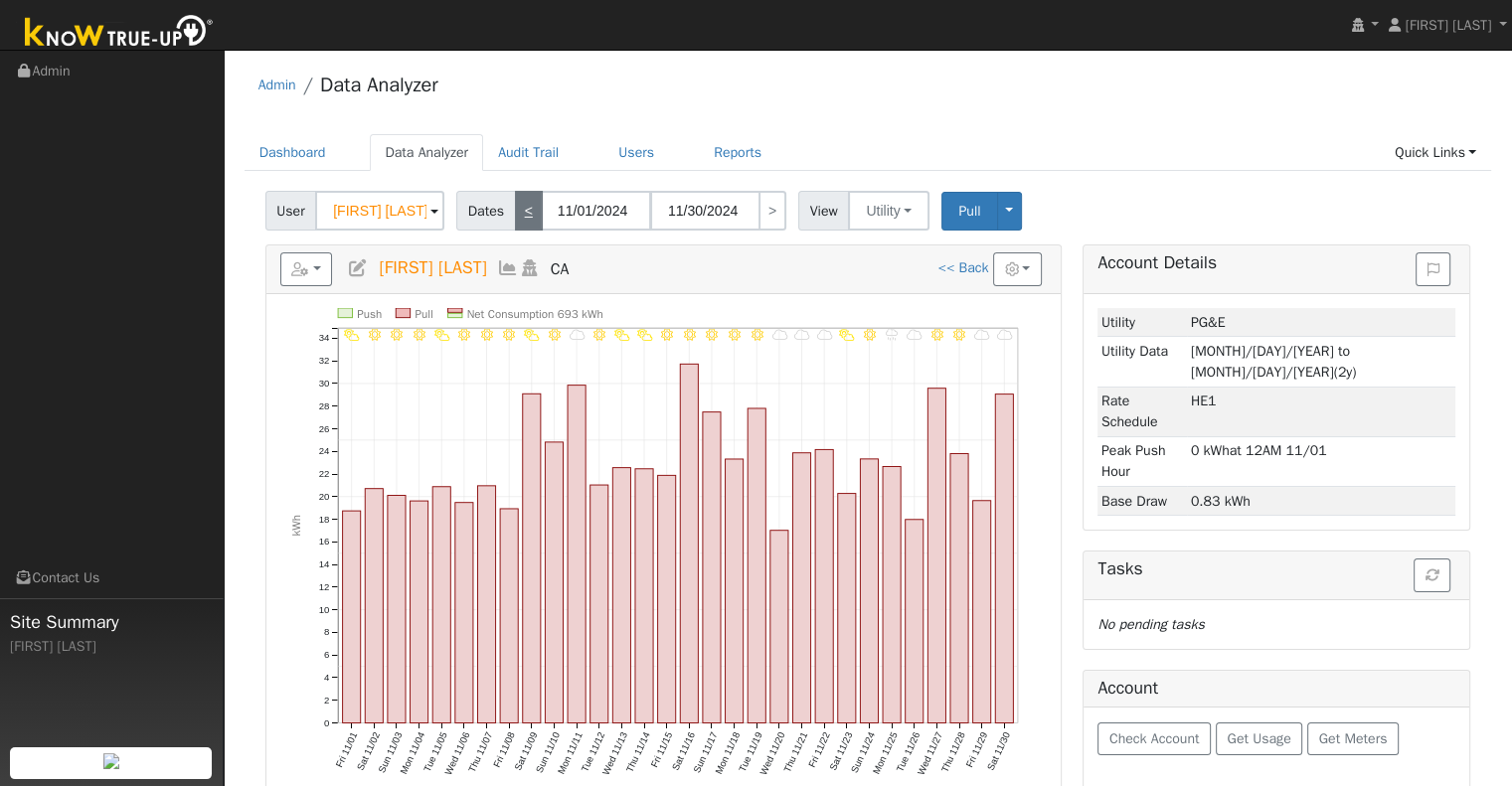 click on "<" at bounding box center (529, 211) 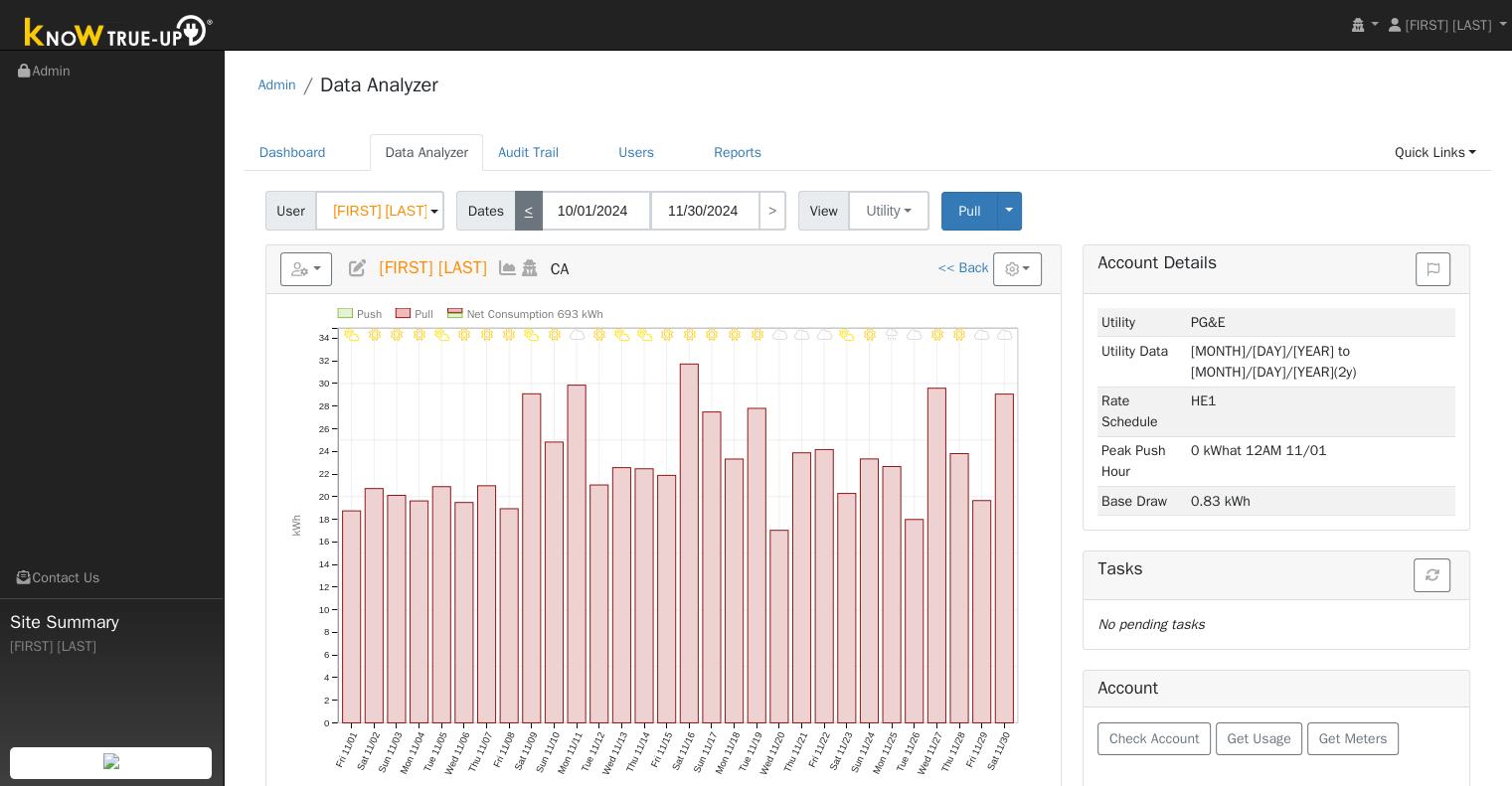 type on "10/31/2024" 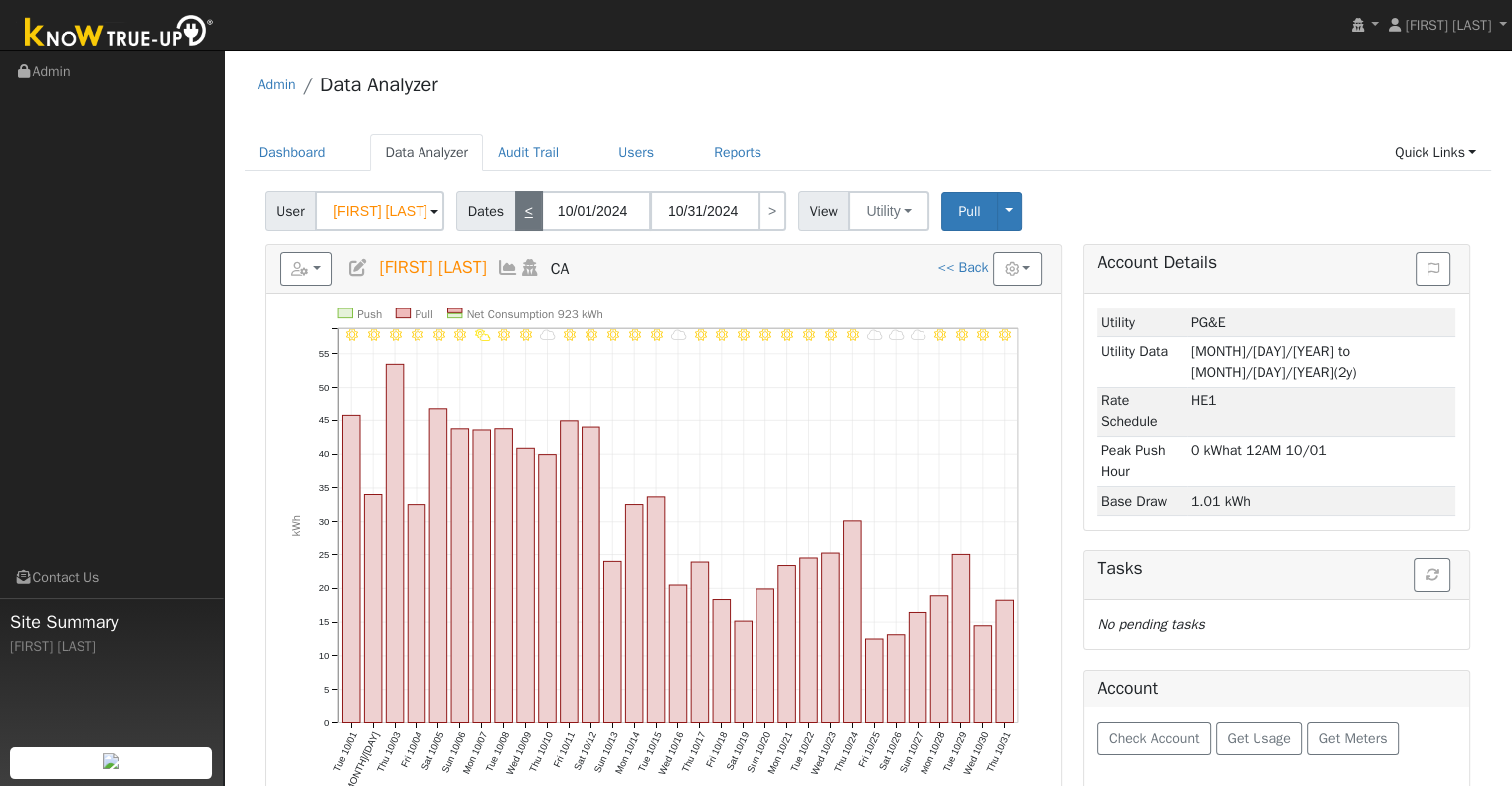 click on "<" at bounding box center (529, 211) 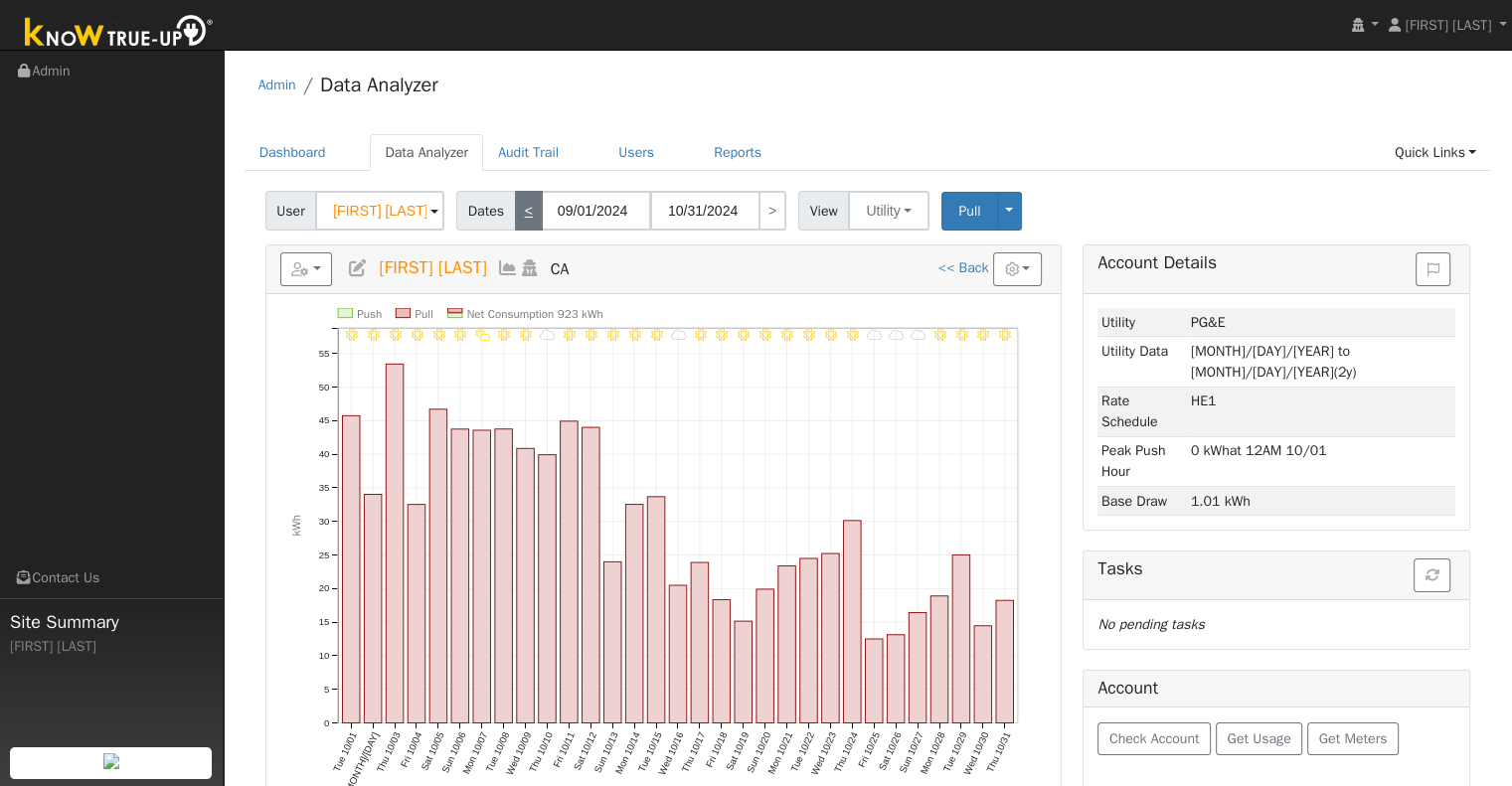type on "09/30/2024" 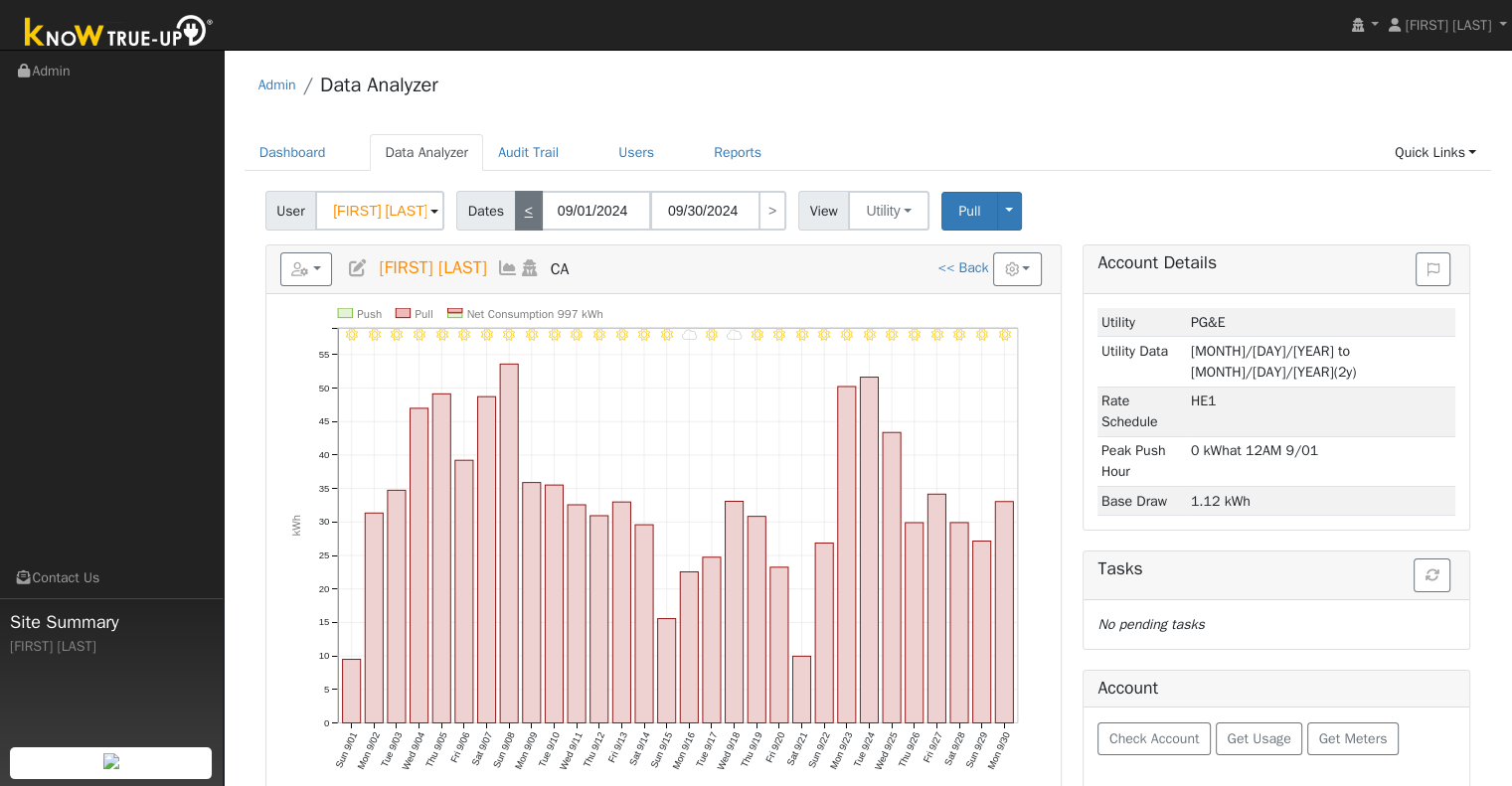 click on "<" at bounding box center [529, 211] 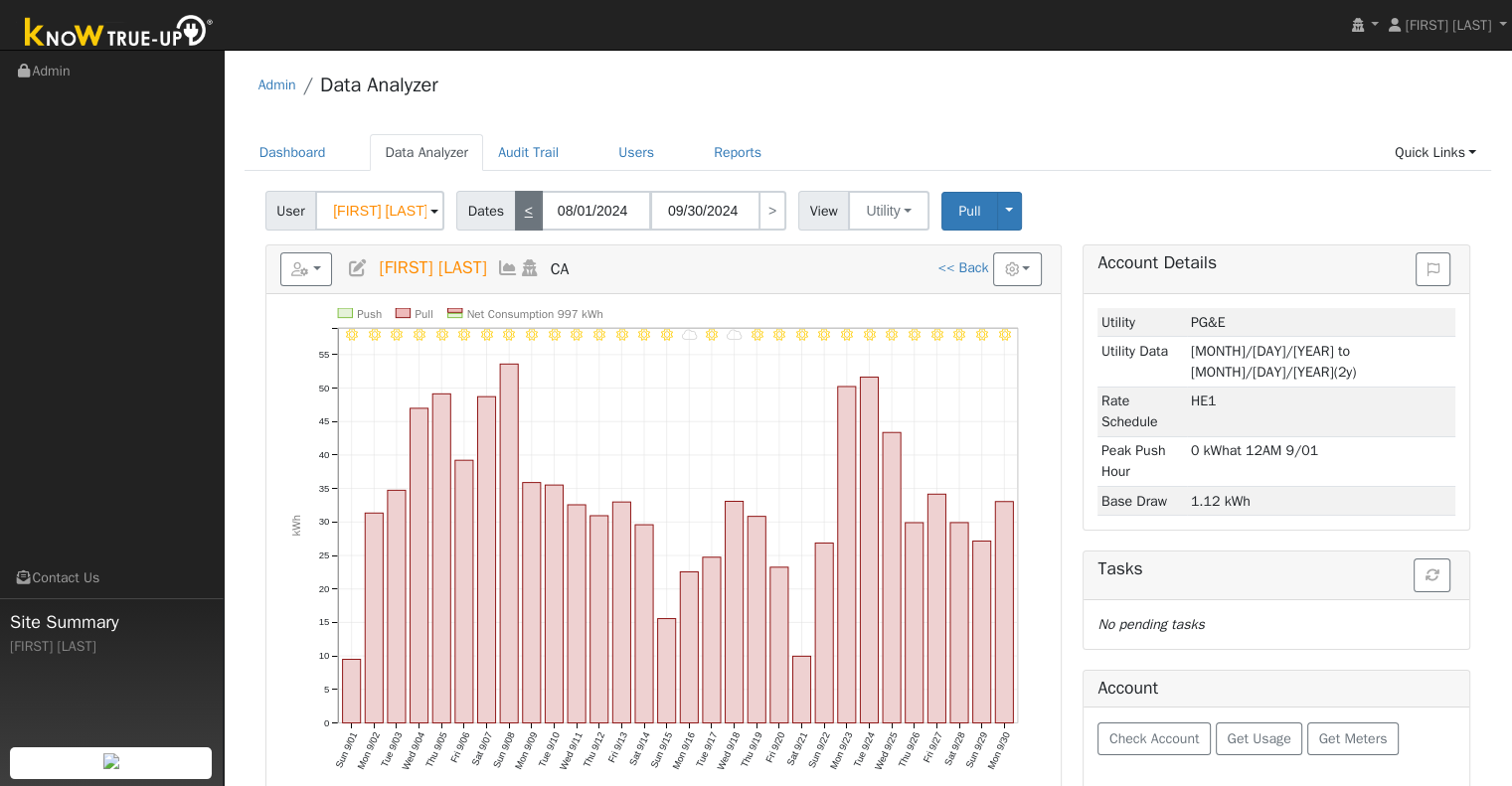 type on "08/31/2024" 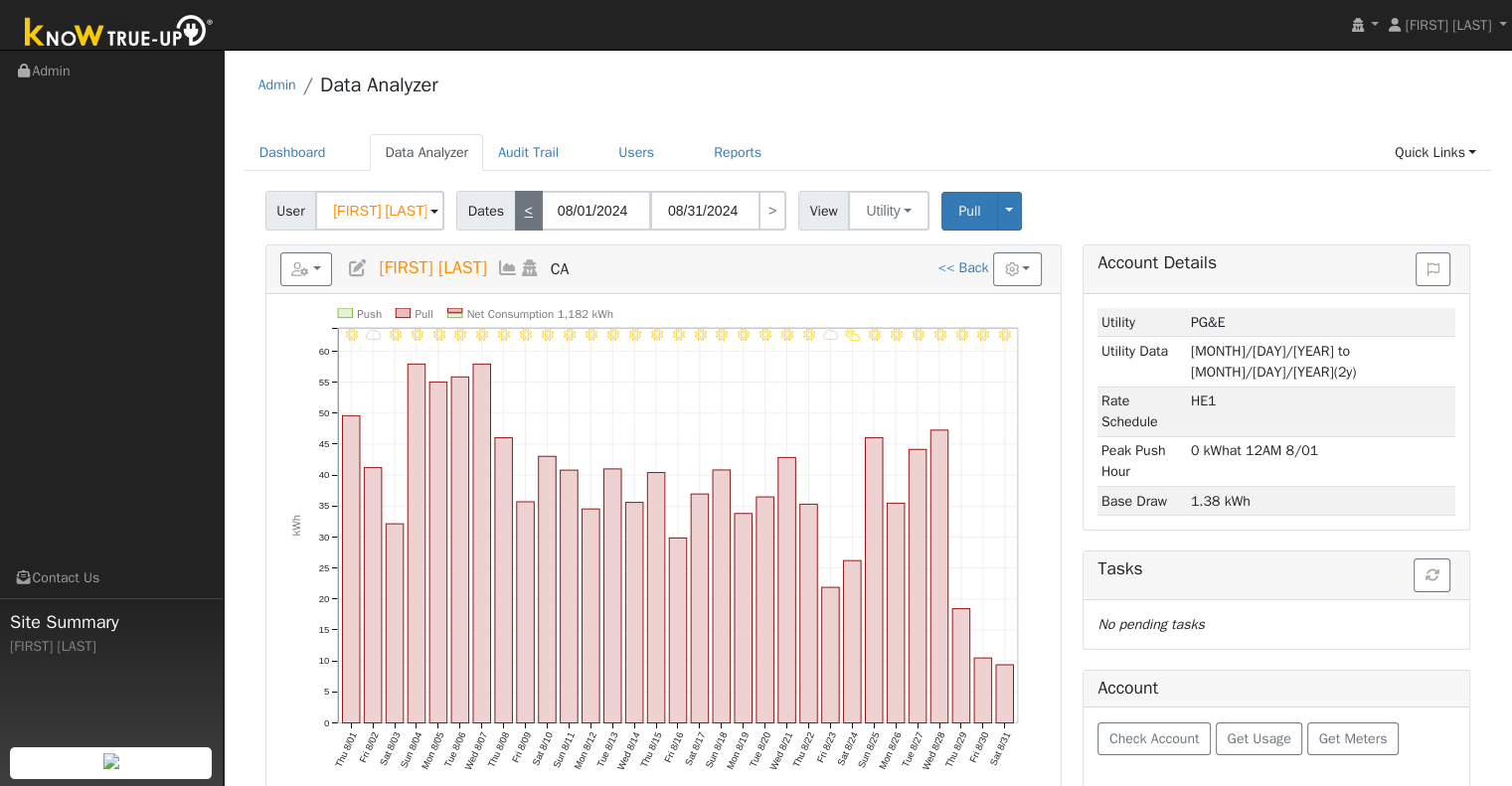 click on "<" at bounding box center (529, 211) 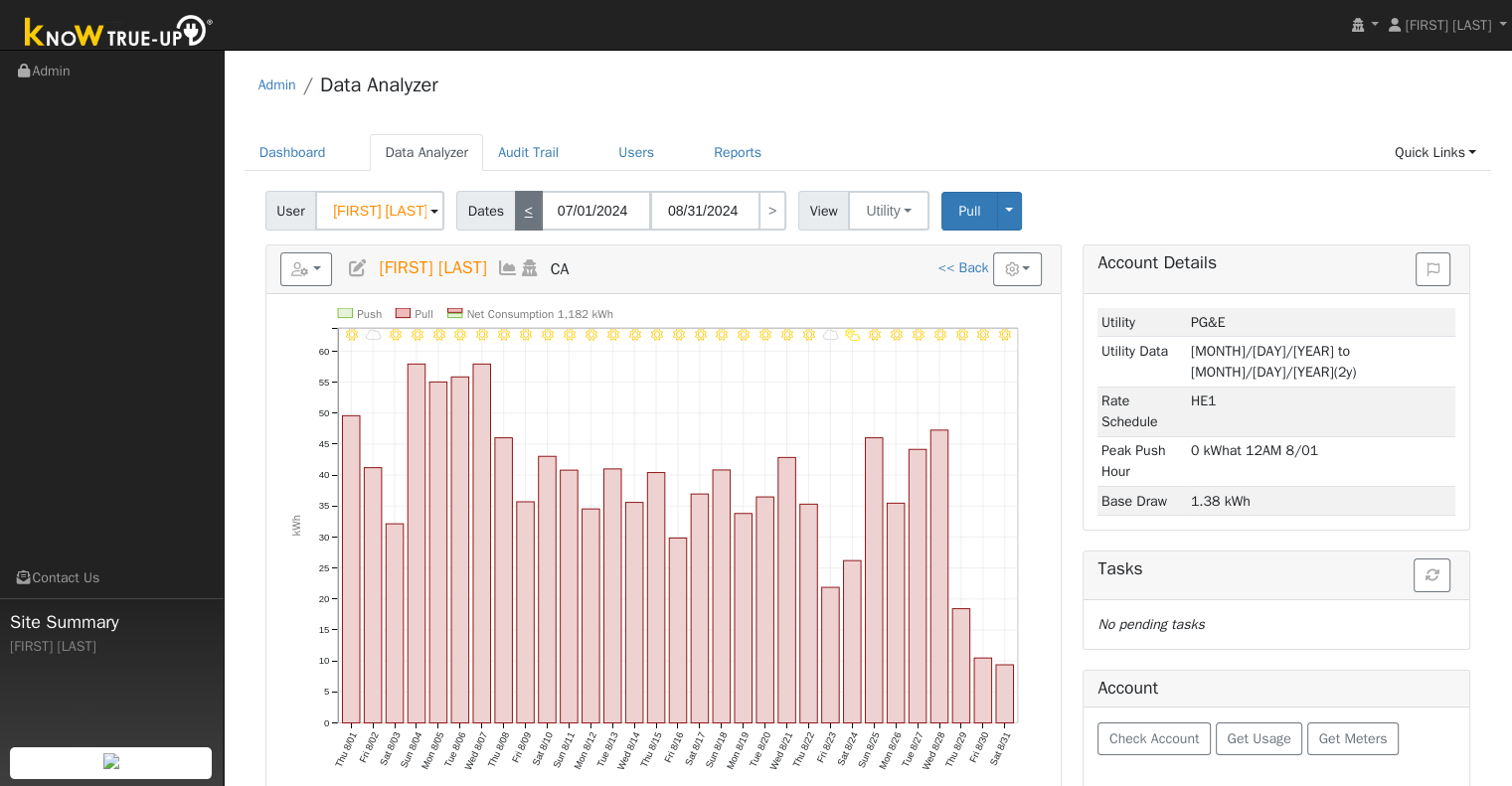 type on "07/31/2024" 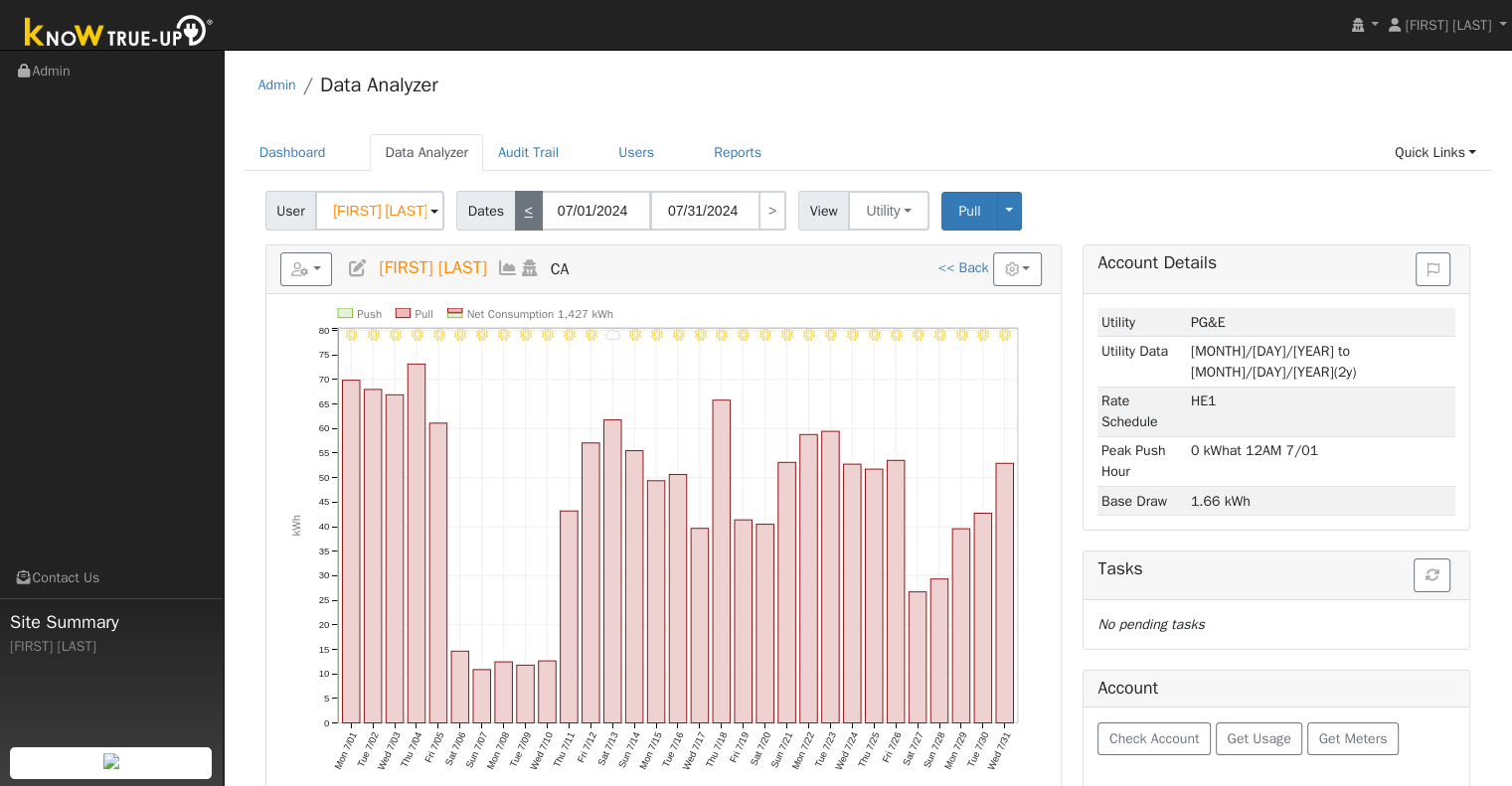 click on "<" at bounding box center [529, 211] 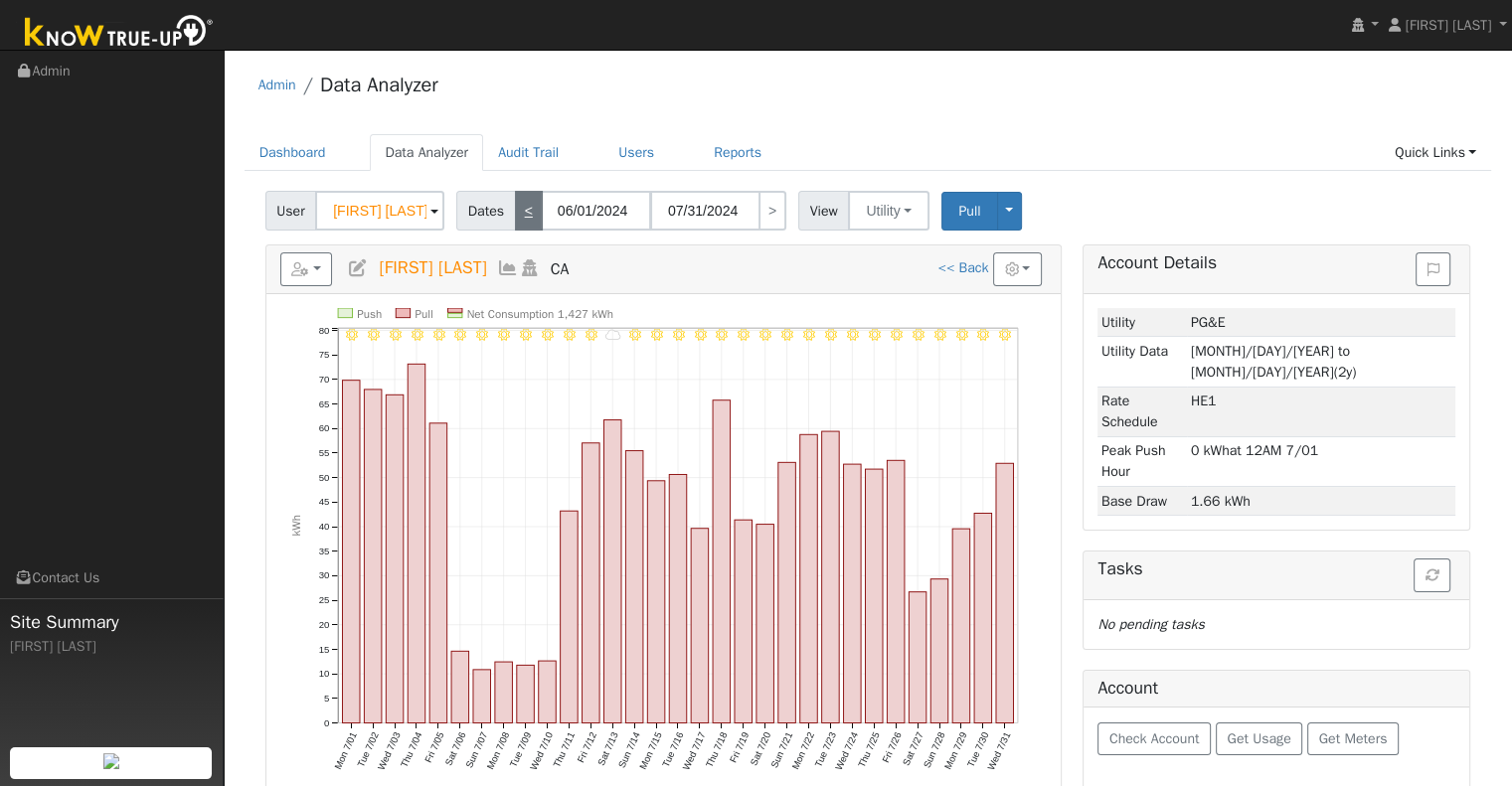 type on "06/30/2024" 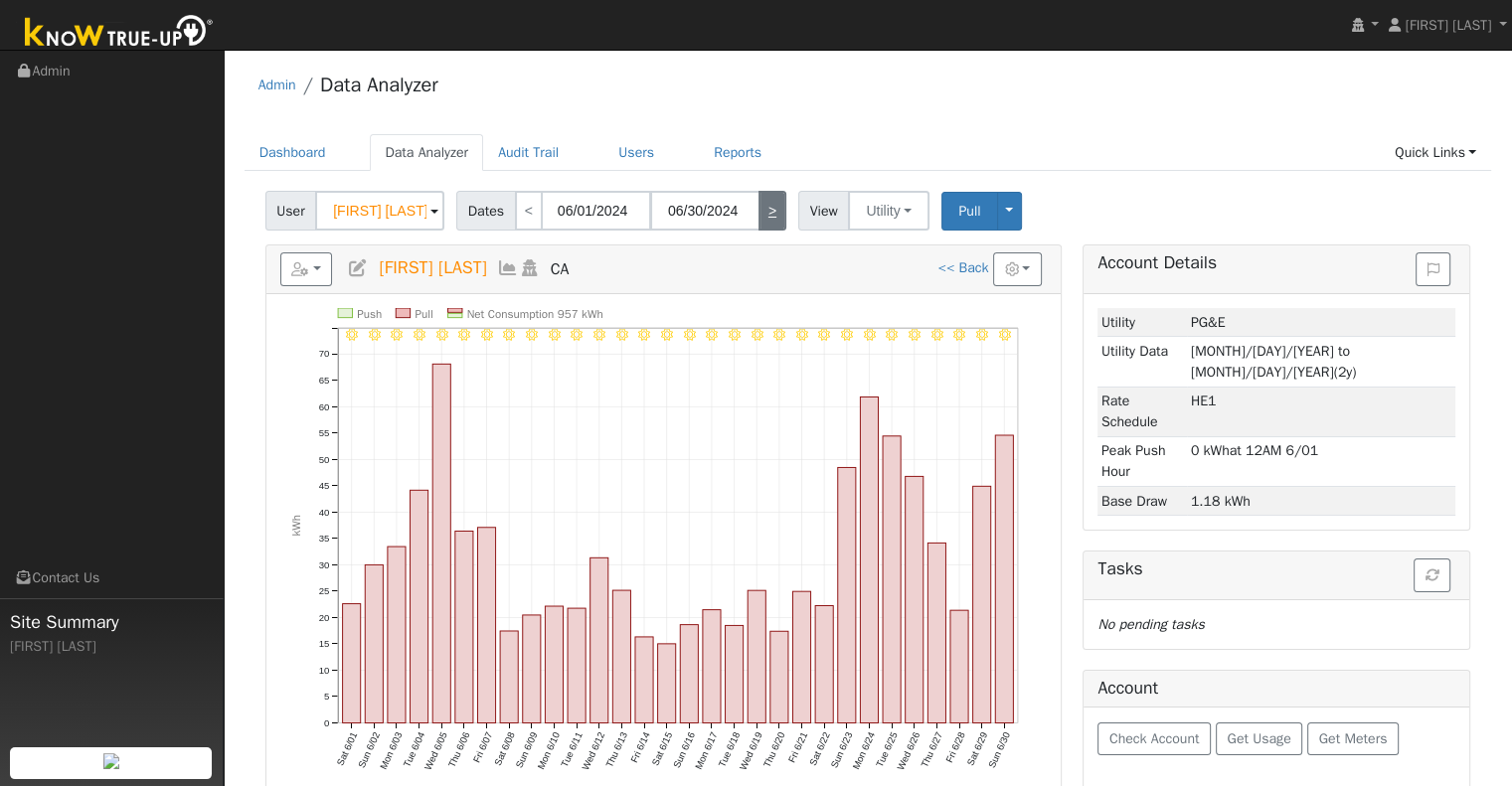 click on ">" at bounding box center [772, 211] 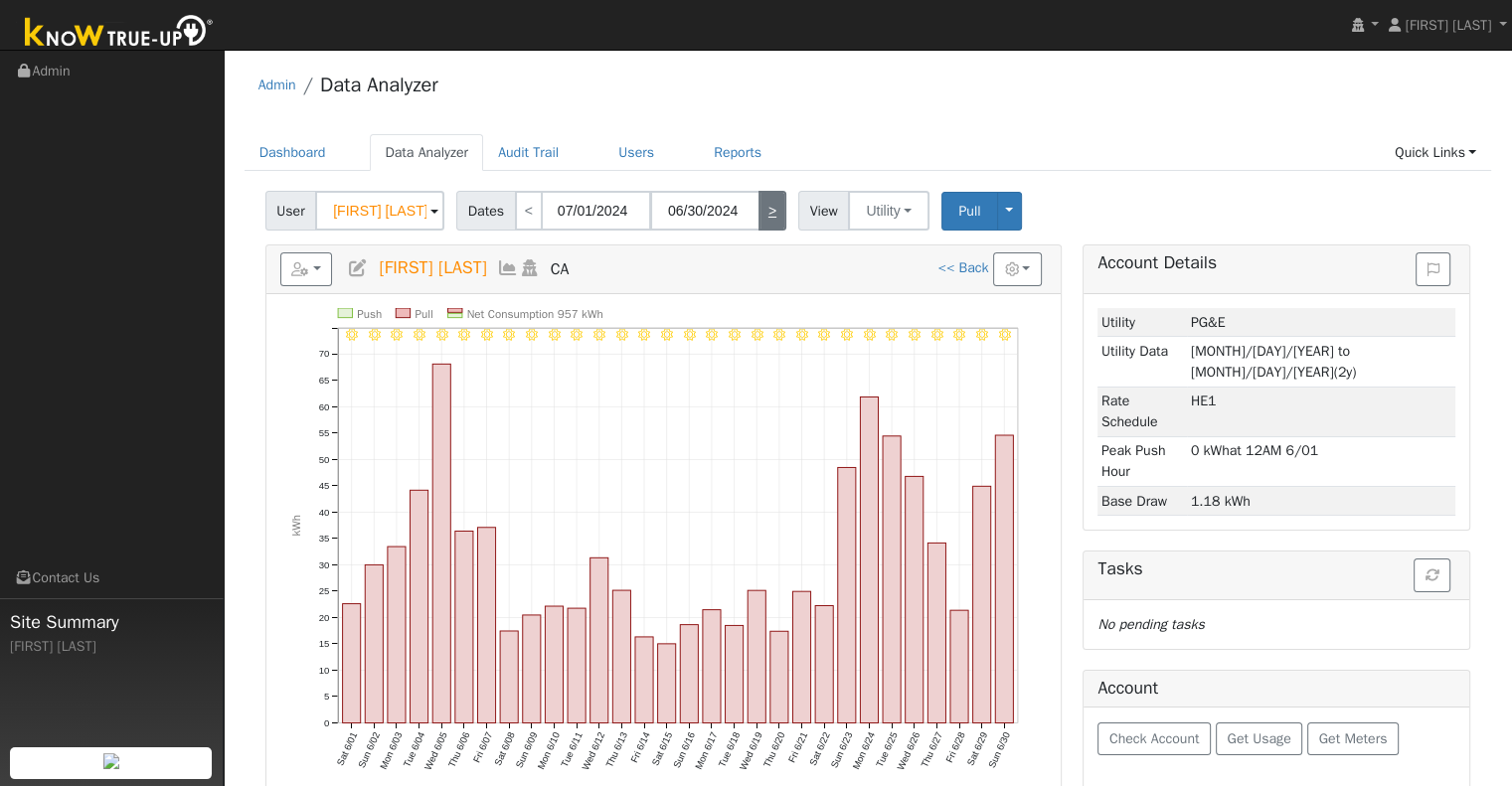 type on "07/31/2024" 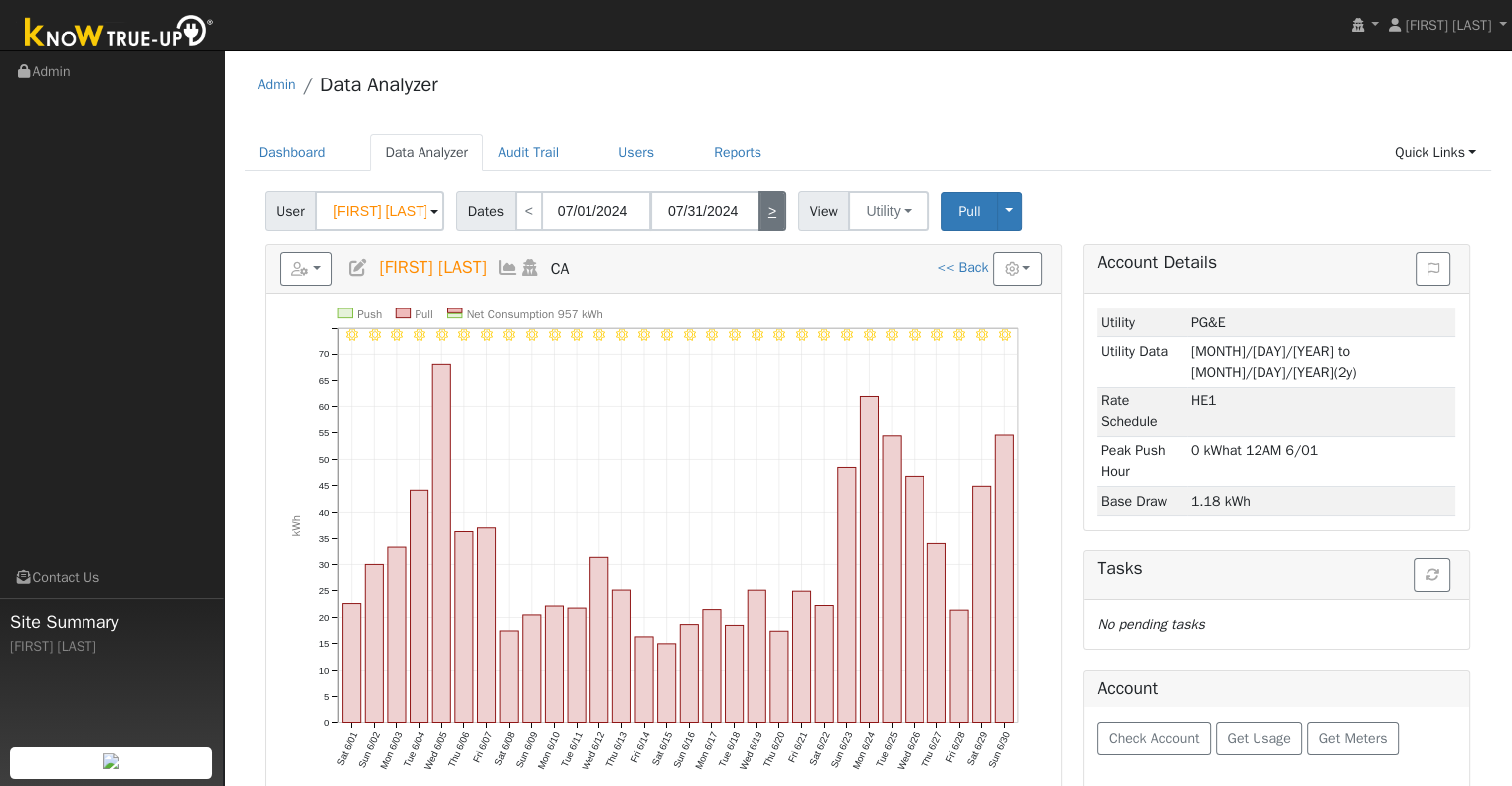click on ">" at bounding box center (772, 211) 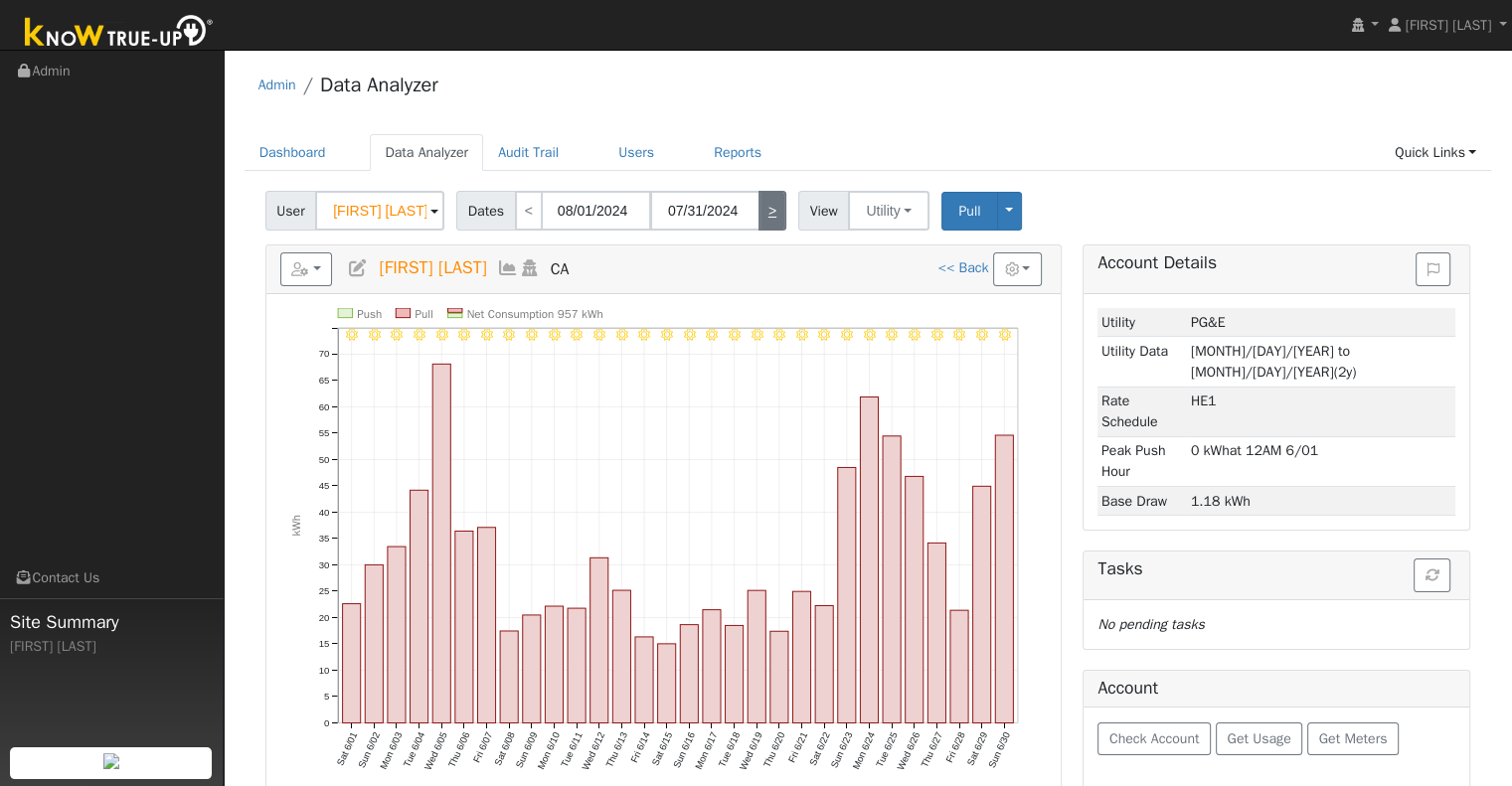 type on "08/31/2024" 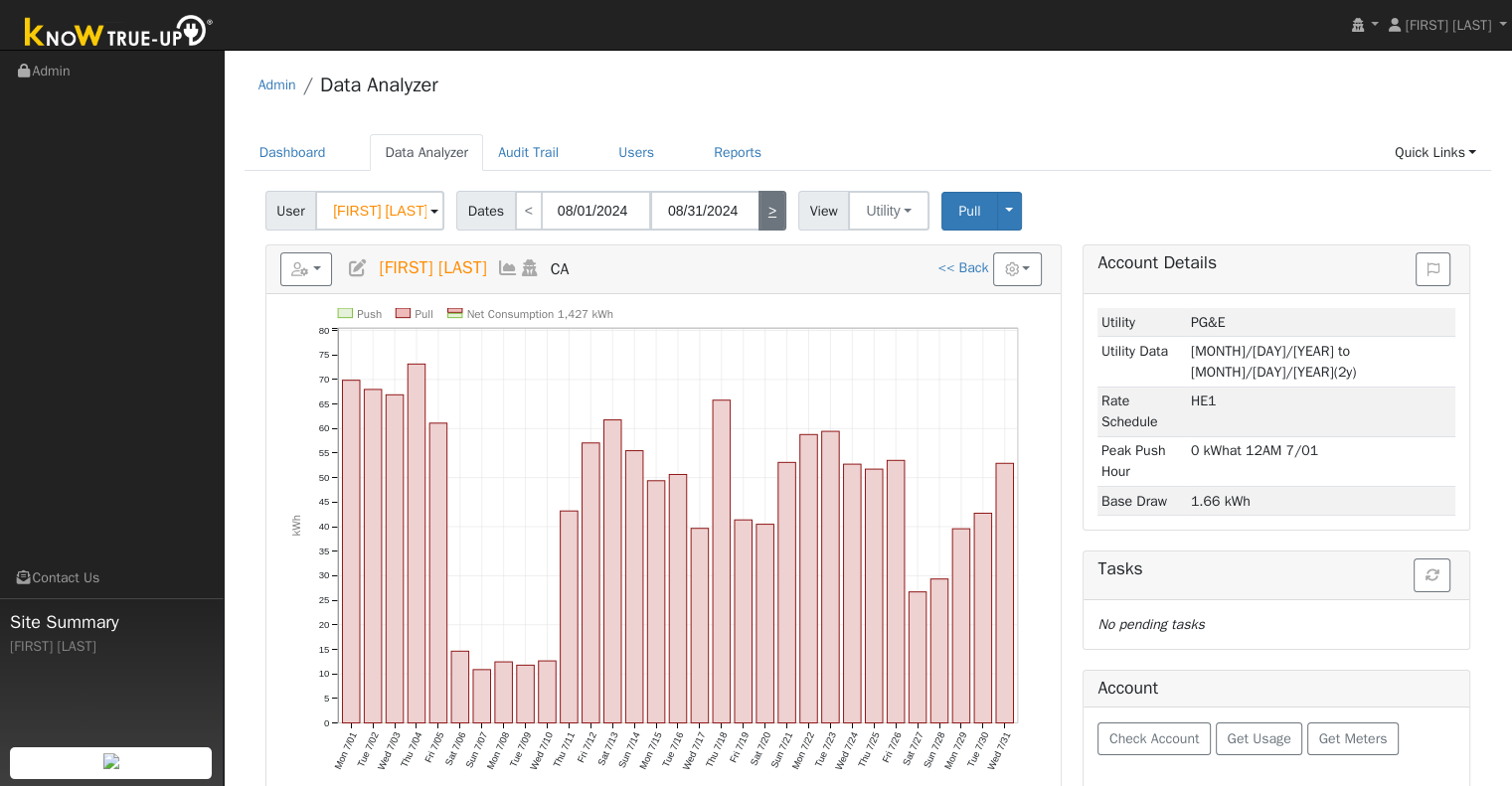 click on ">" at bounding box center [772, 211] 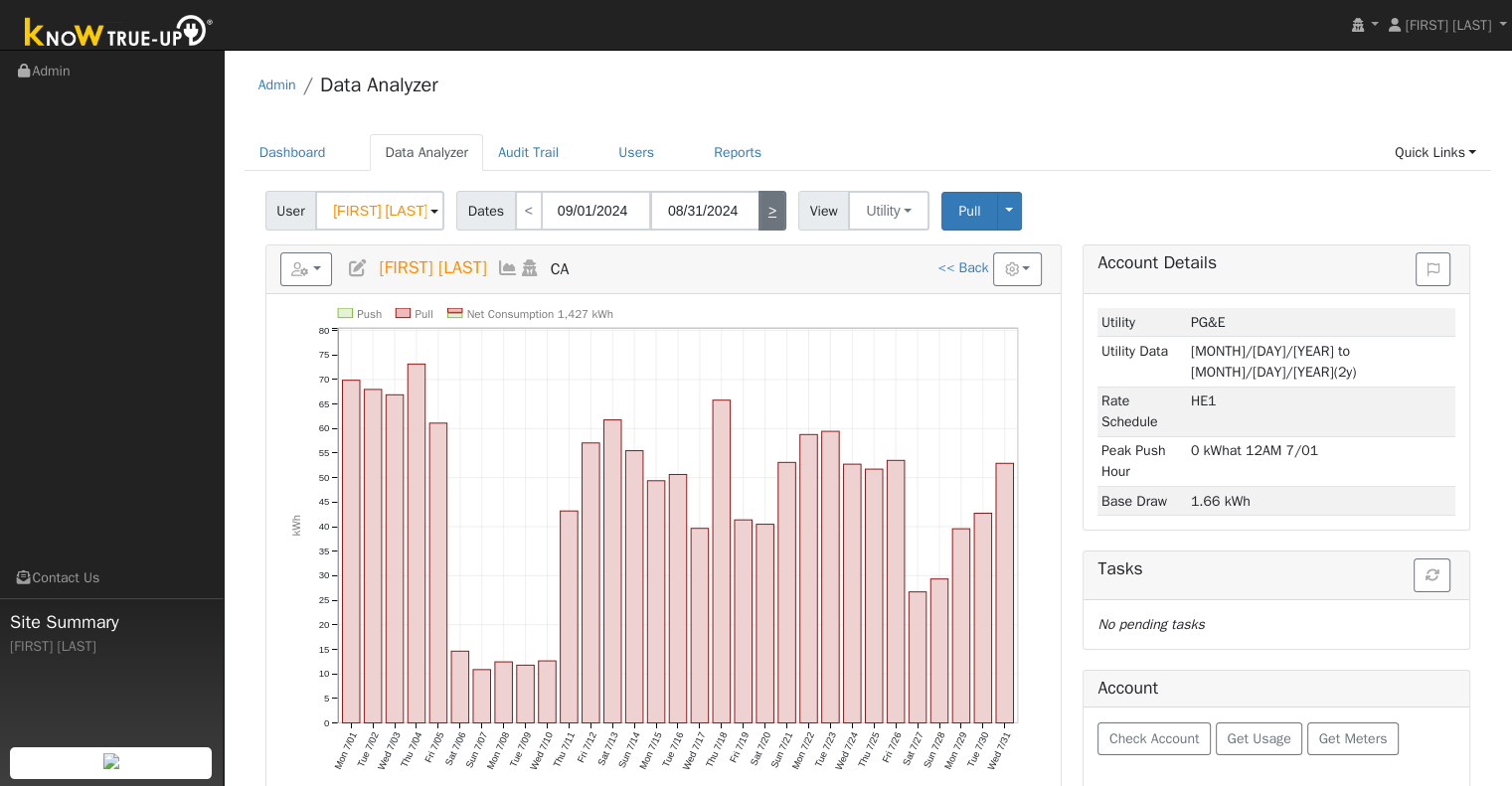 type on "09/30/2024" 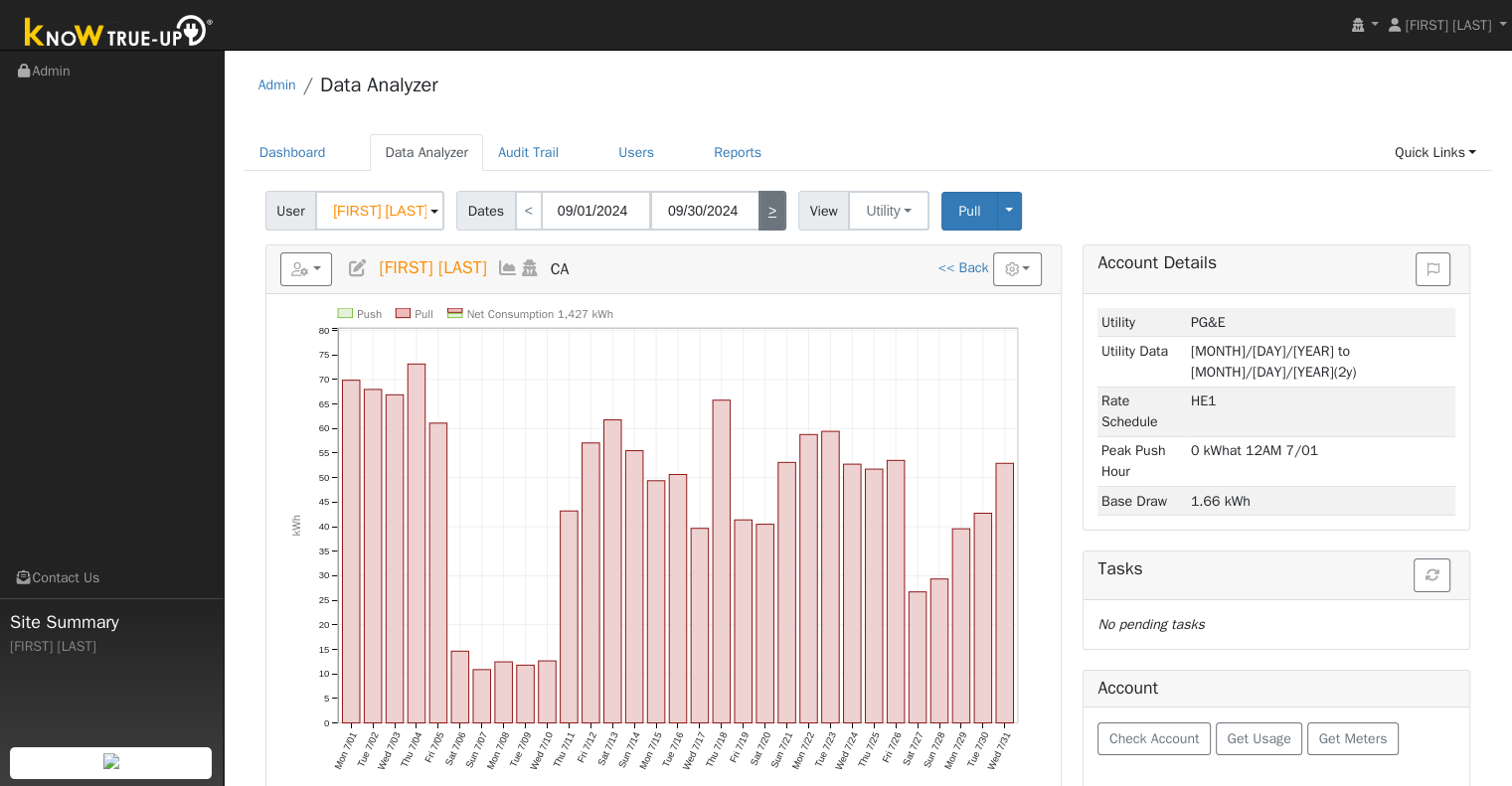 click on ">" at bounding box center (772, 211) 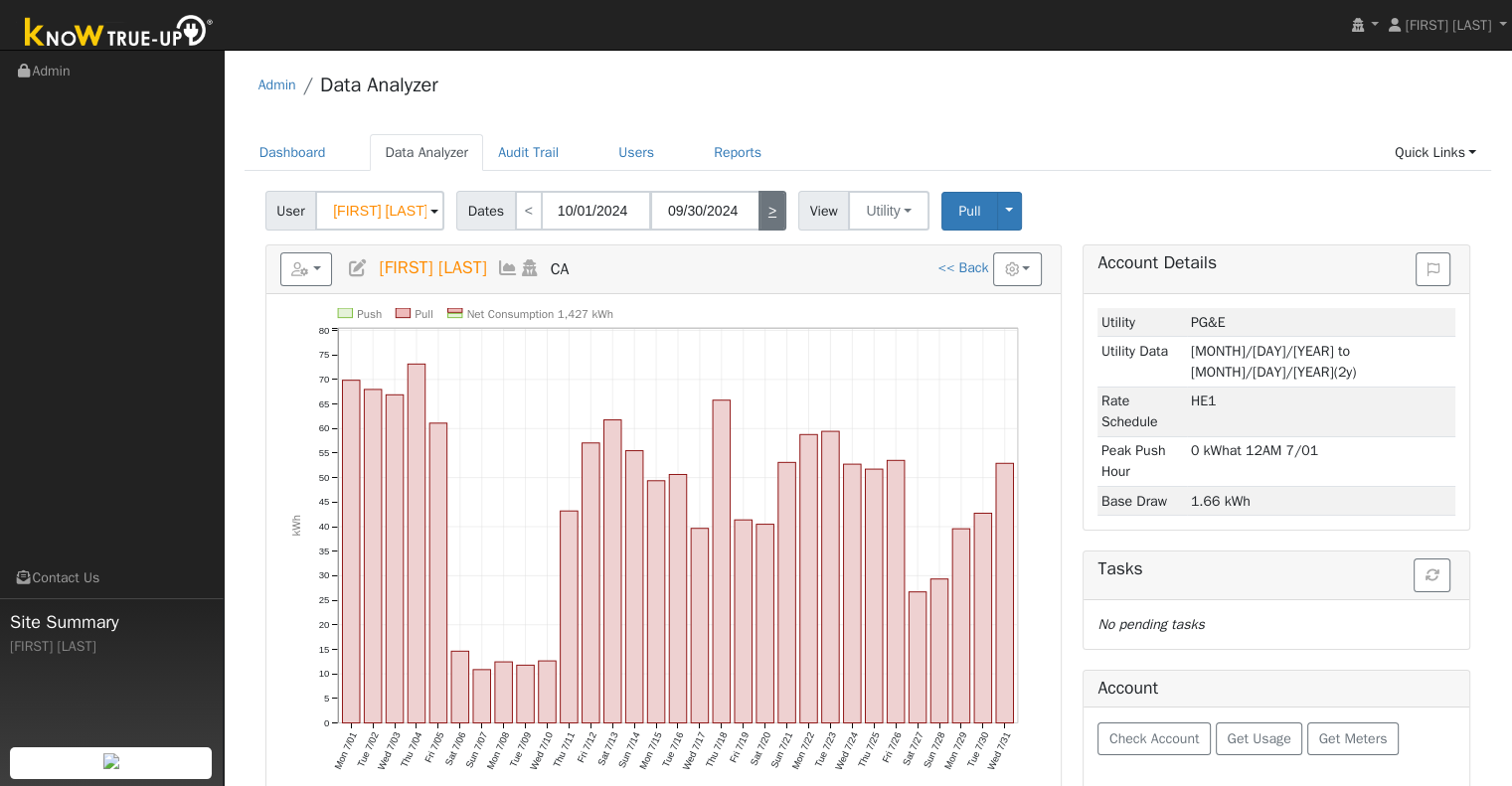 type on "10/31/2024" 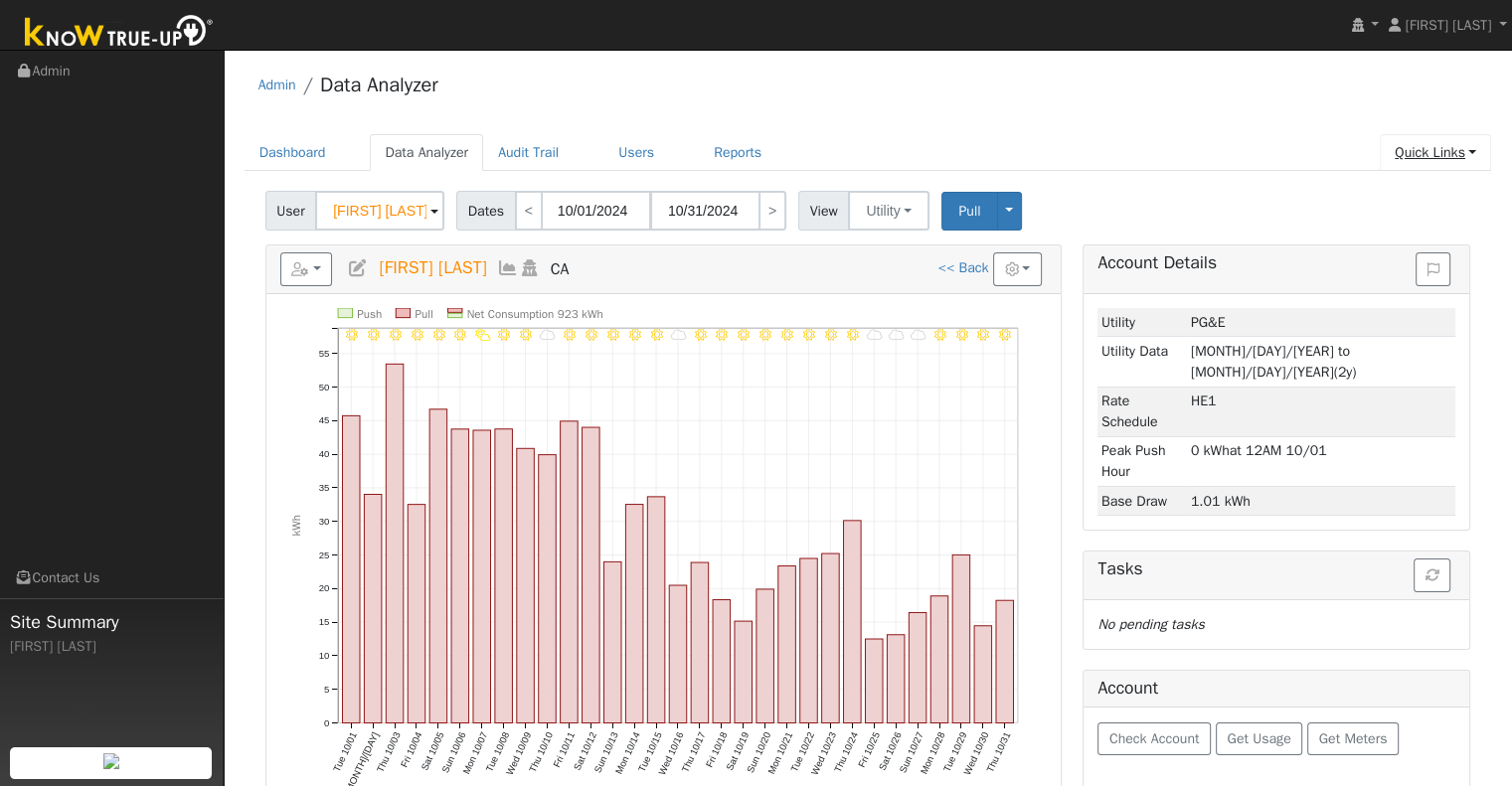 click on "Quick Links" at bounding box center [1435, 152] 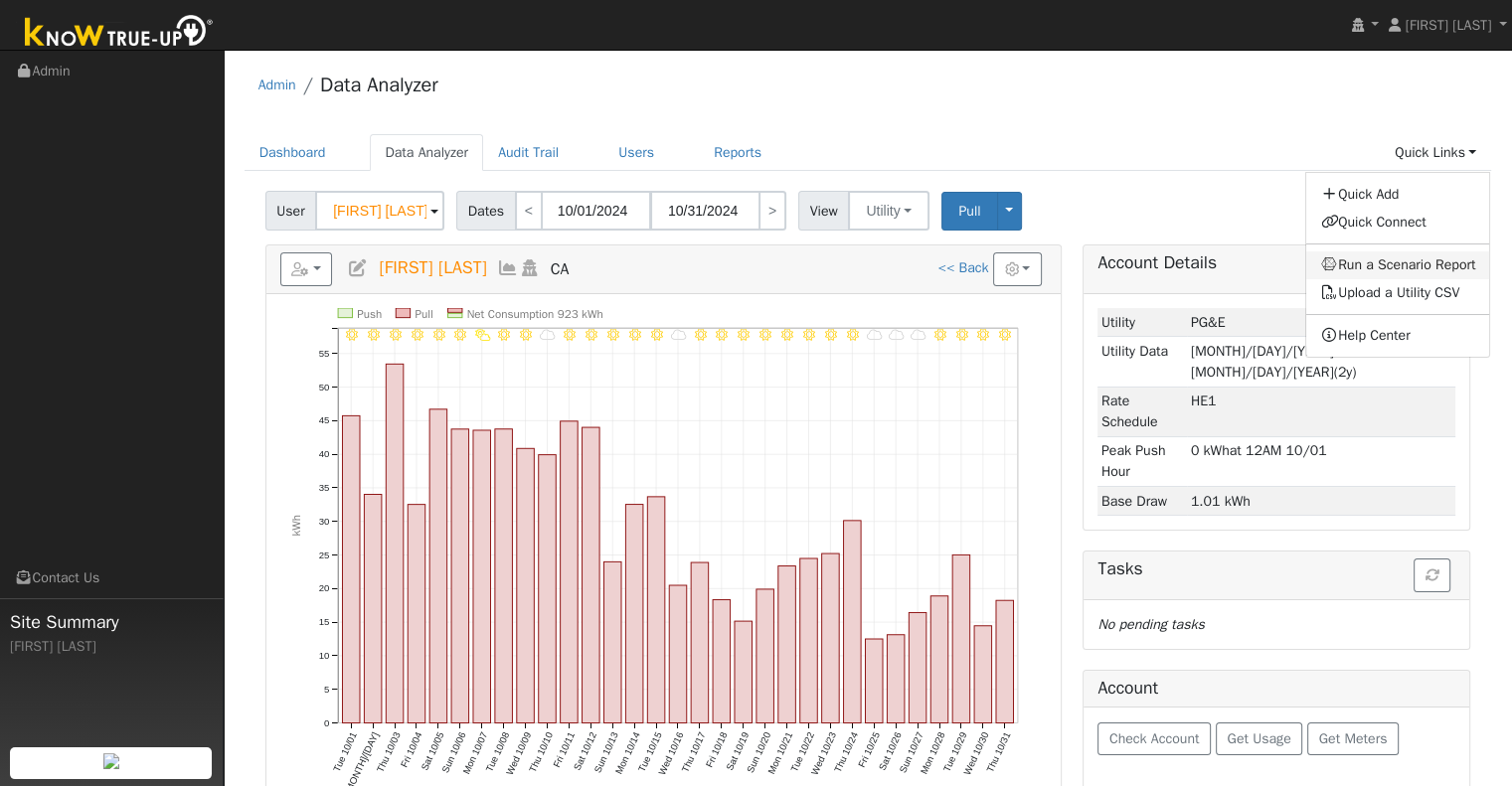click on "Run a Scenario Report" at bounding box center [1398, 265] 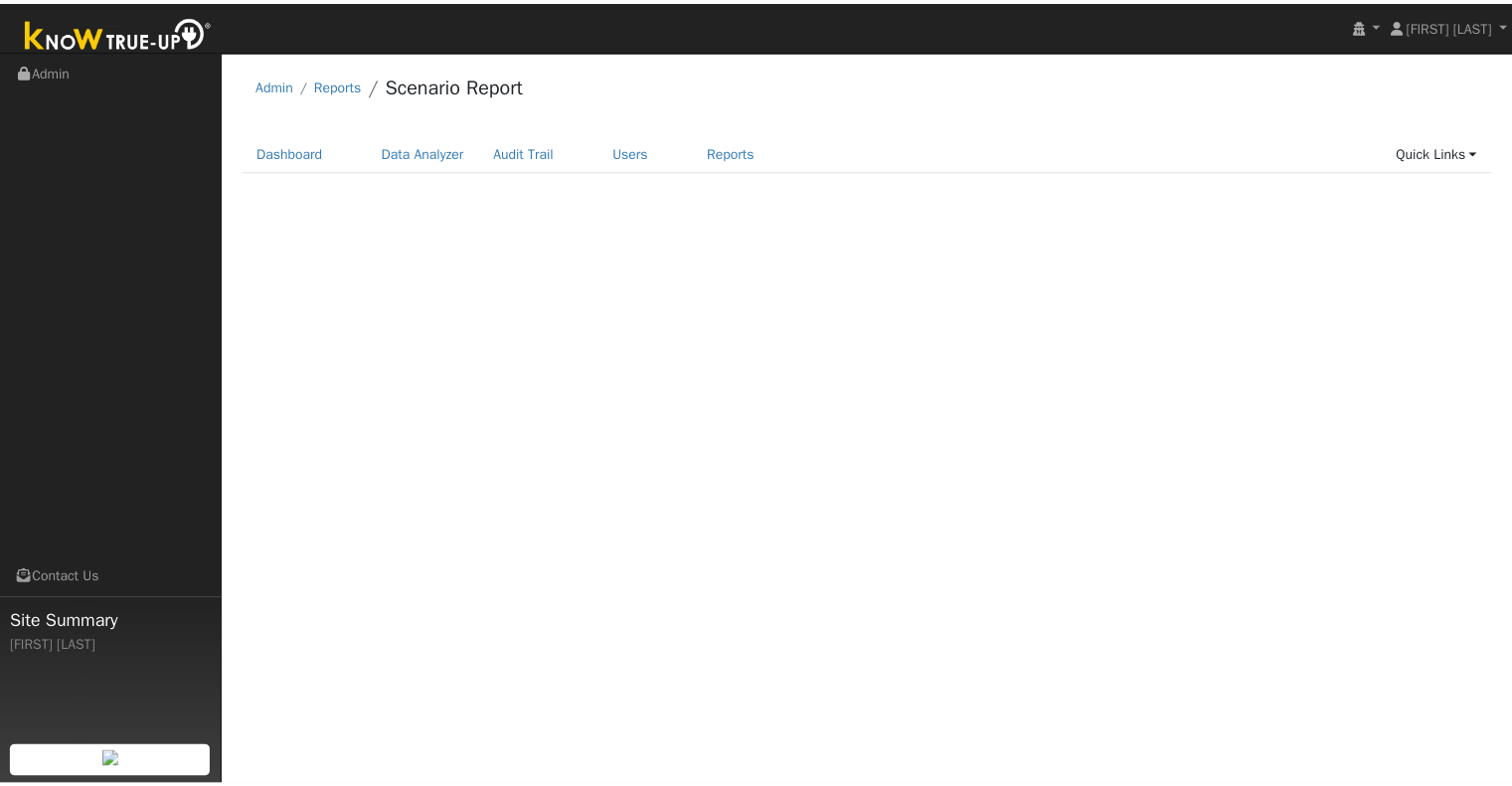 scroll, scrollTop: 0, scrollLeft: 0, axis: both 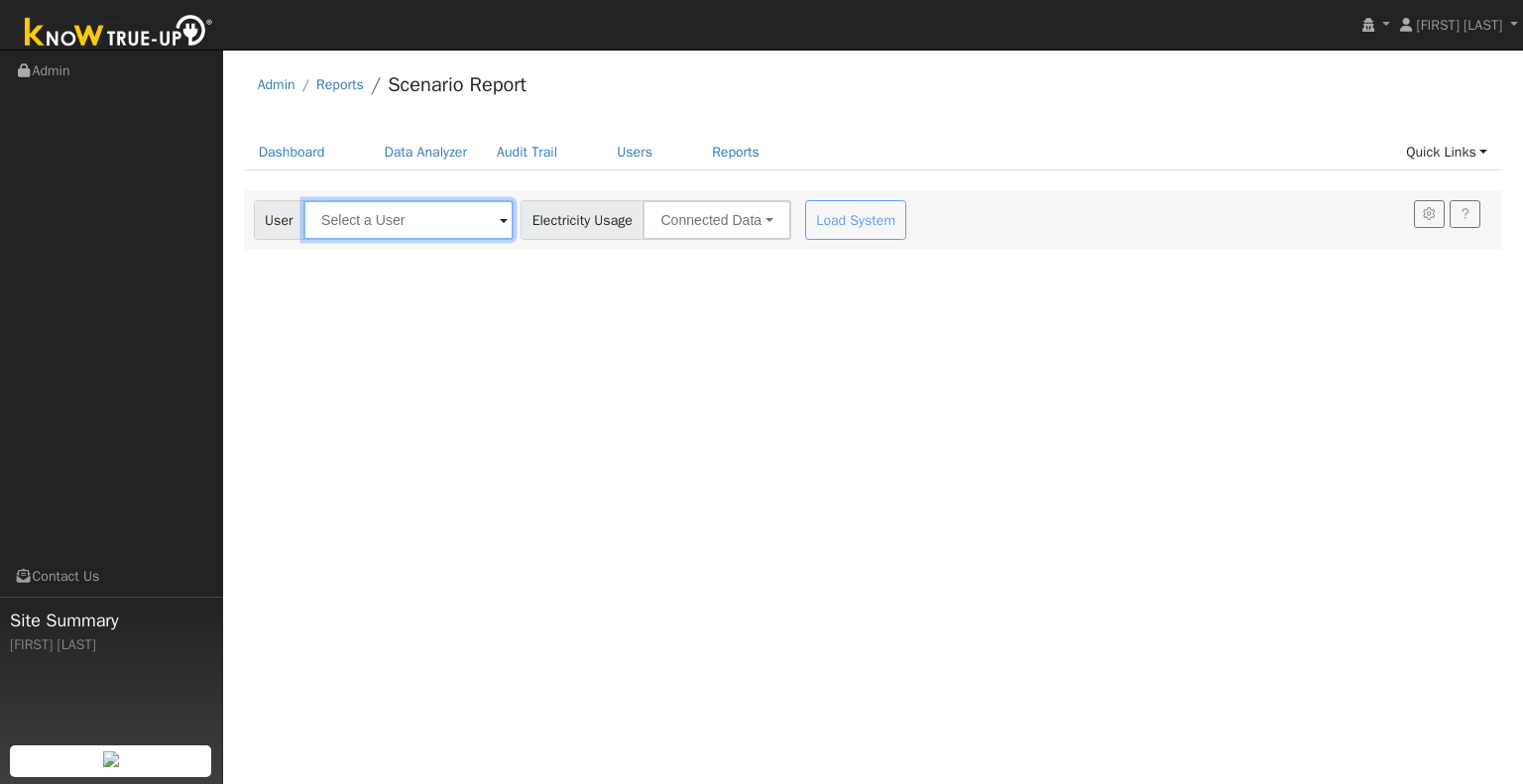 click at bounding box center [409, 220] 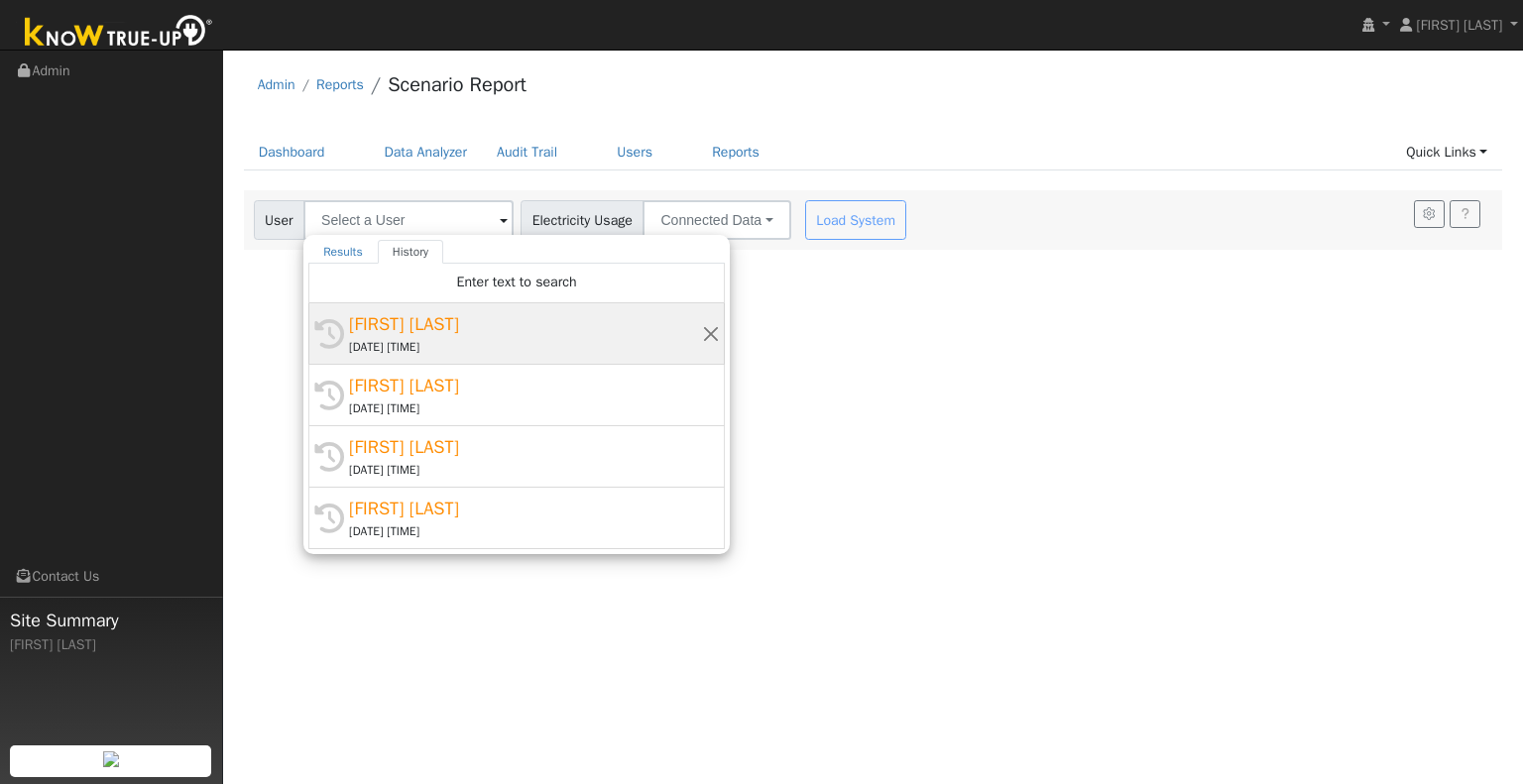 click on "[FIRST] [LAST]" at bounding box center [526, 324] 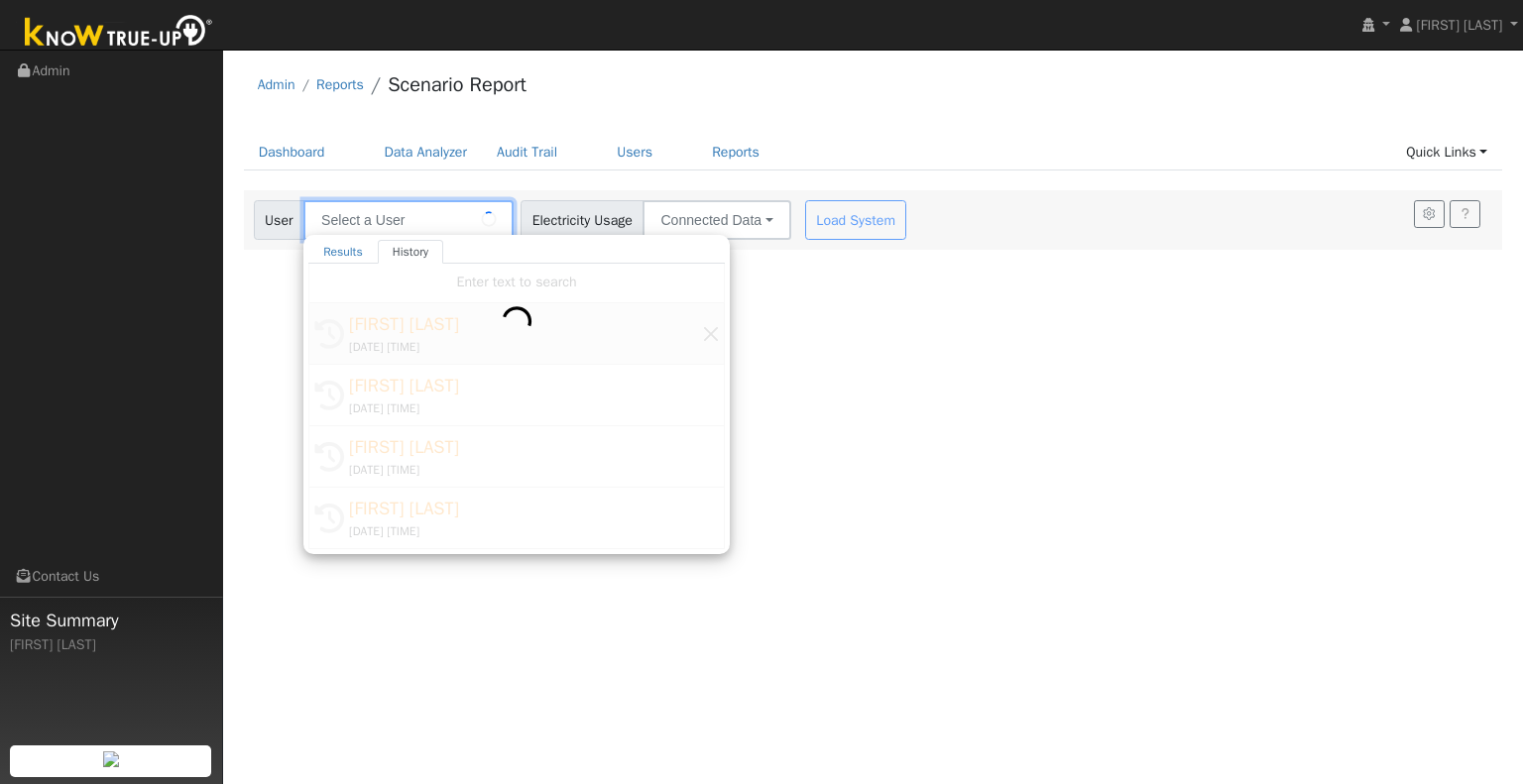 type on "[FIRST] [LAST]" 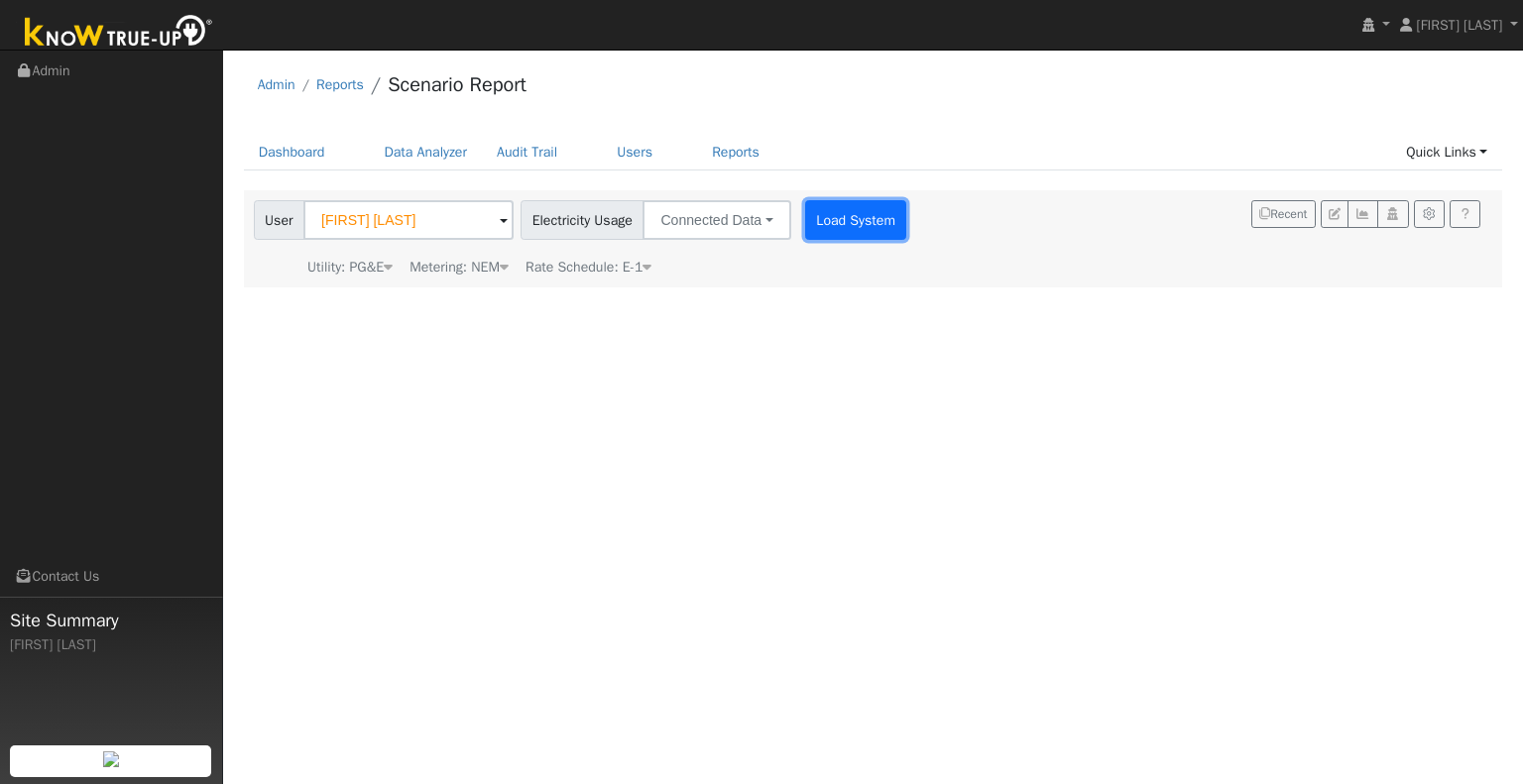 click on "Load System" at bounding box center (856, 220) 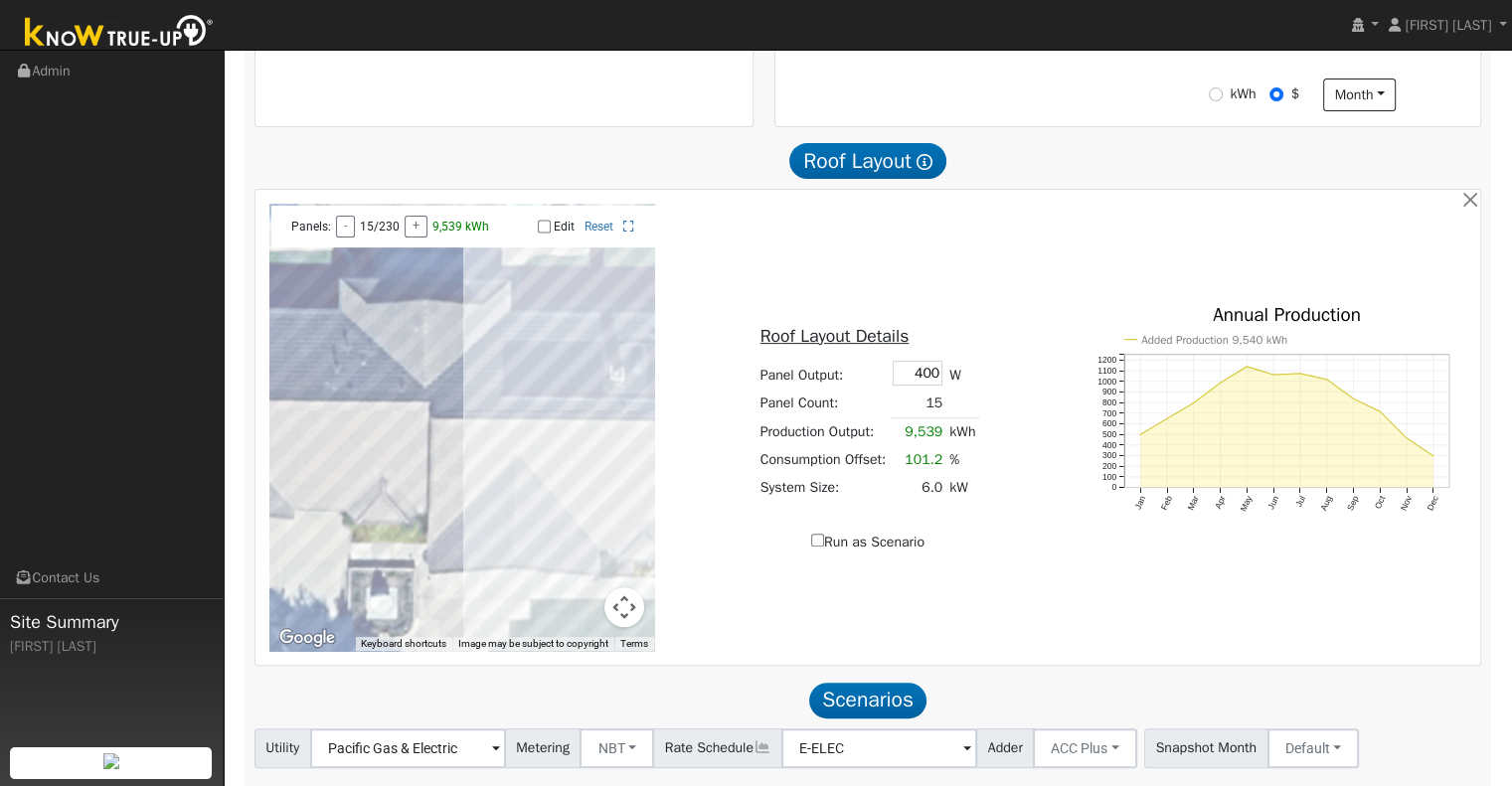 scroll, scrollTop: 729, scrollLeft: 0, axis: vertical 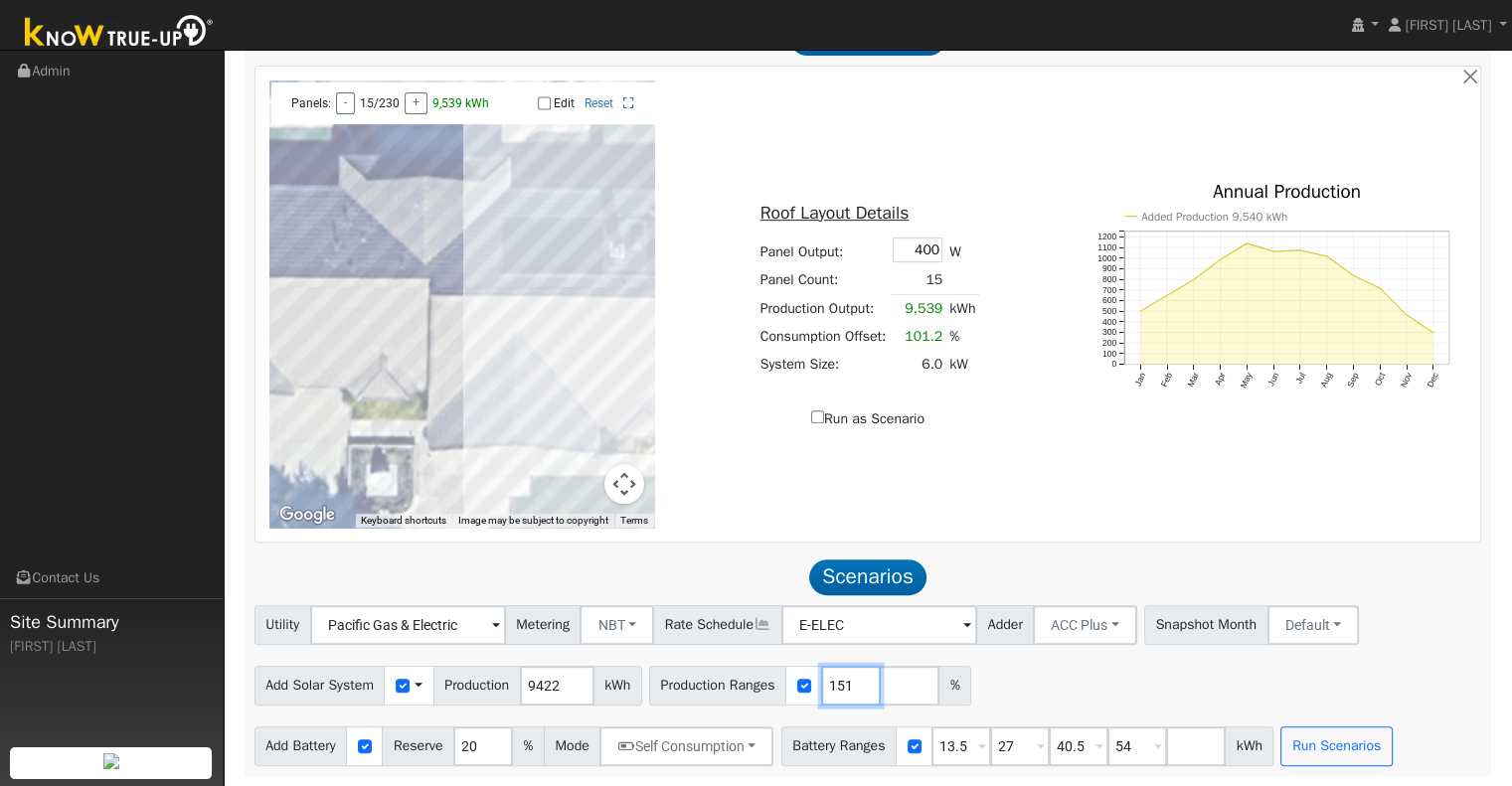 drag, startPoint x: 864, startPoint y: 678, endPoint x: 826, endPoint y: 687, distance: 39.051248 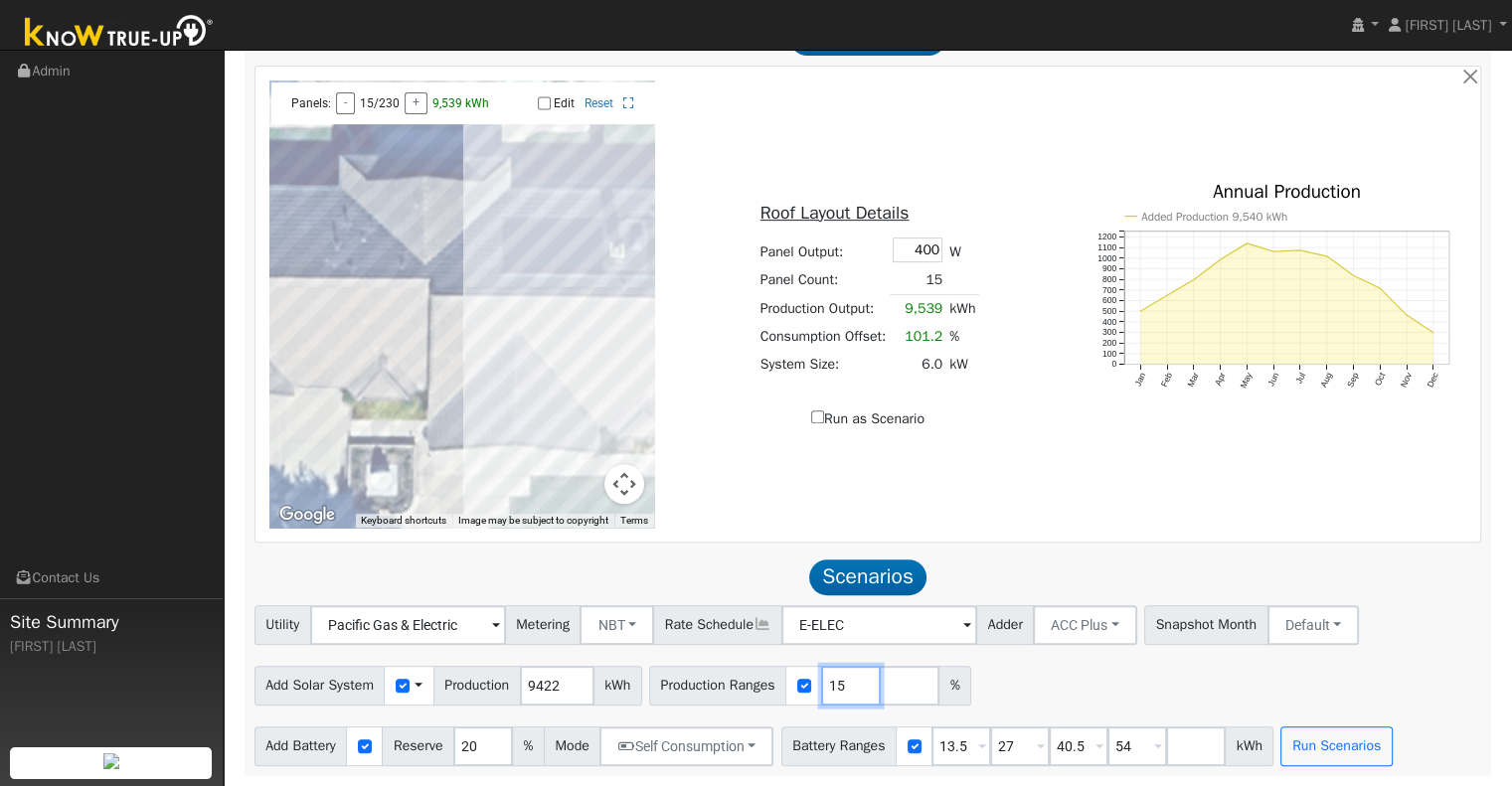 type on "1" 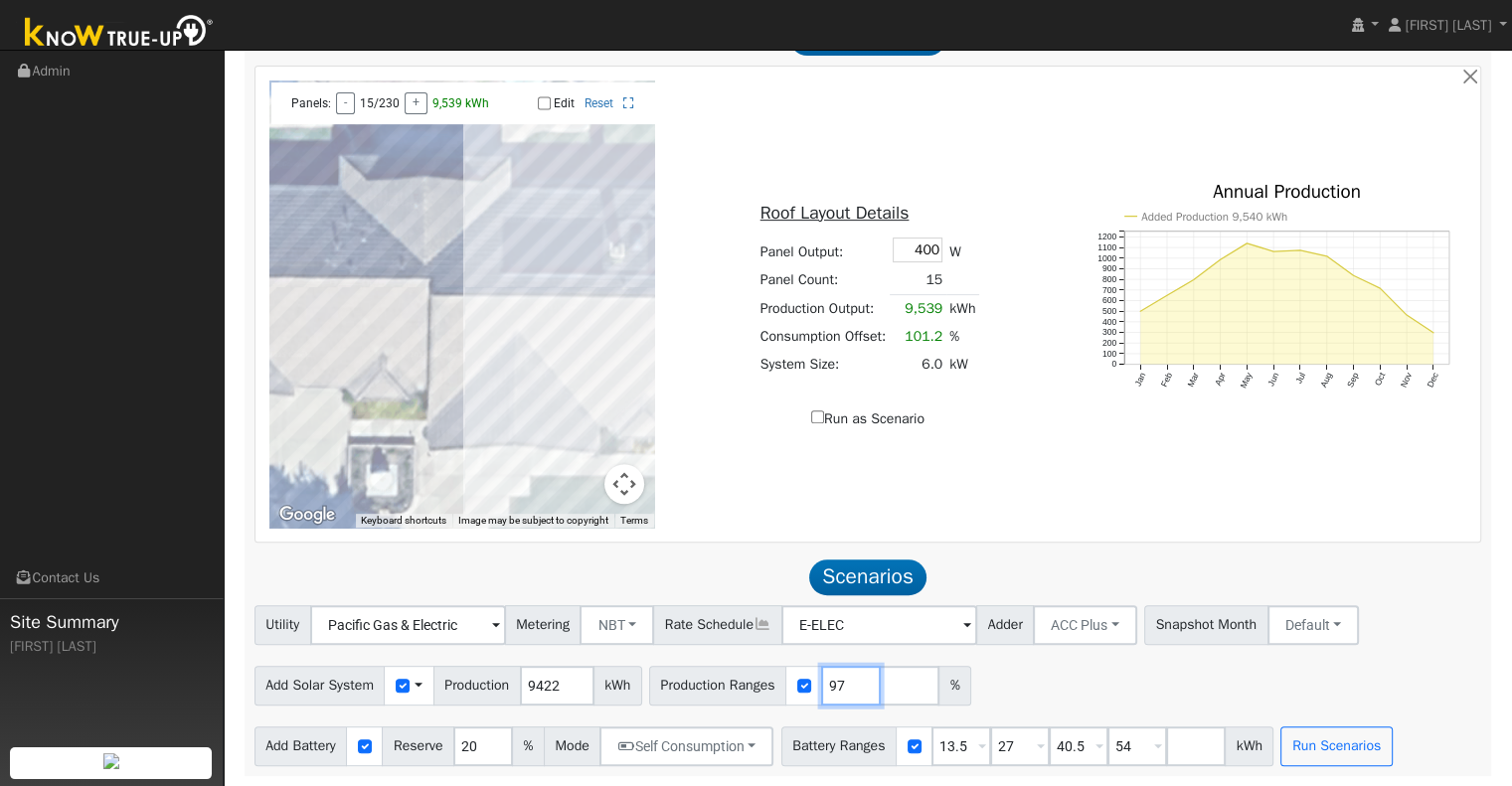 type on "97" 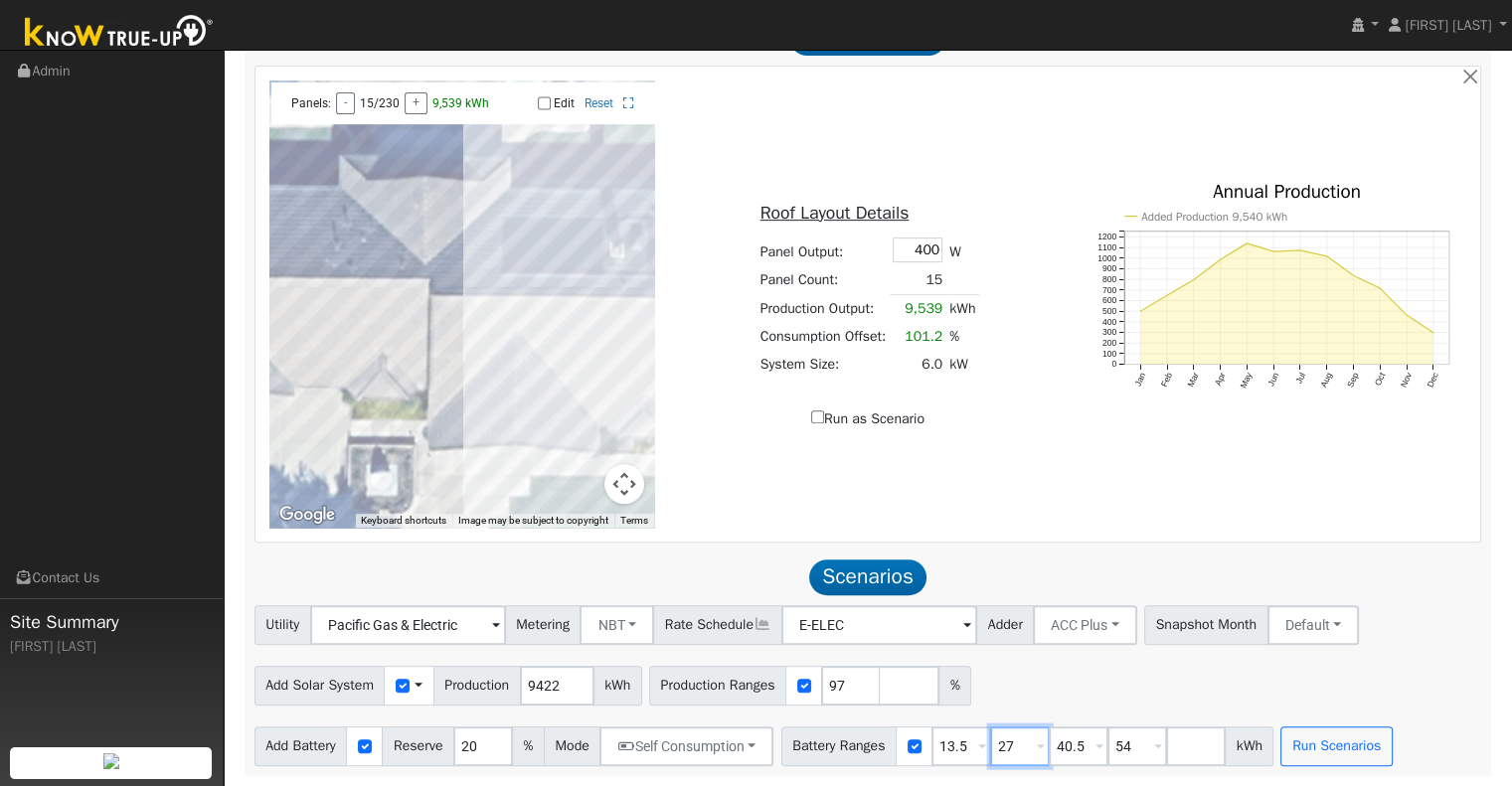 drag, startPoint x: 1028, startPoint y: 738, endPoint x: 977, endPoint y: 756, distance: 54.08327 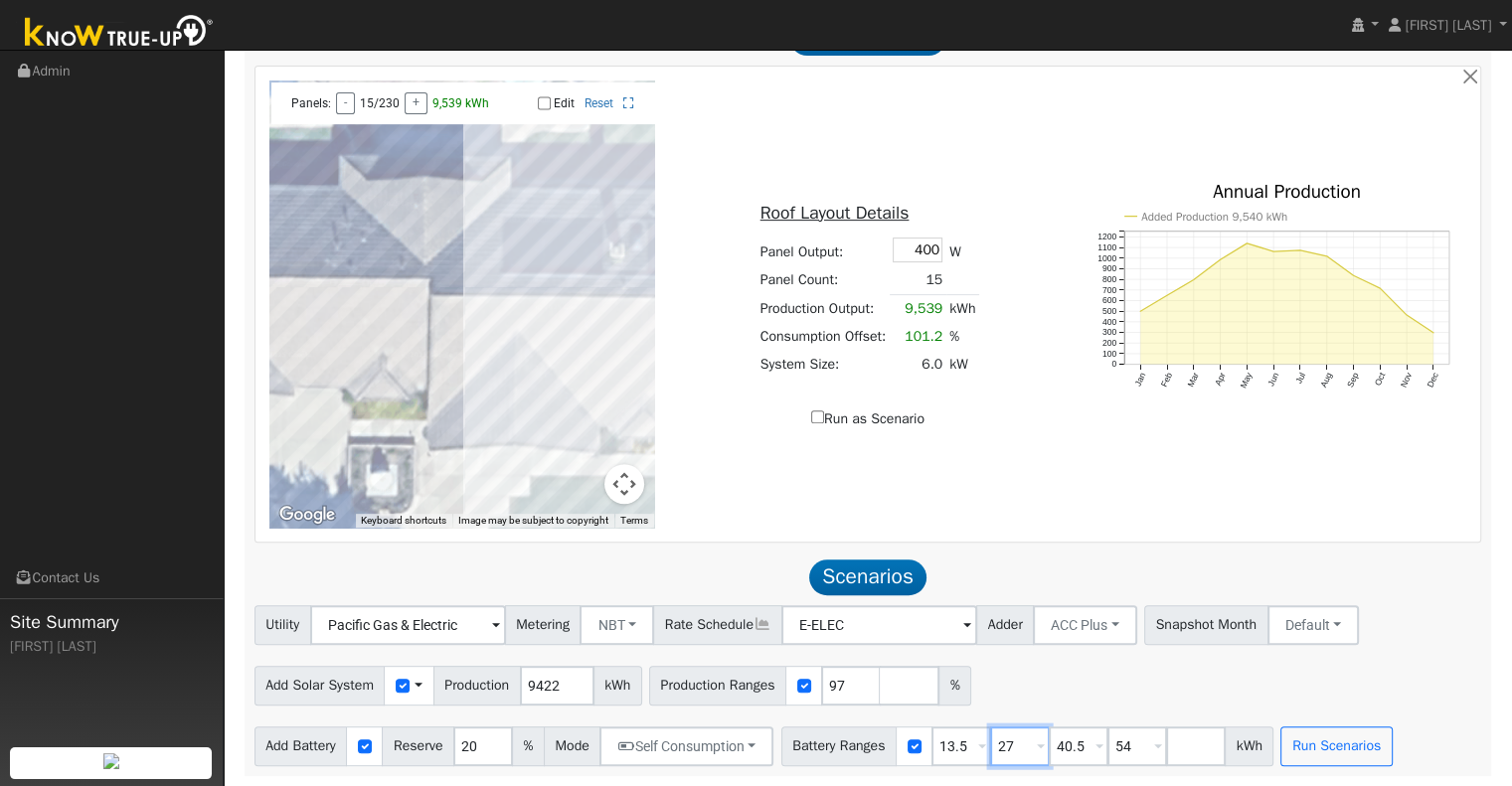 click on "Battery Ranges 13.5 Overrides Reserve % Mode  None None  Self Consumption  Peak Savings    ACC High Value Push    Backup 27 Overrides Reserve % Mode  None None  Self Consumption  Peak Savings    ACC High Value Push    Backup 40.5 Overrides Reserve % Mode  None None  Self Consumption  Peak Savings    ACC High Value Push    Backup 54 Overrides Reserve % Mode  None None  Self Consumption  Peak Savings    ACC High Value Push    Backup kWh" at bounding box center (1028, 746) 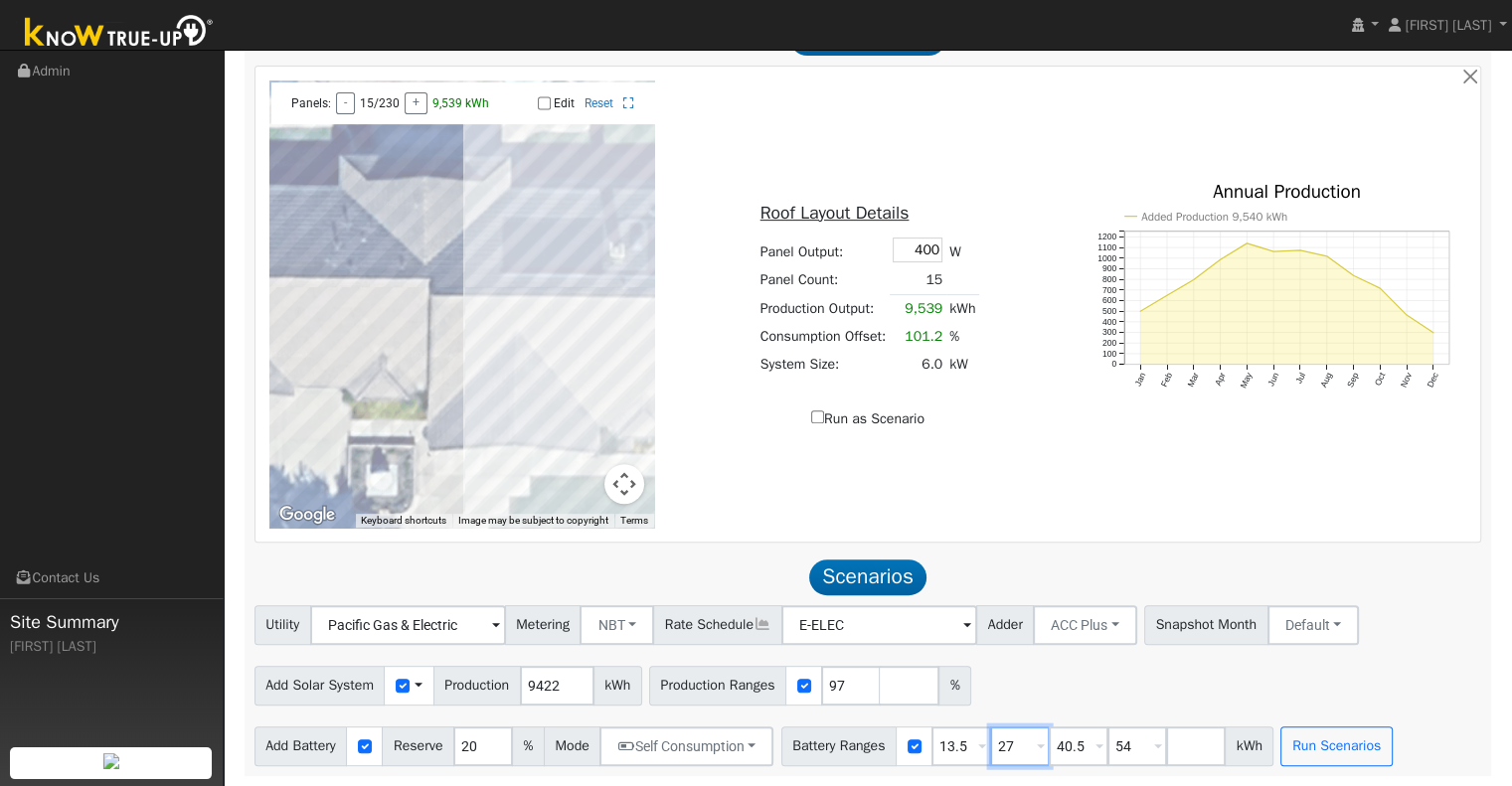 type on "54" 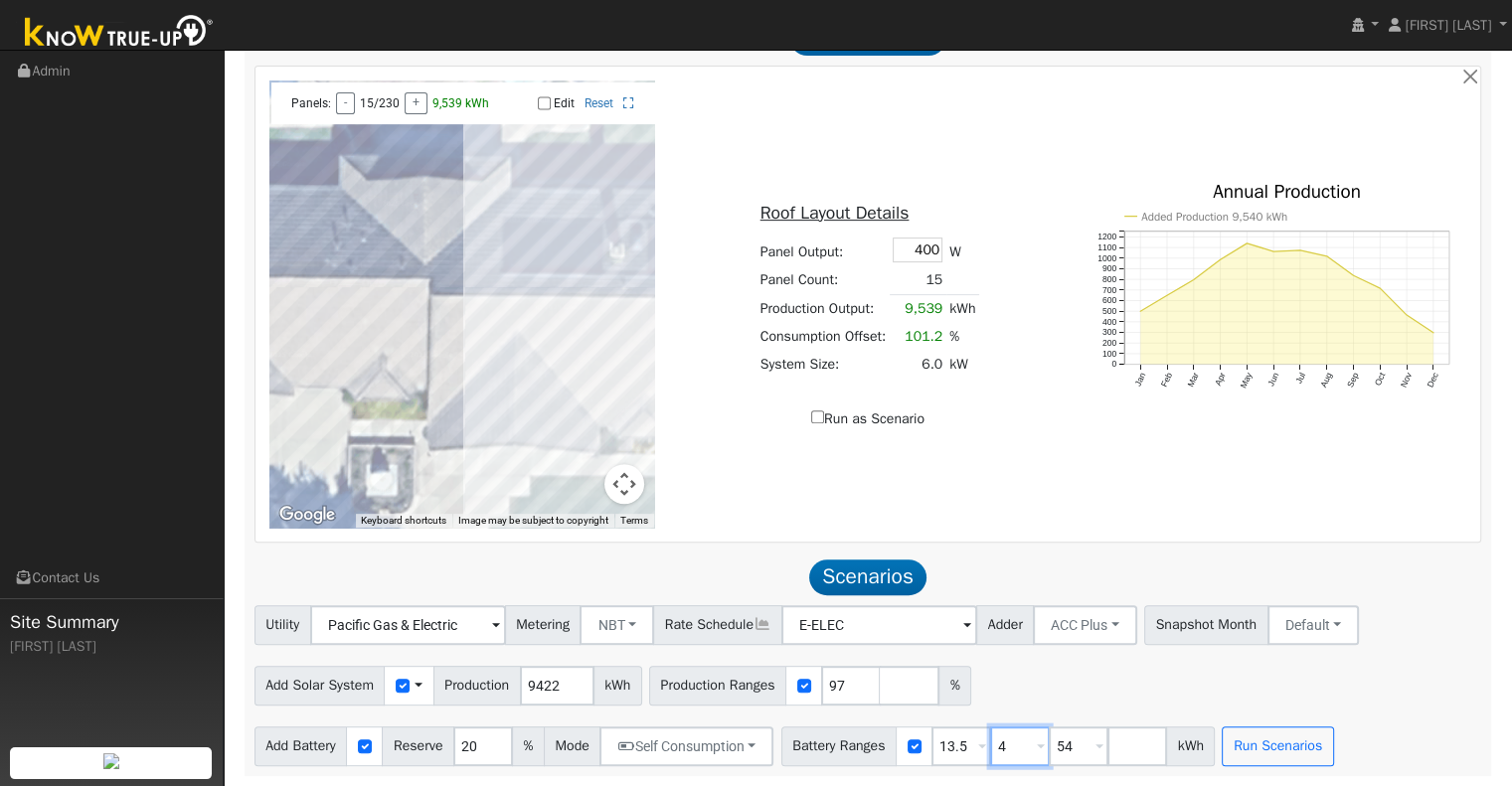 type on "54" 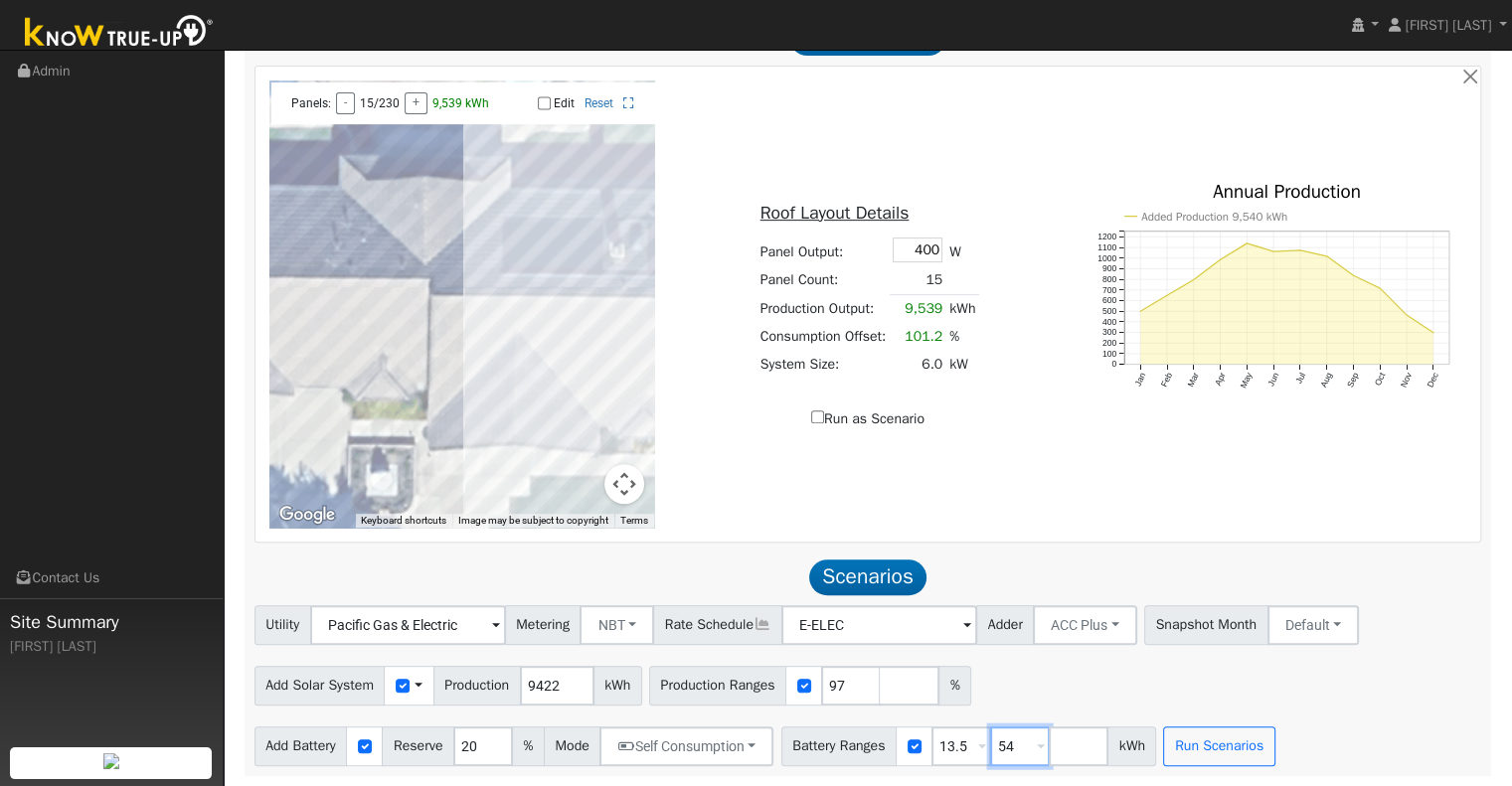 type on "5" 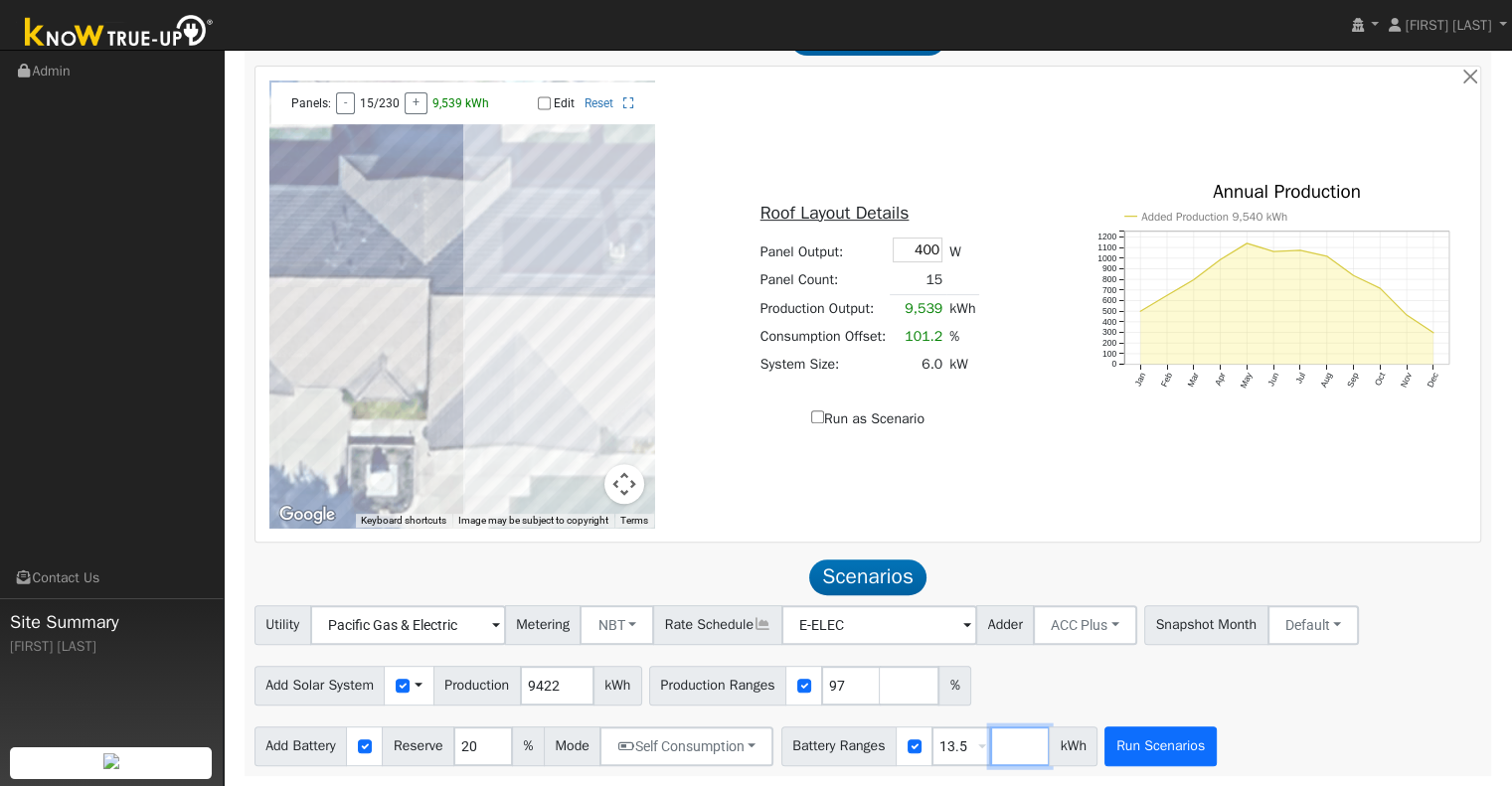 type 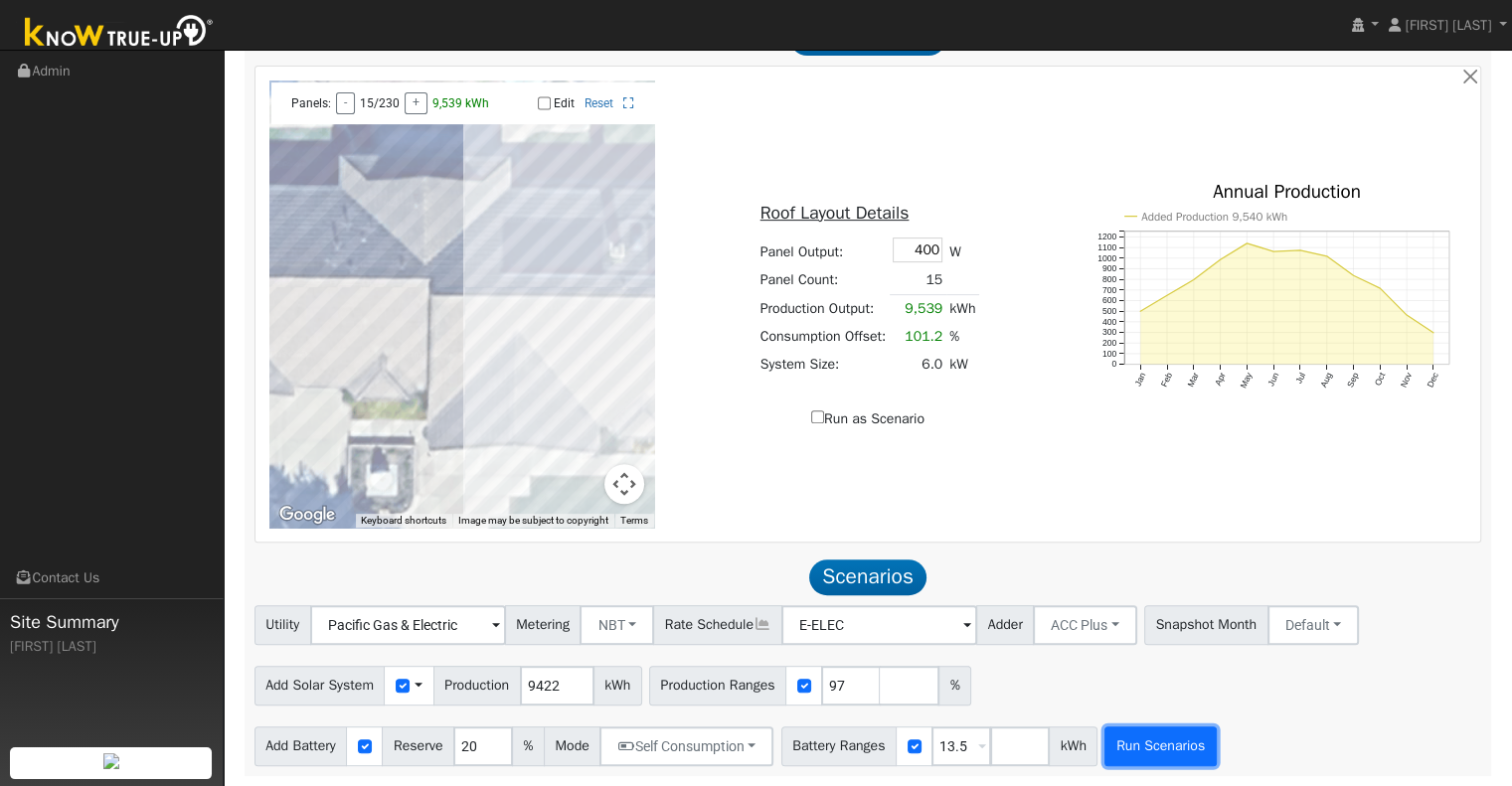 click on "Run Scenarios" at bounding box center (1160, 746) 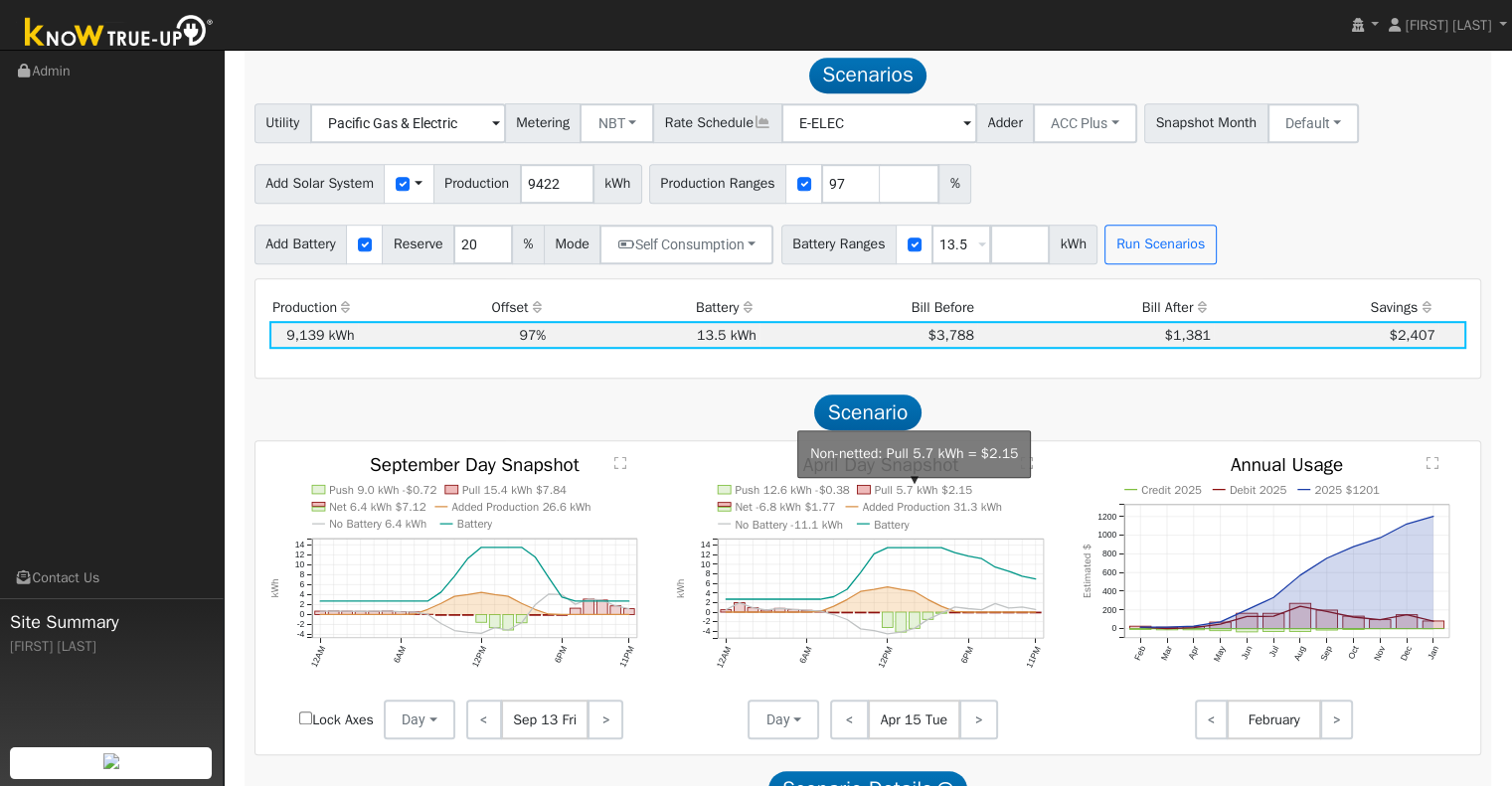 scroll, scrollTop: 1227, scrollLeft: 0, axis: vertical 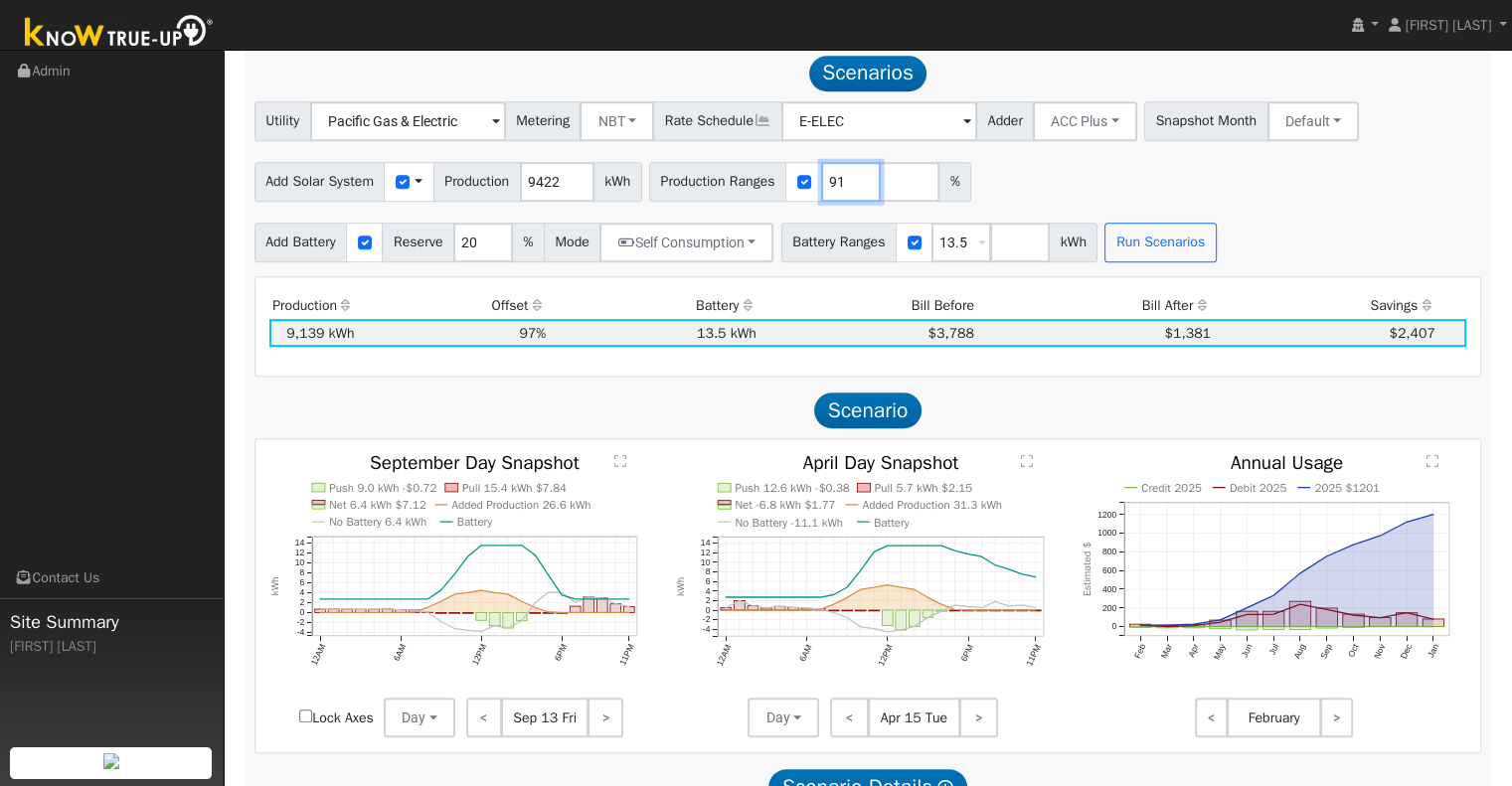 drag, startPoint x: 863, startPoint y: 189, endPoint x: 833, endPoint y: 199, distance: 31.622777 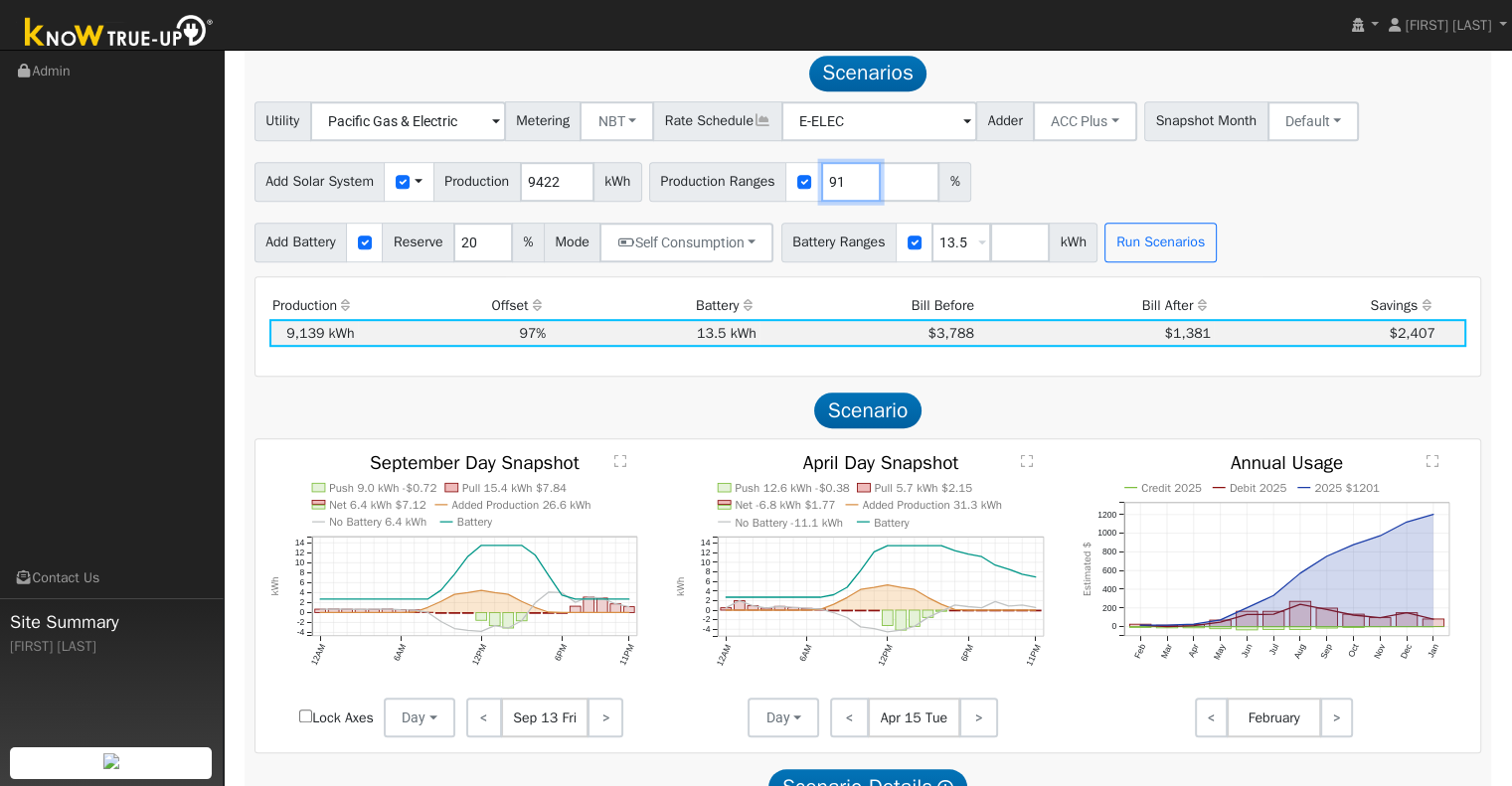 click on "91" at bounding box center (851, 182) 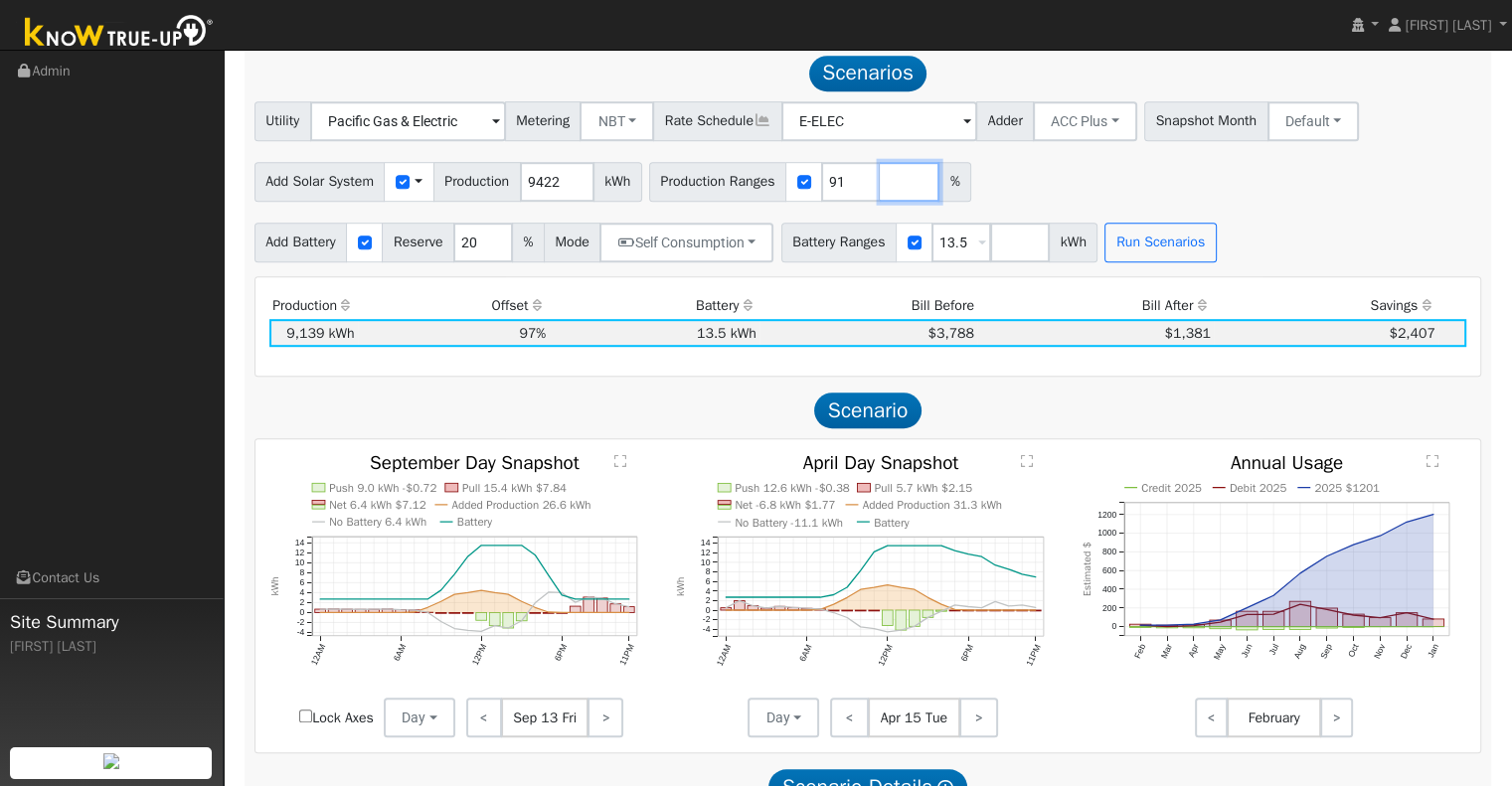click at bounding box center [910, 182] 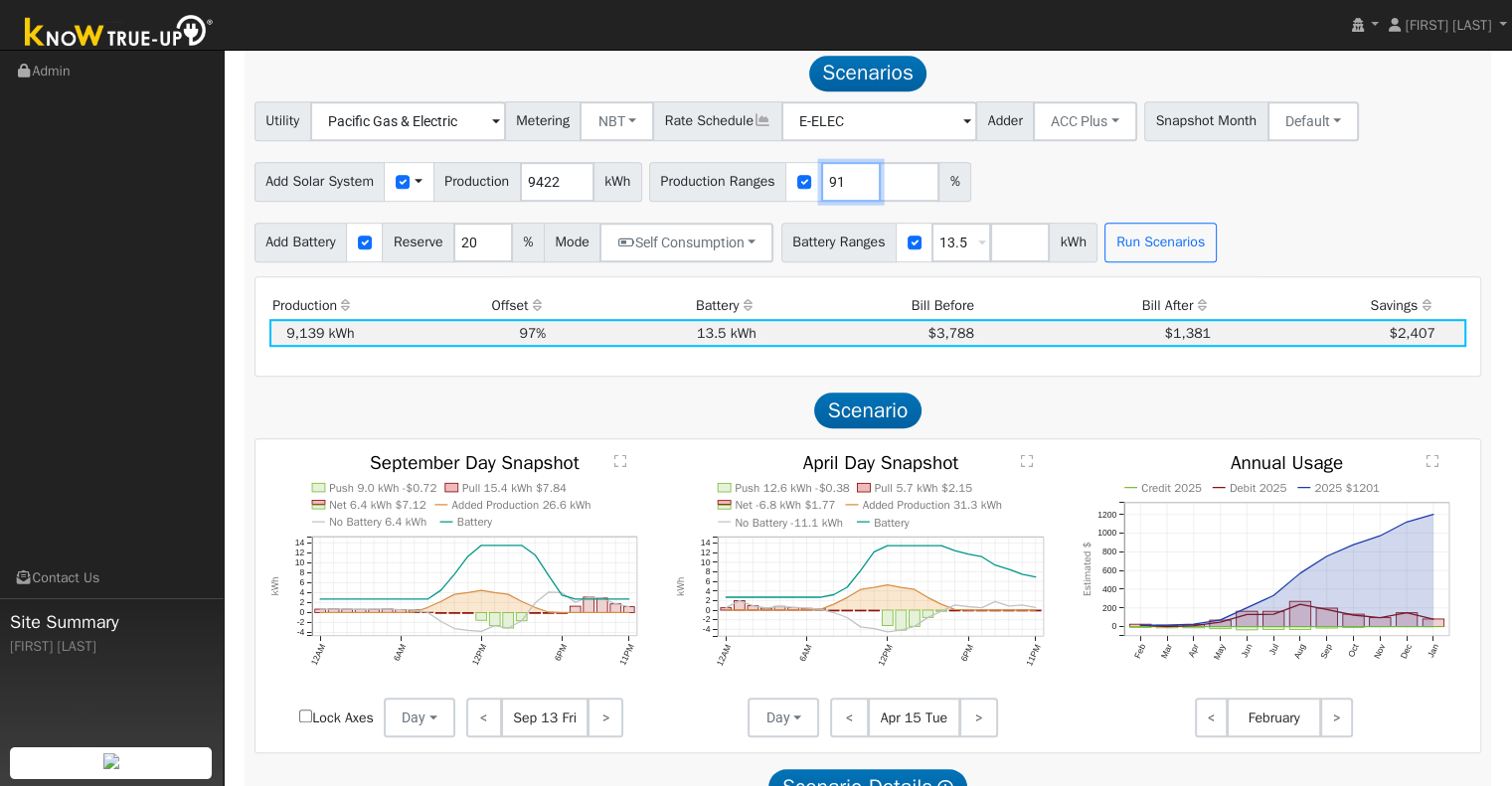 click on "91" at bounding box center [851, 182] 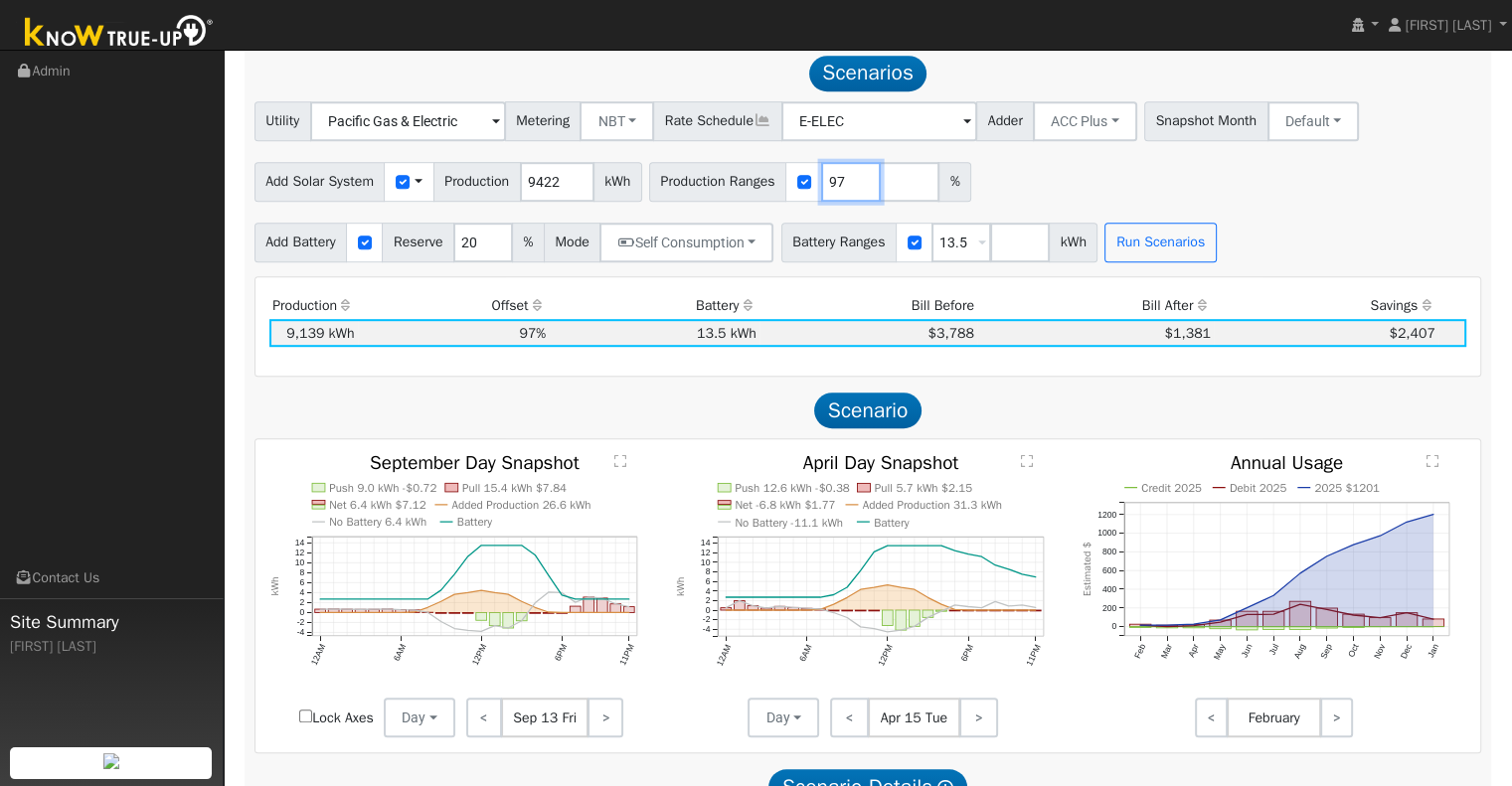 type on "97" 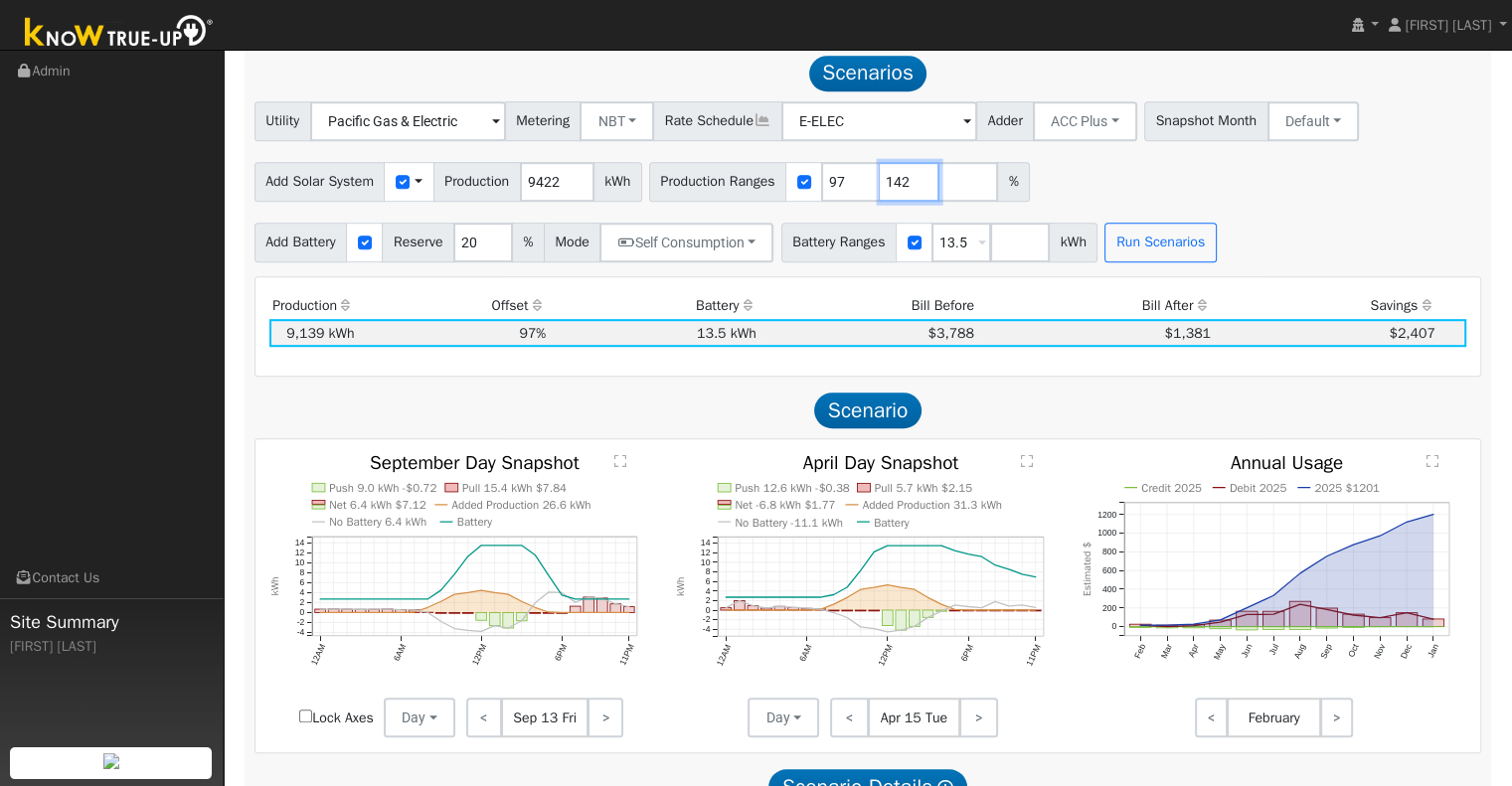 type on "142" 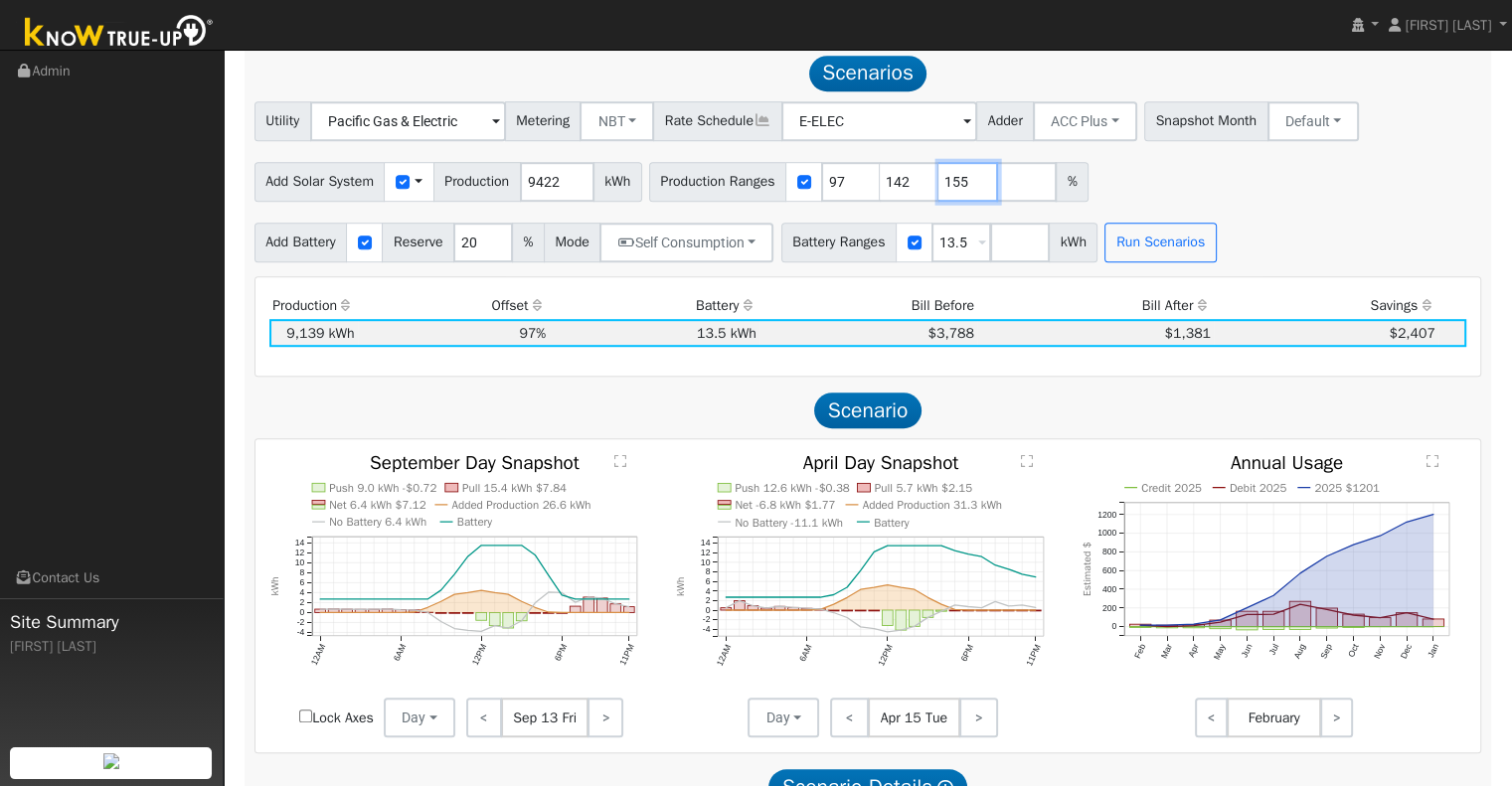type on "155" 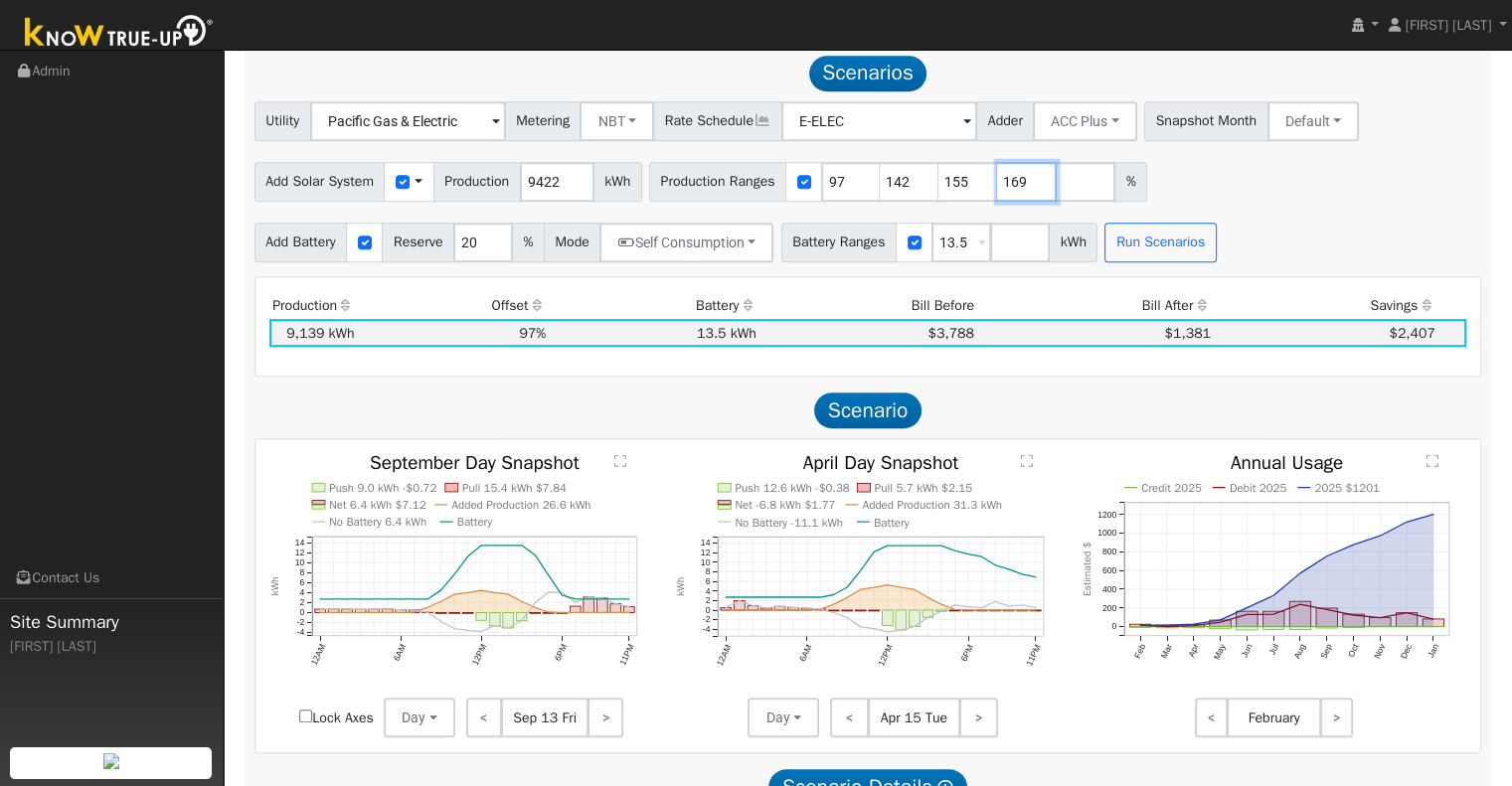type on "169" 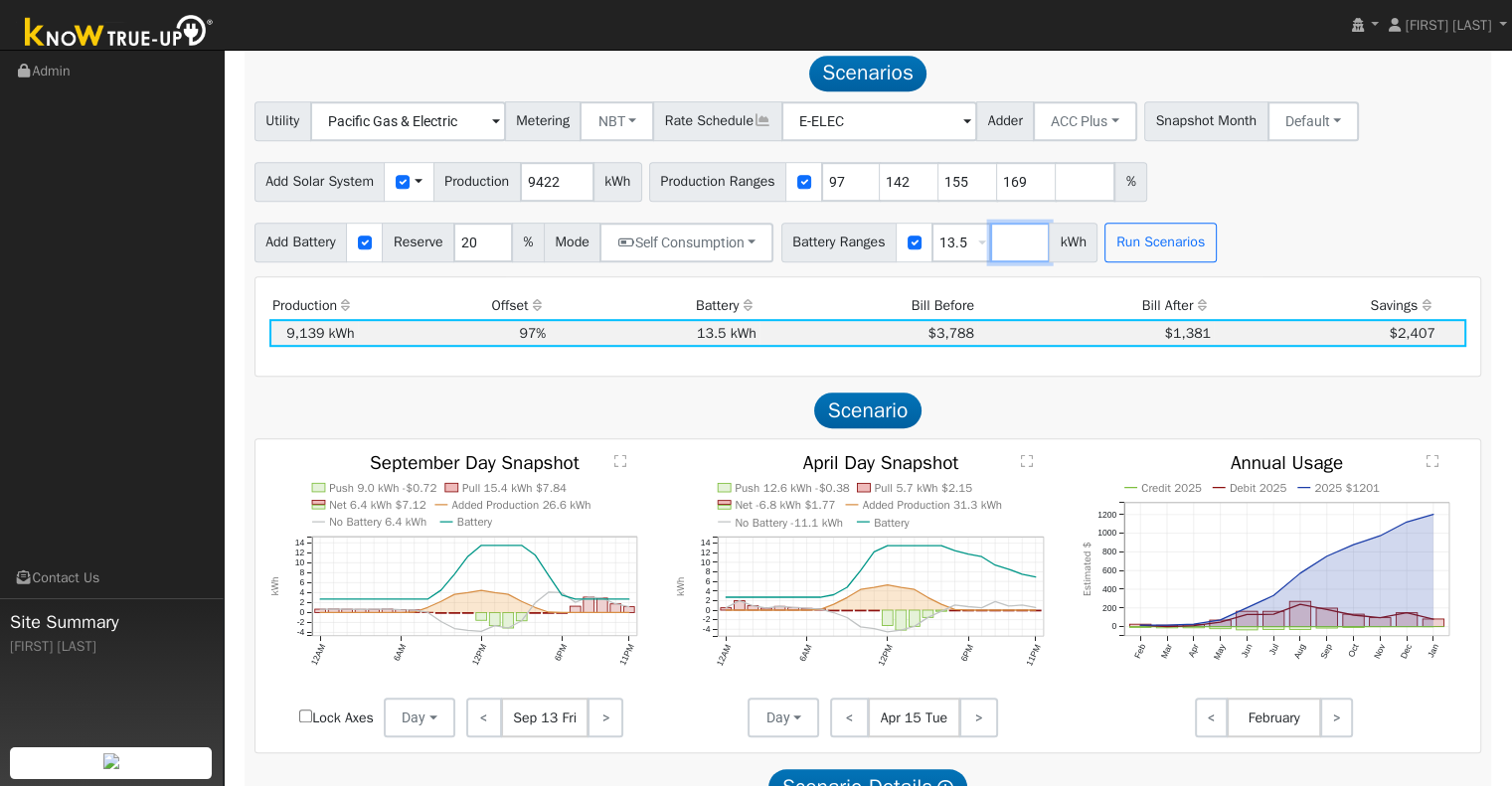 click at bounding box center (1020, 242) 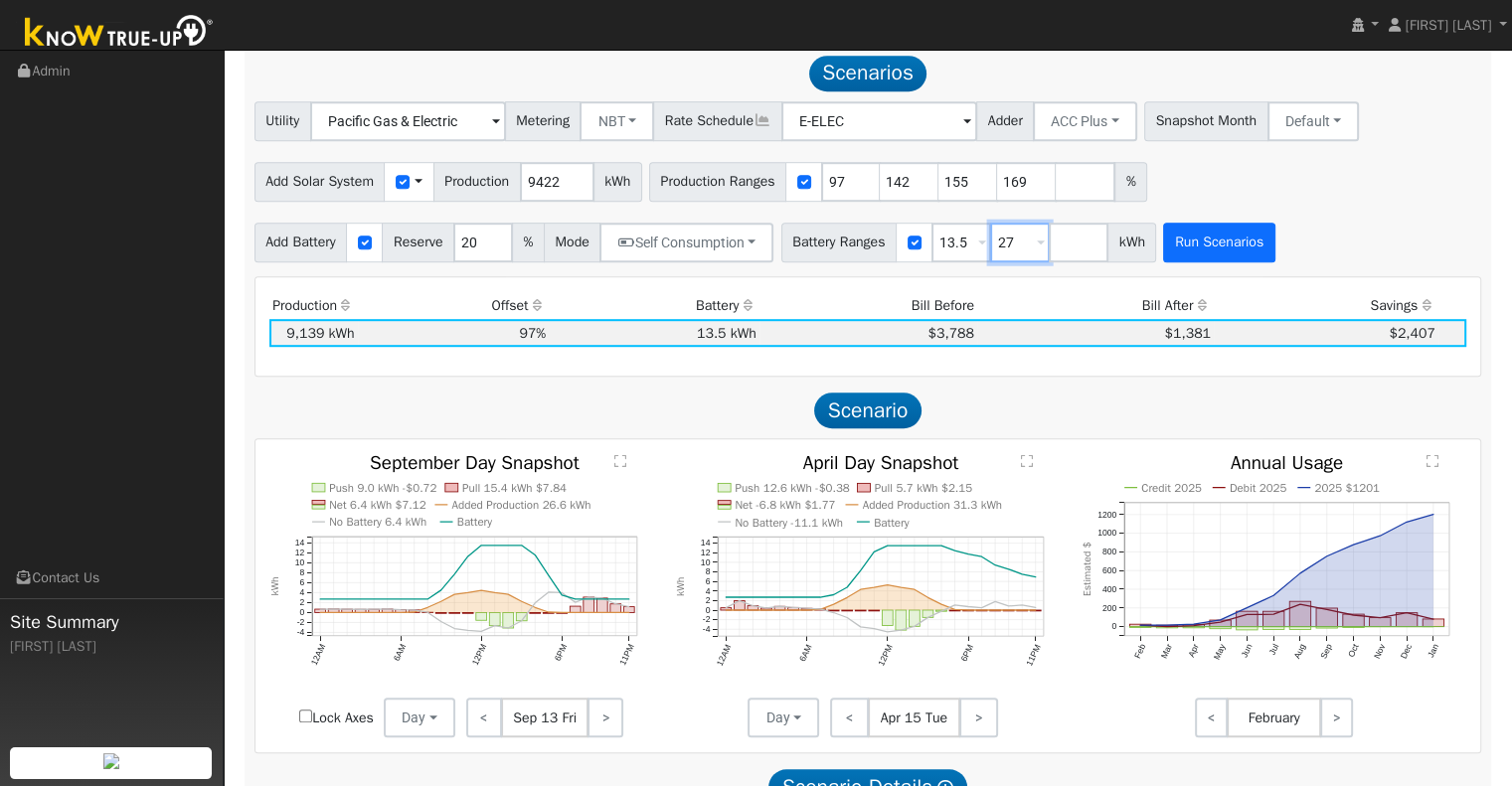 type on "27" 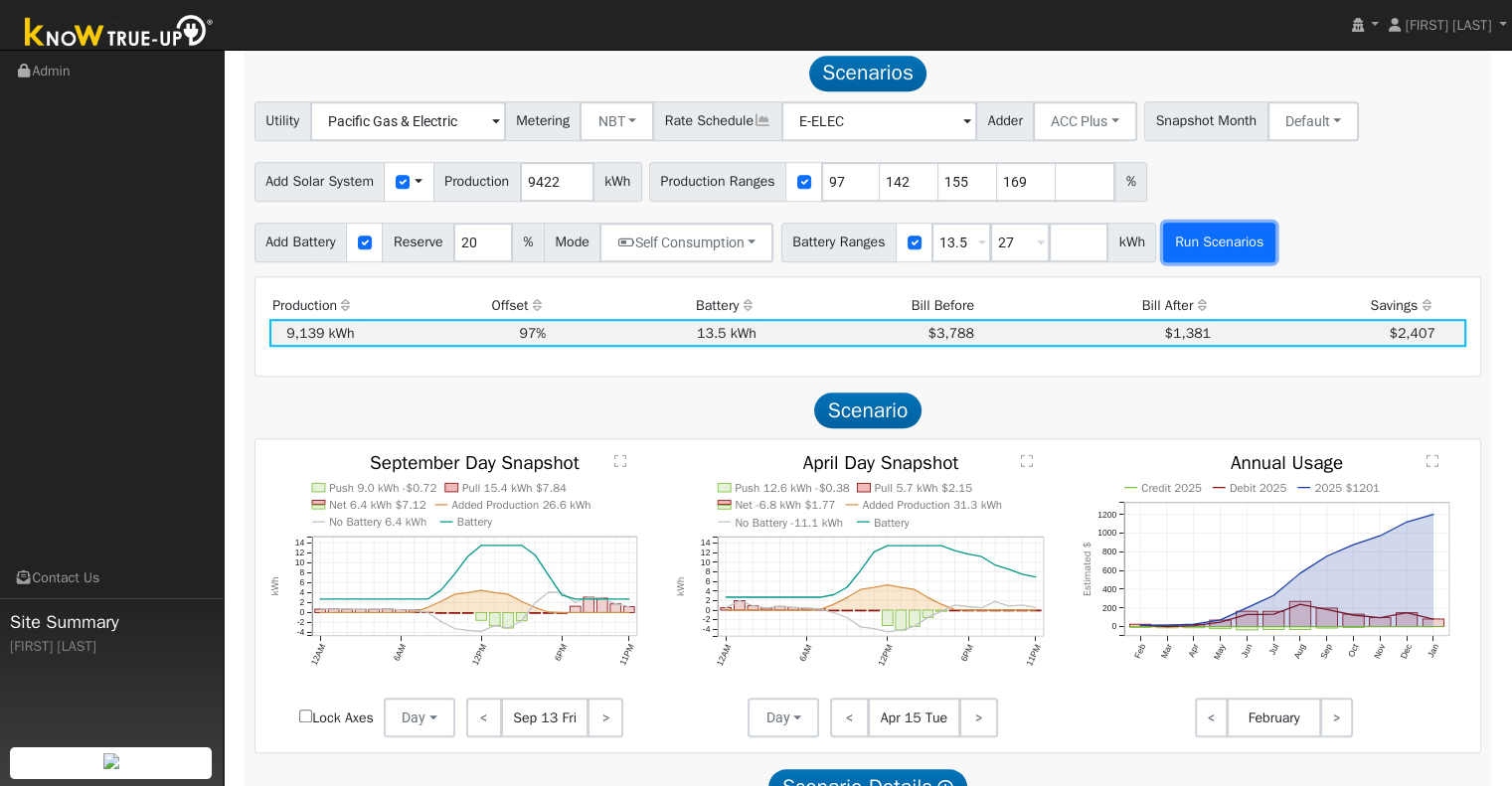 click on "Run Scenarios" at bounding box center (1219, 242) 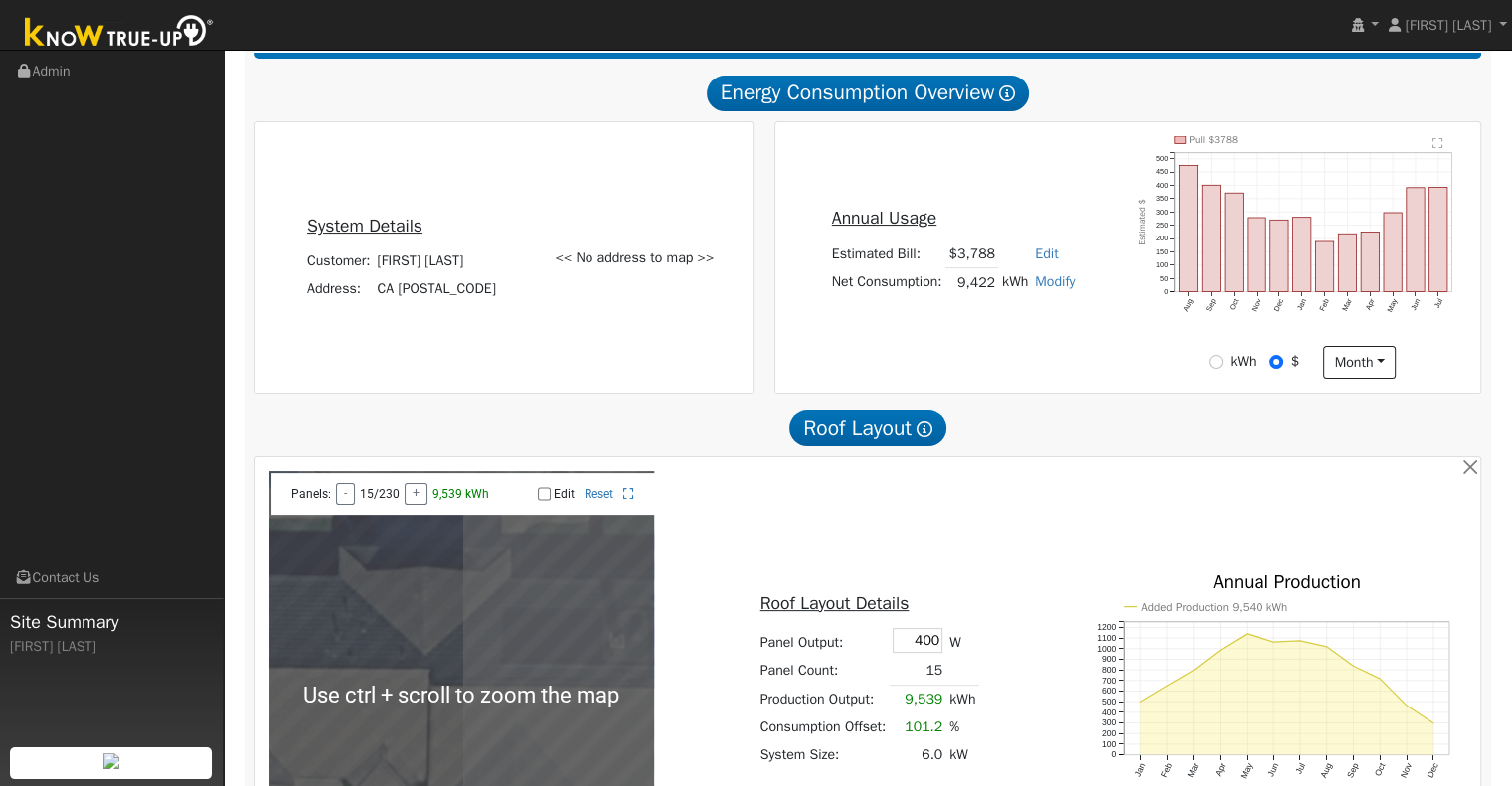 scroll, scrollTop: 35, scrollLeft: 0, axis: vertical 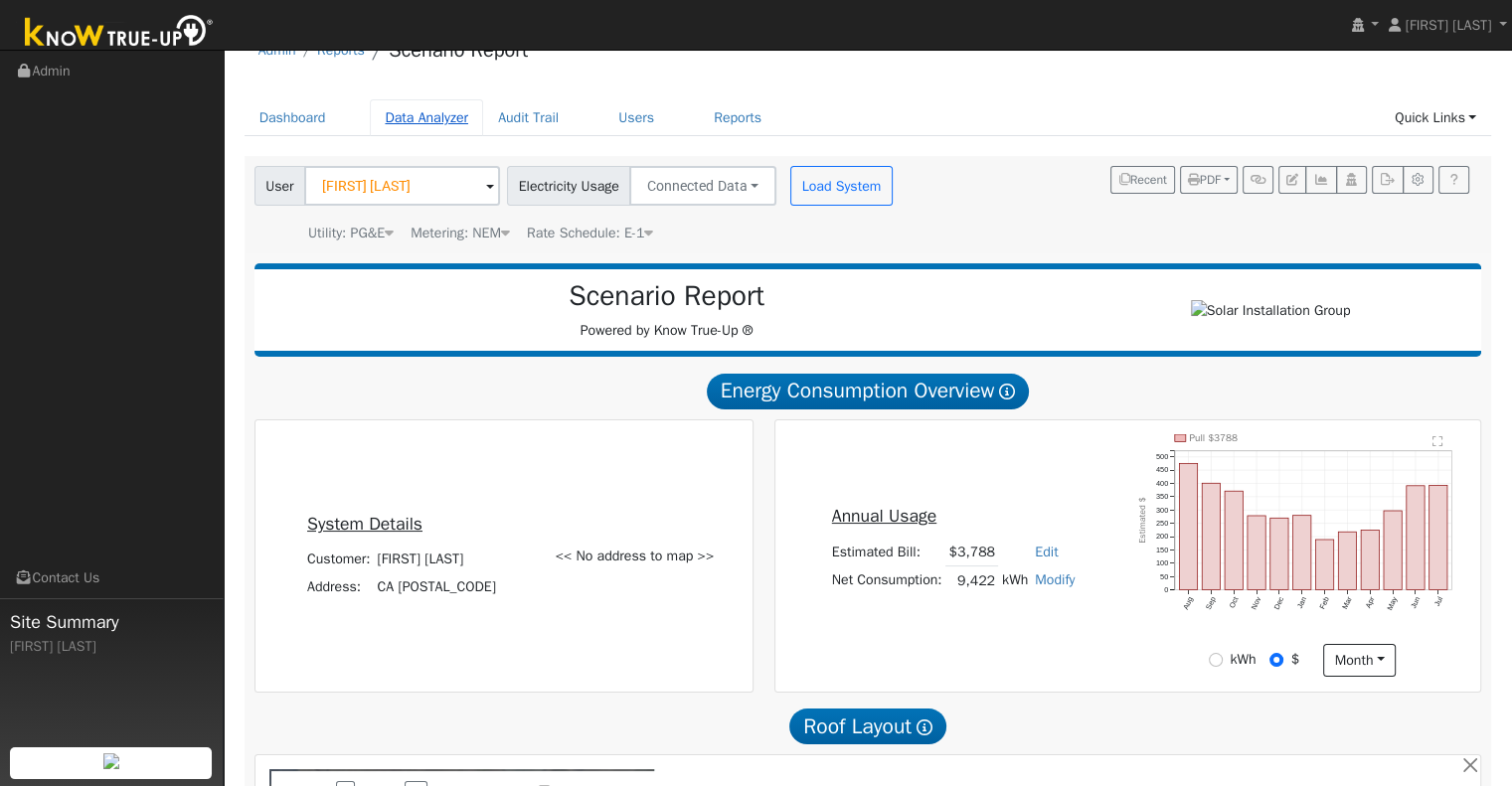 click on "Data Analyzer" at bounding box center [426, 117] 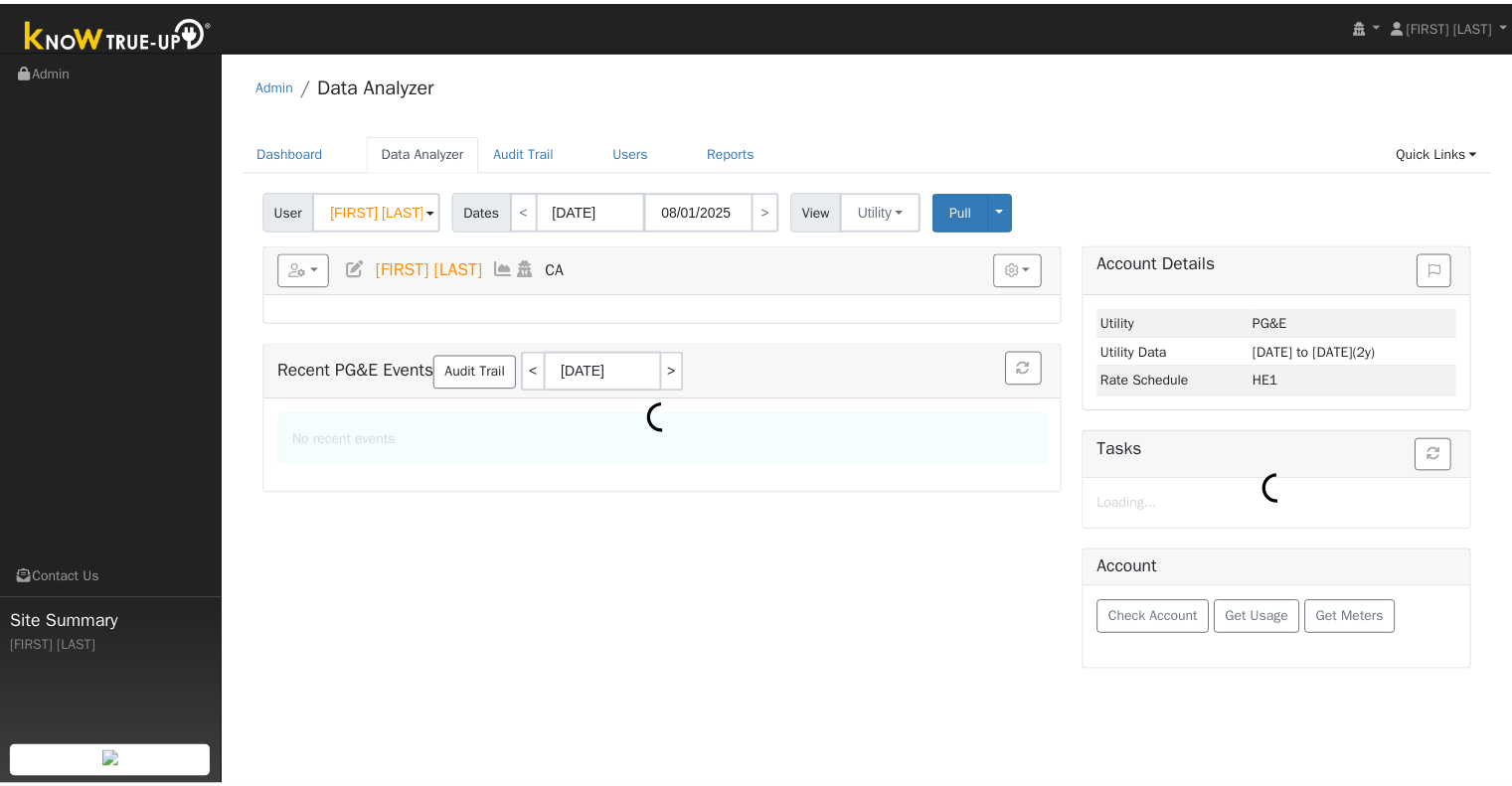scroll, scrollTop: 0, scrollLeft: 0, axis: both 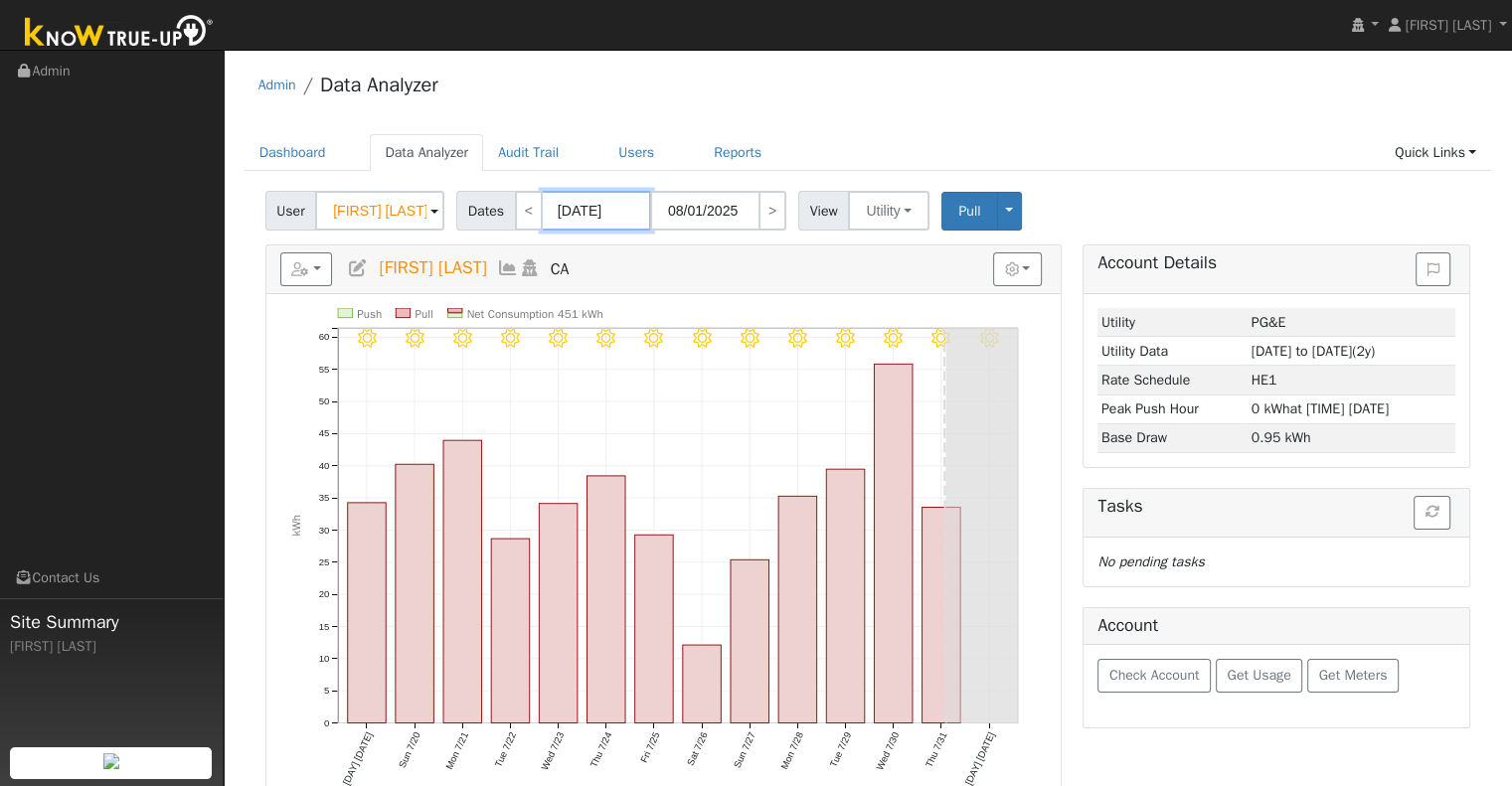 click on "[MONTH]/[DAY]/[YEAR]" at bounding box center (596, 211) 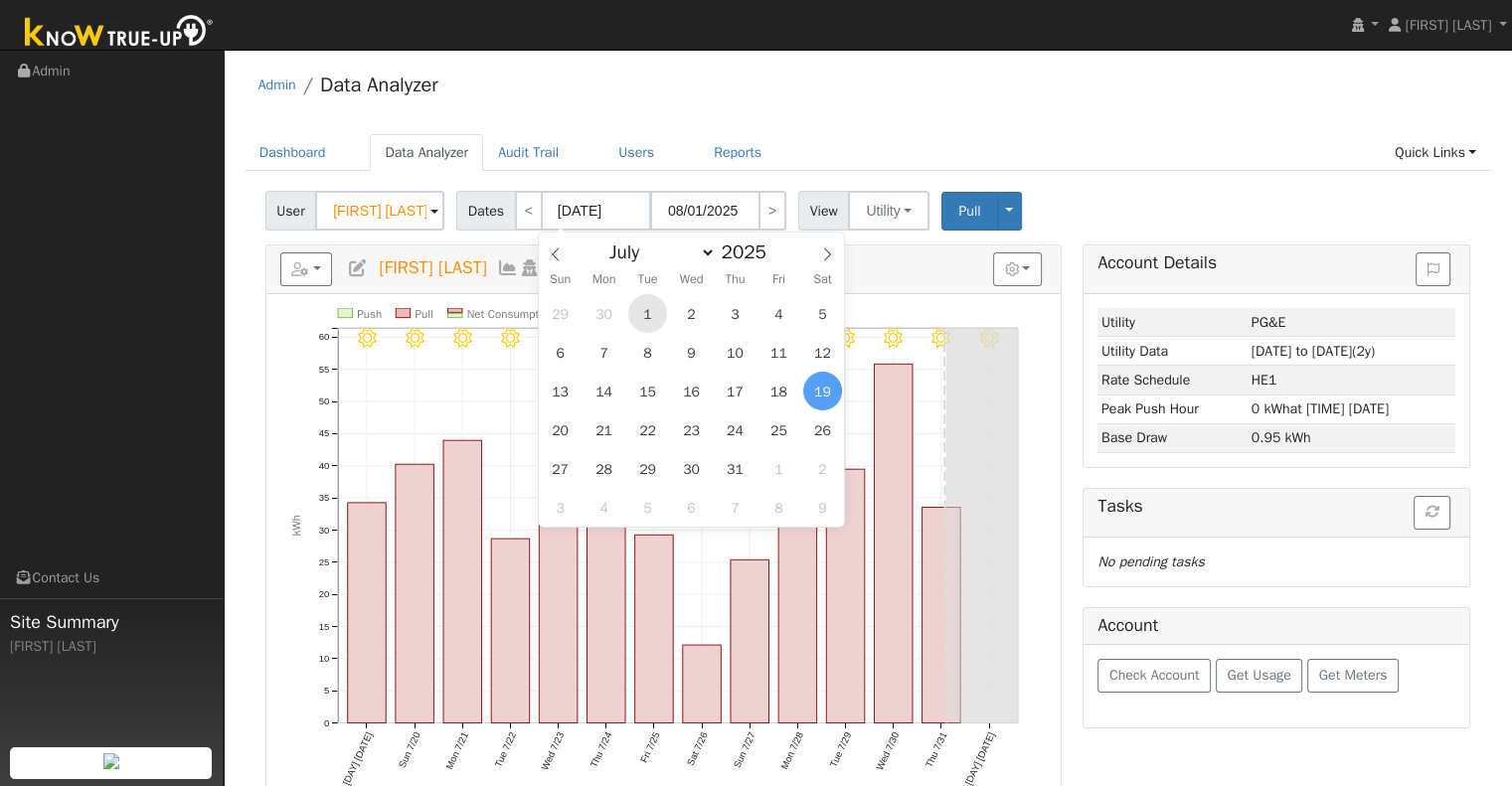 click on "1" at bounding box center [647, 313] 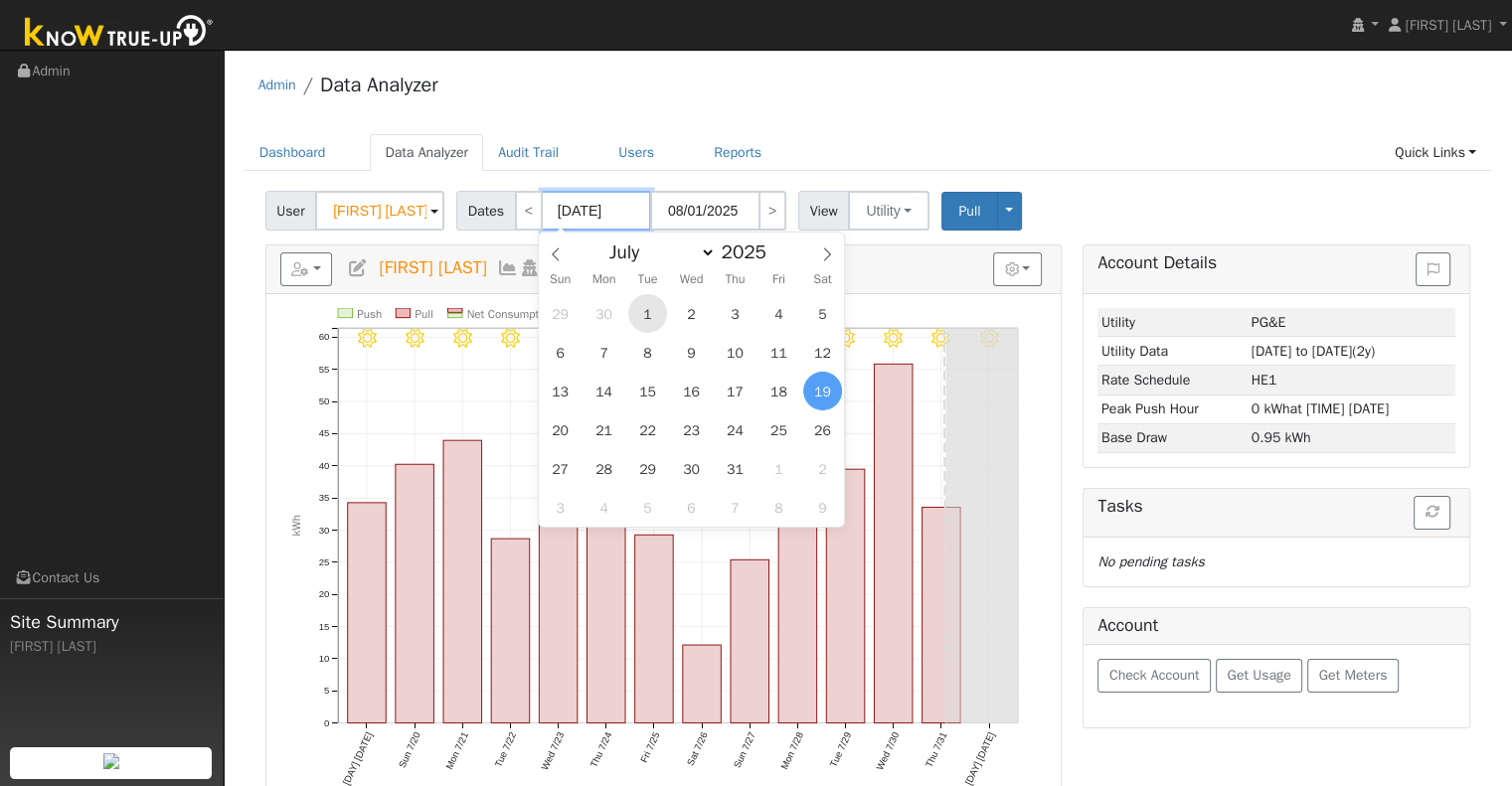 type on "07/01/2025" 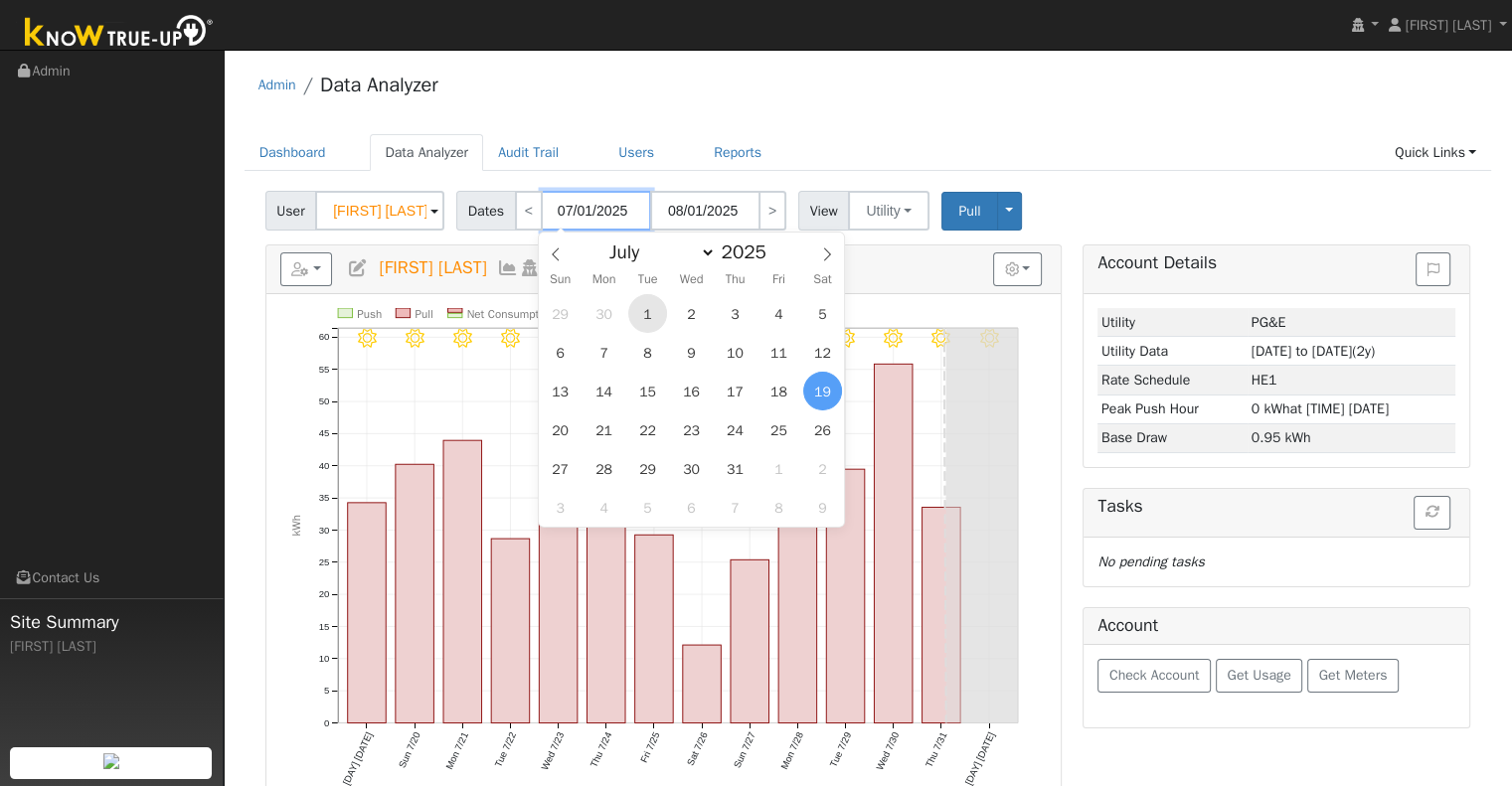 type on "07/31/2025" 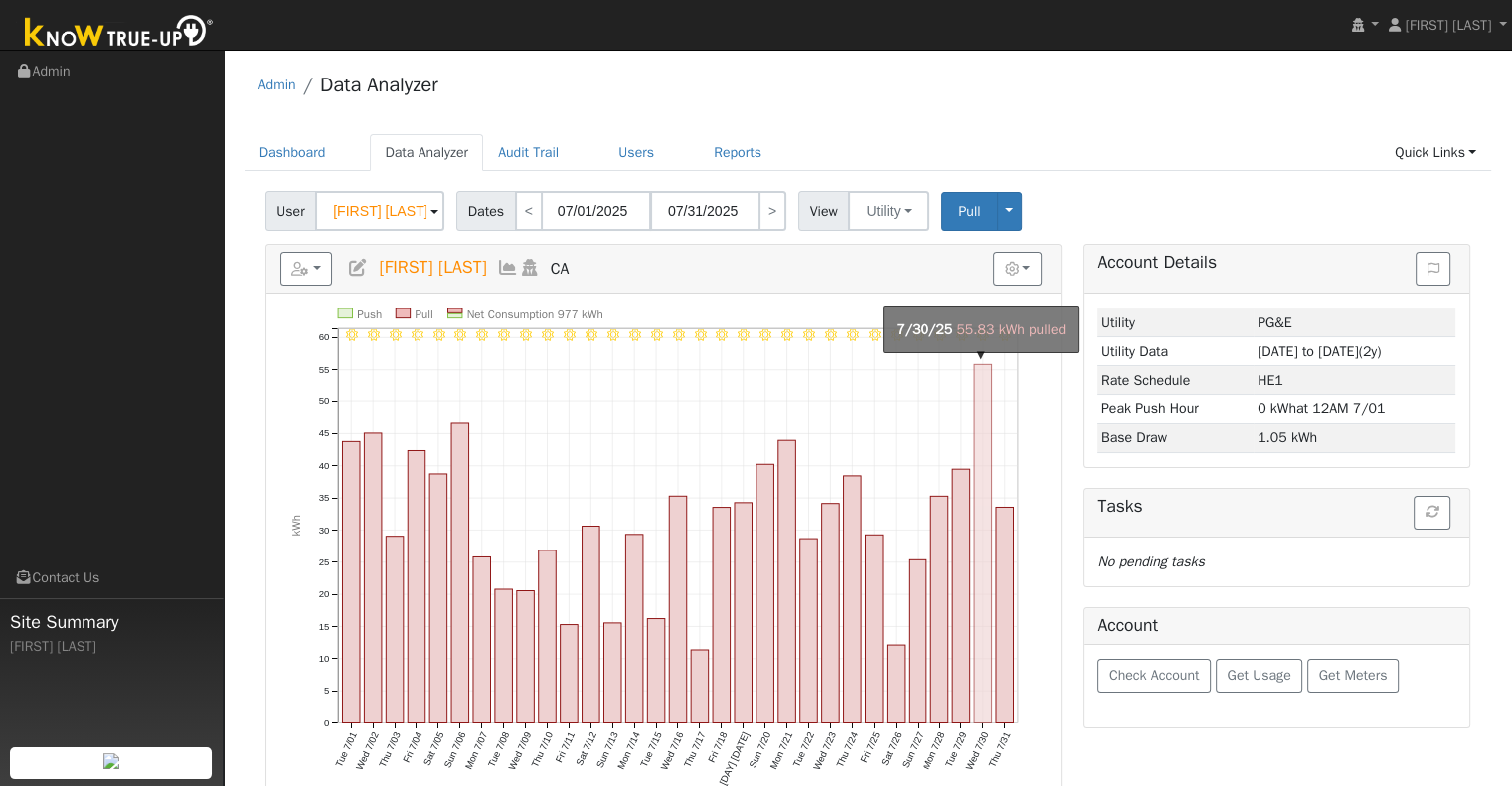click on "onclick=""" 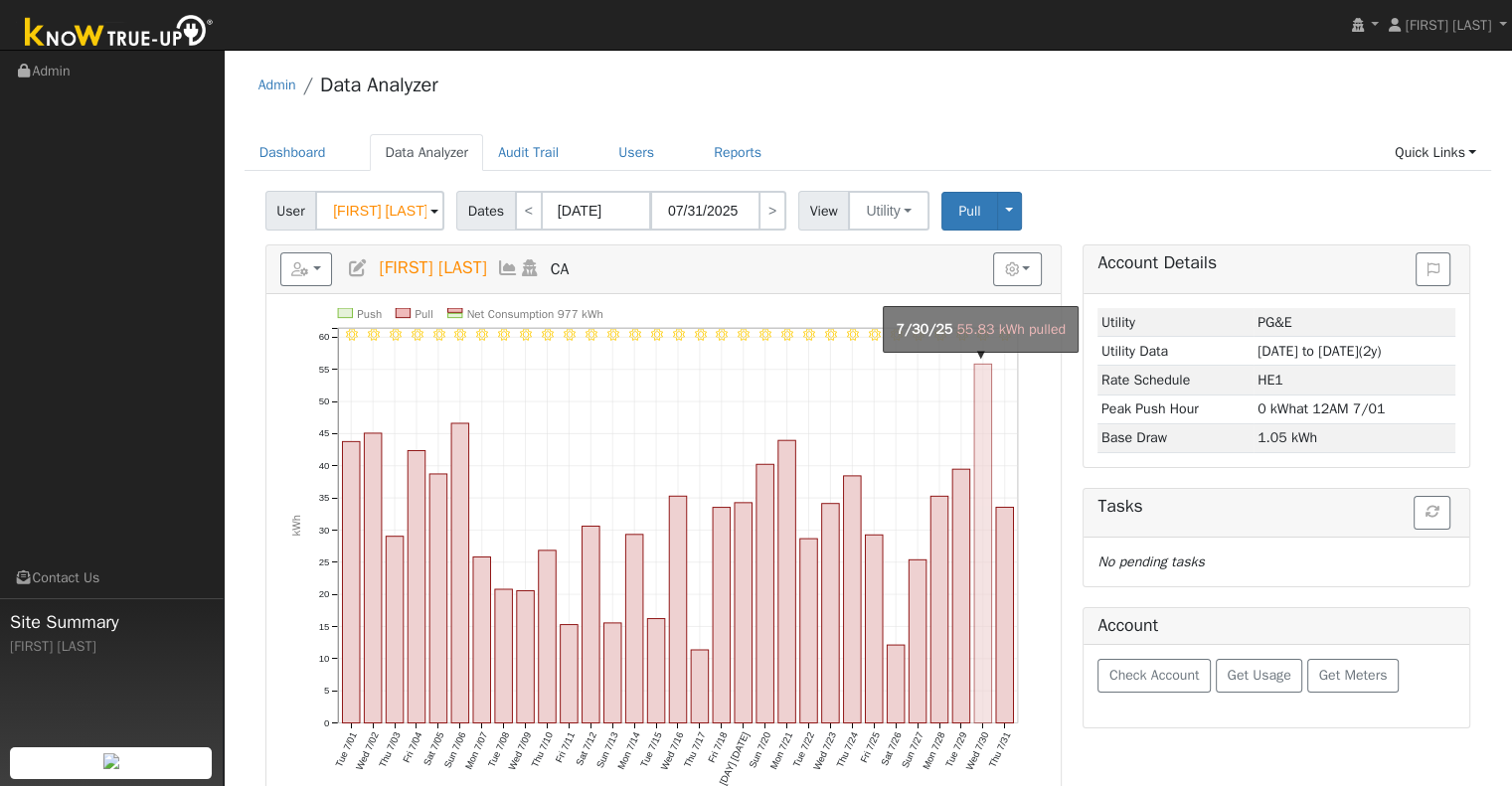 type on "07/30/2025" 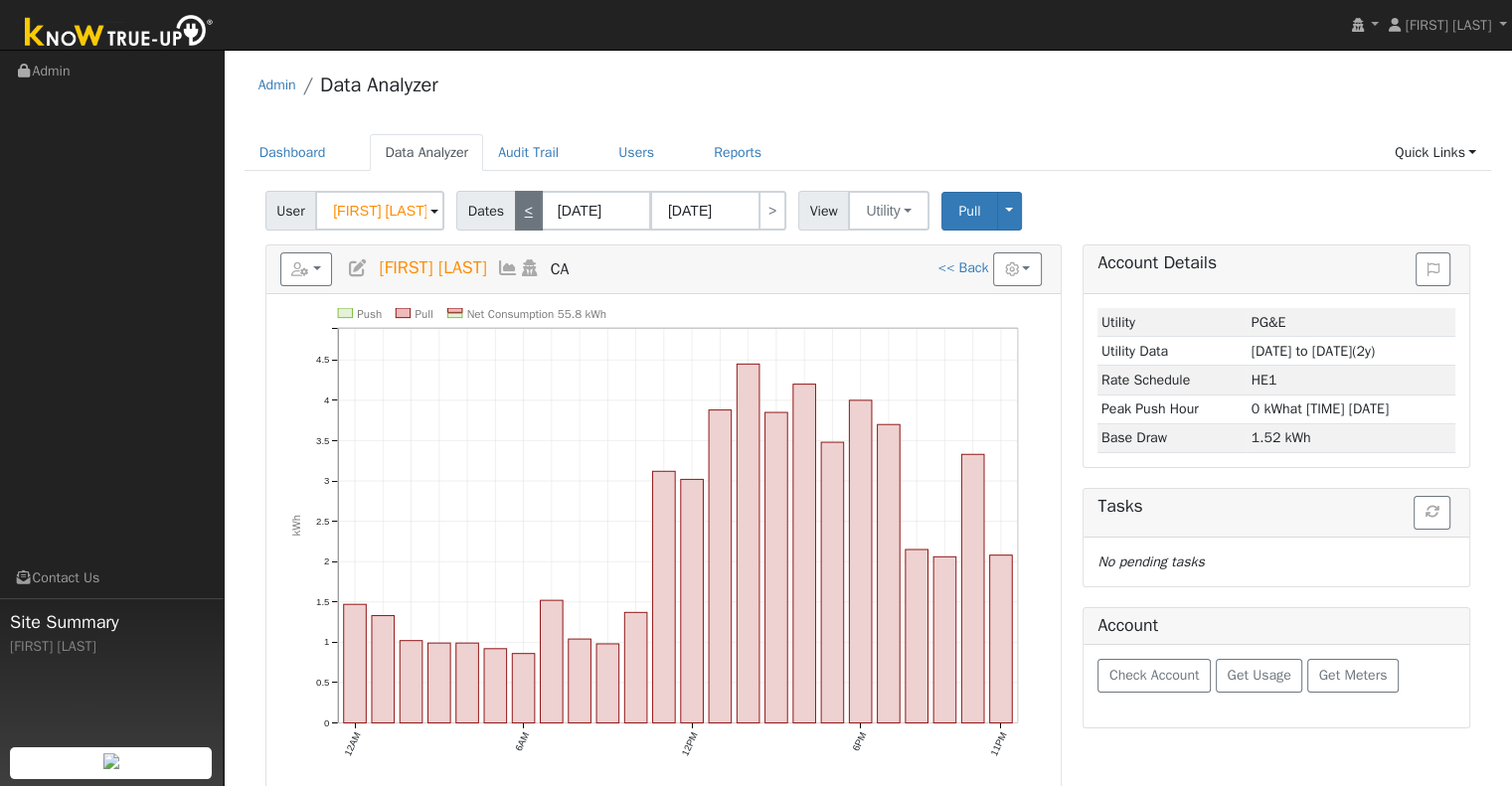 click on "<" at bounding box center (529, 211) 